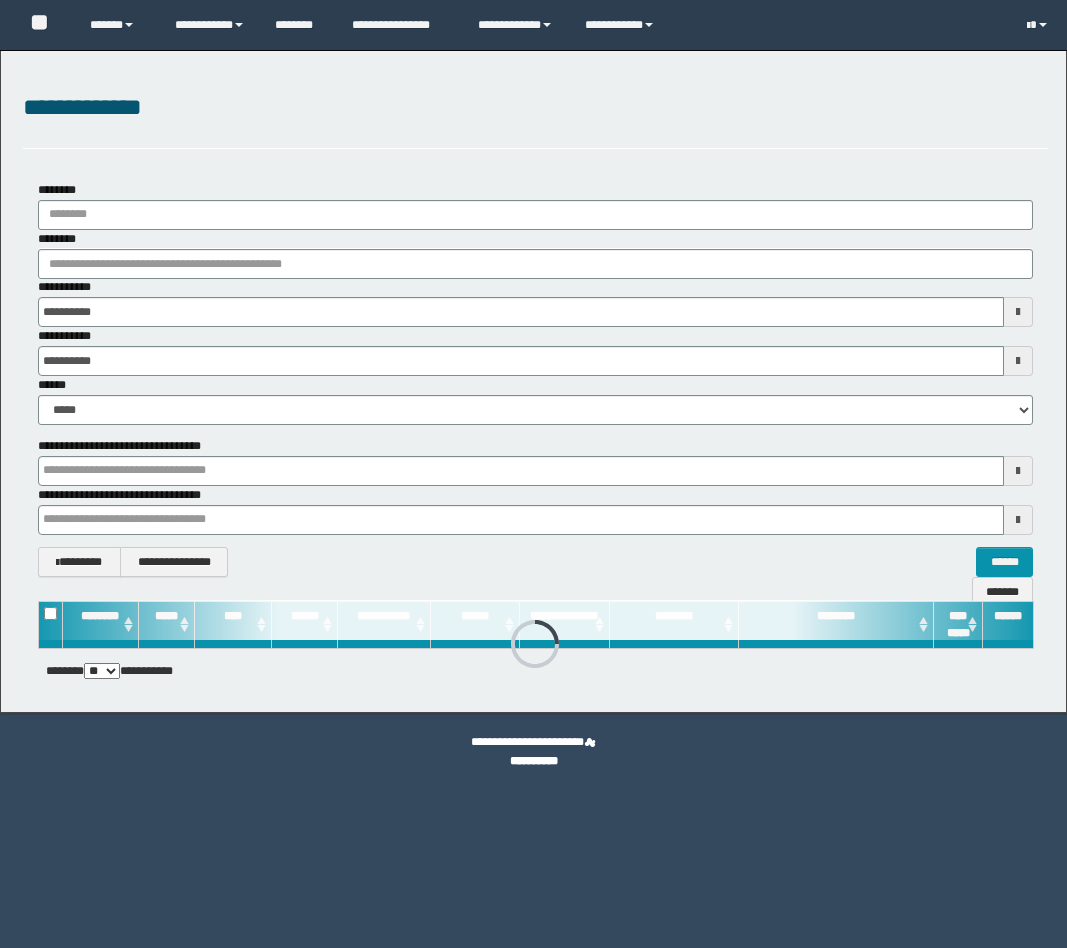 scroll, scrollTop: 0, scrollLeft: 0, axis: both 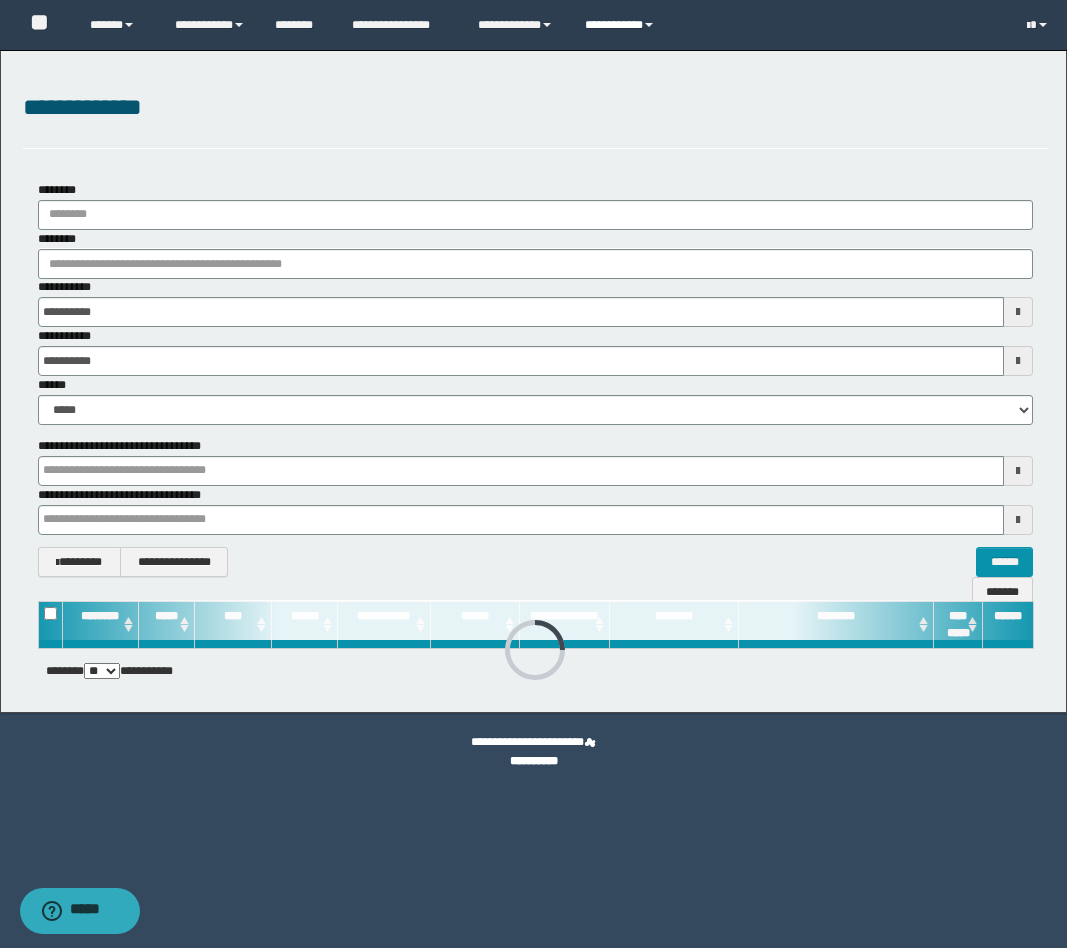 click on "**********" at bounding box center [622, 25] 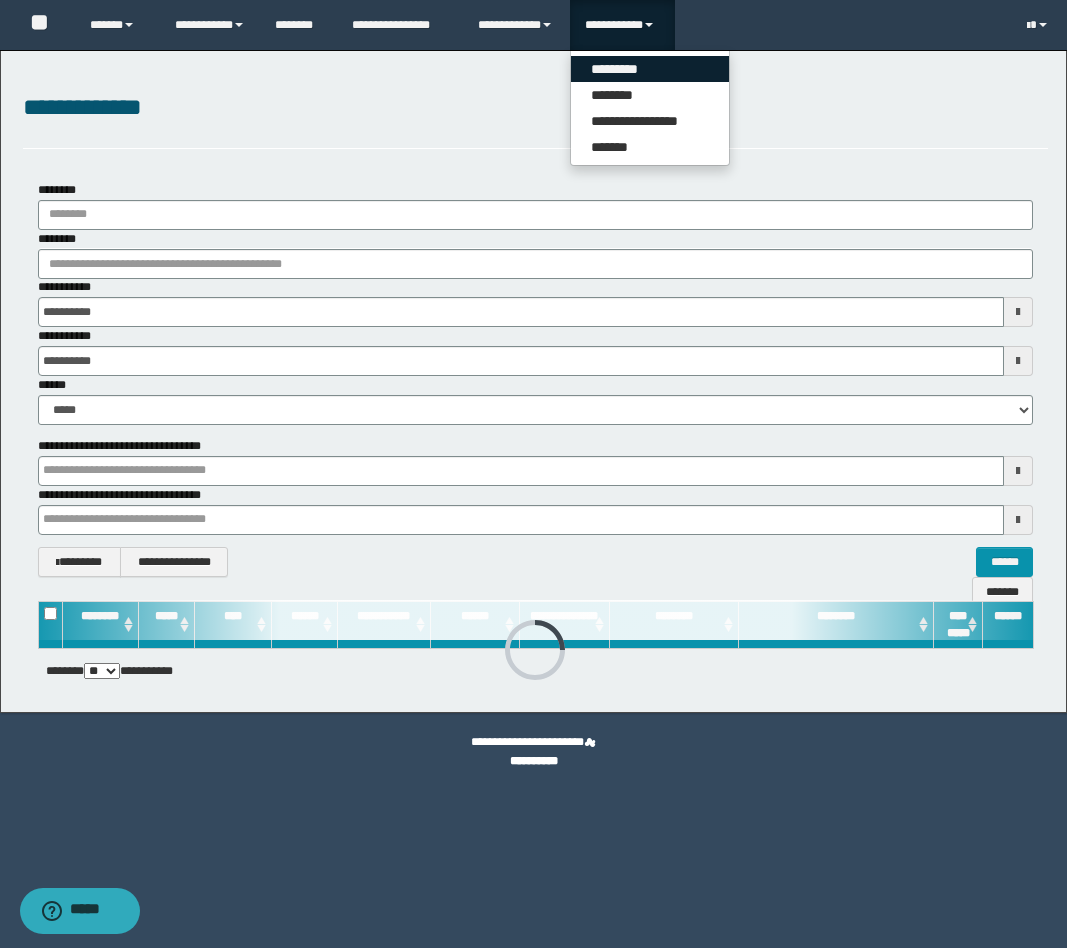 click on "*********" at bounding box center (650, 69) 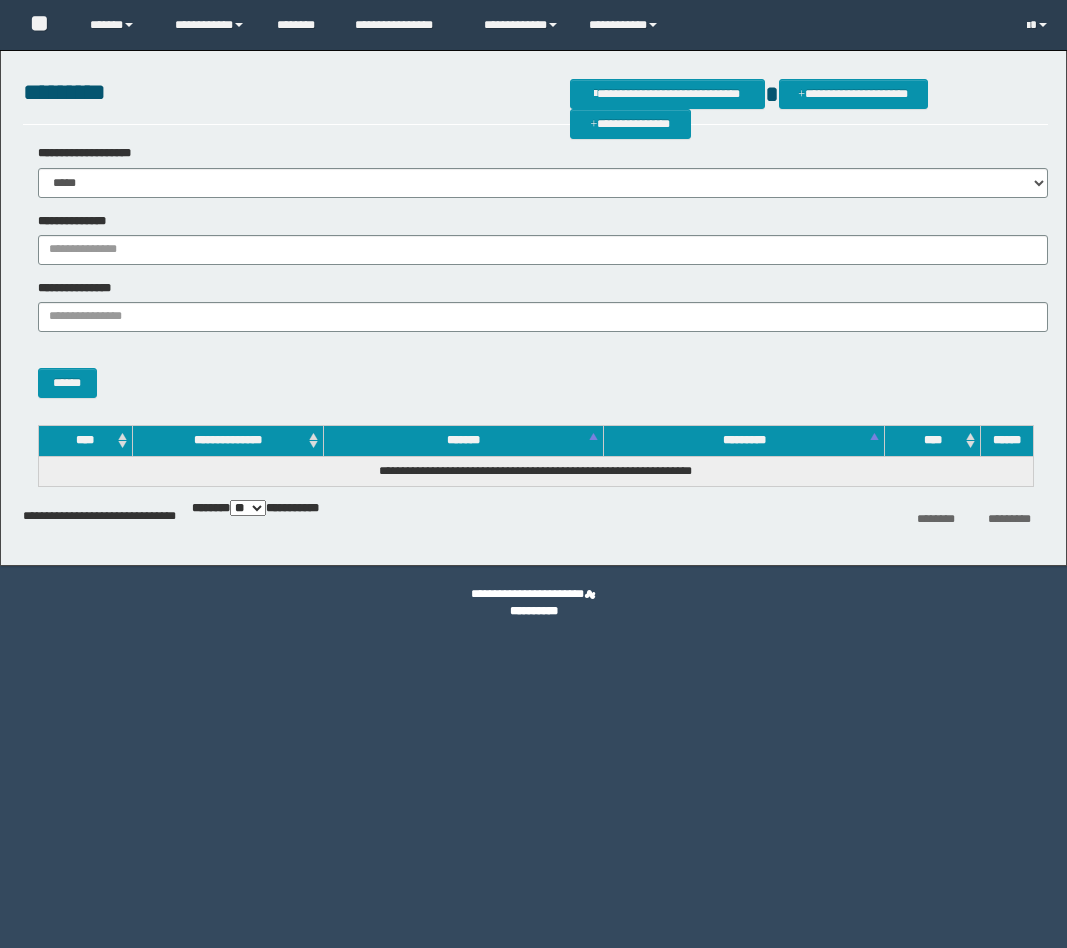 scroll, scrollTop: 0, scrollLeft: 0, axis: both 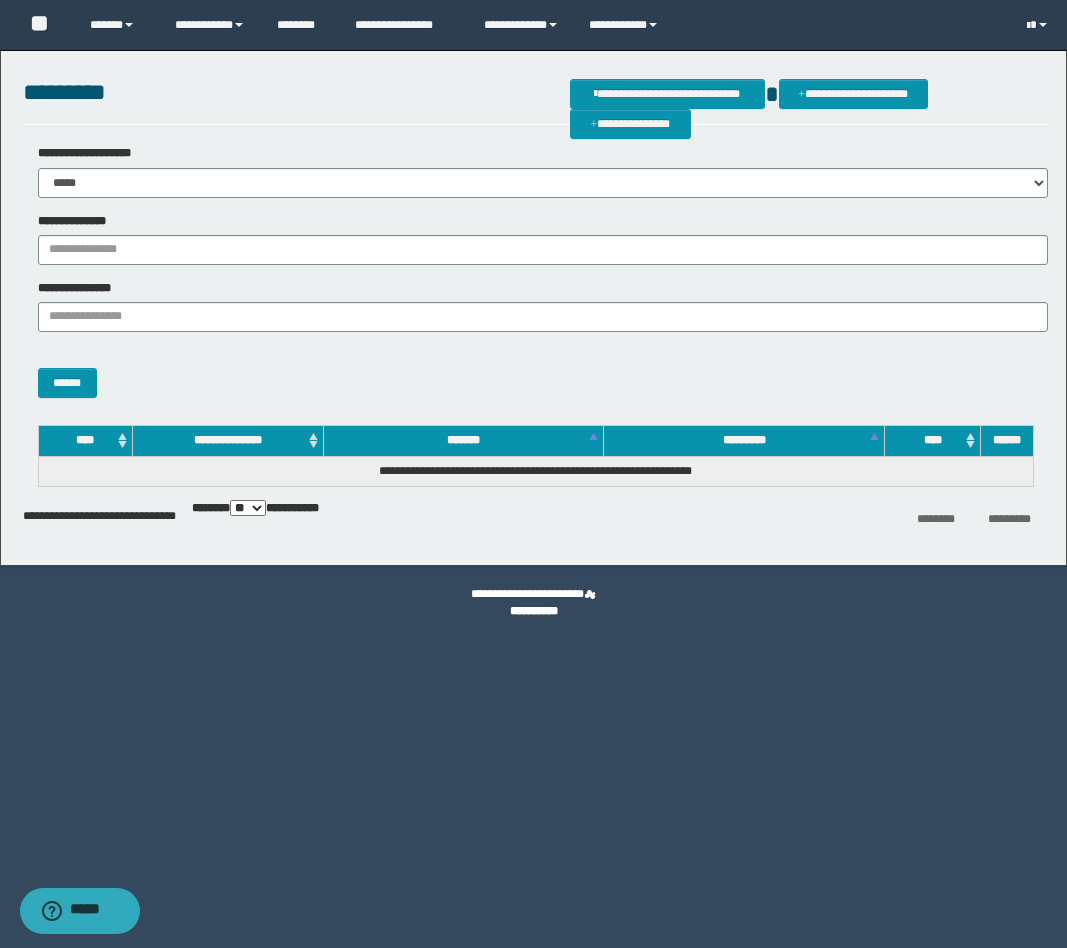 click on "**********" at bounding box center [535, 271] 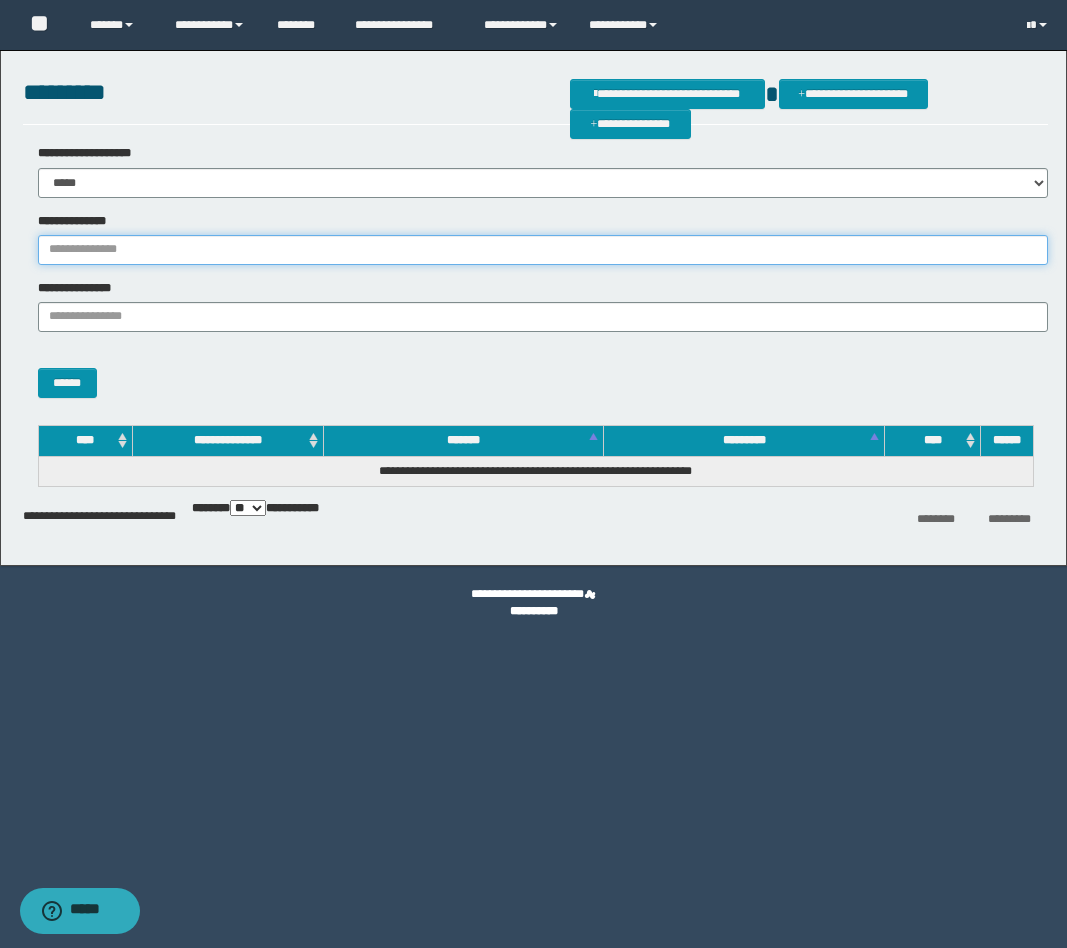 click on "**********" at bounding box center [543, 250] 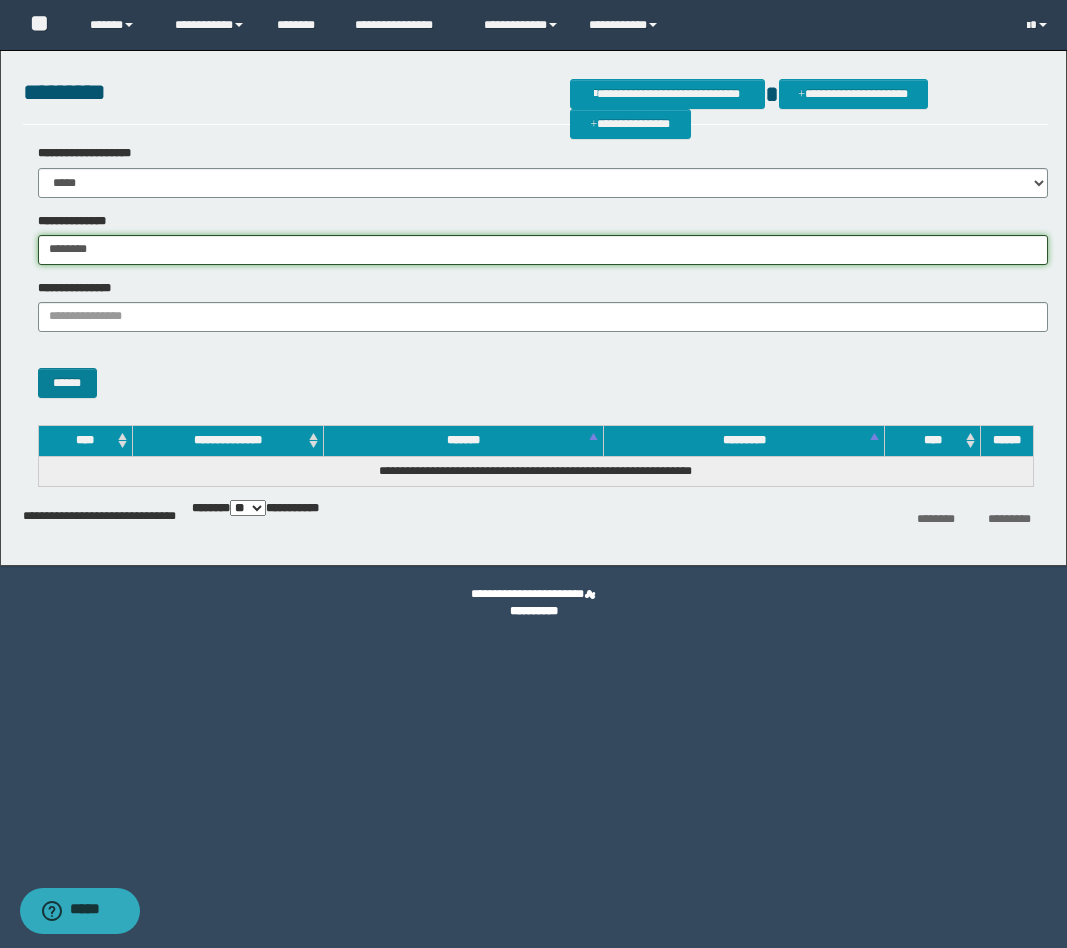 type on "********" 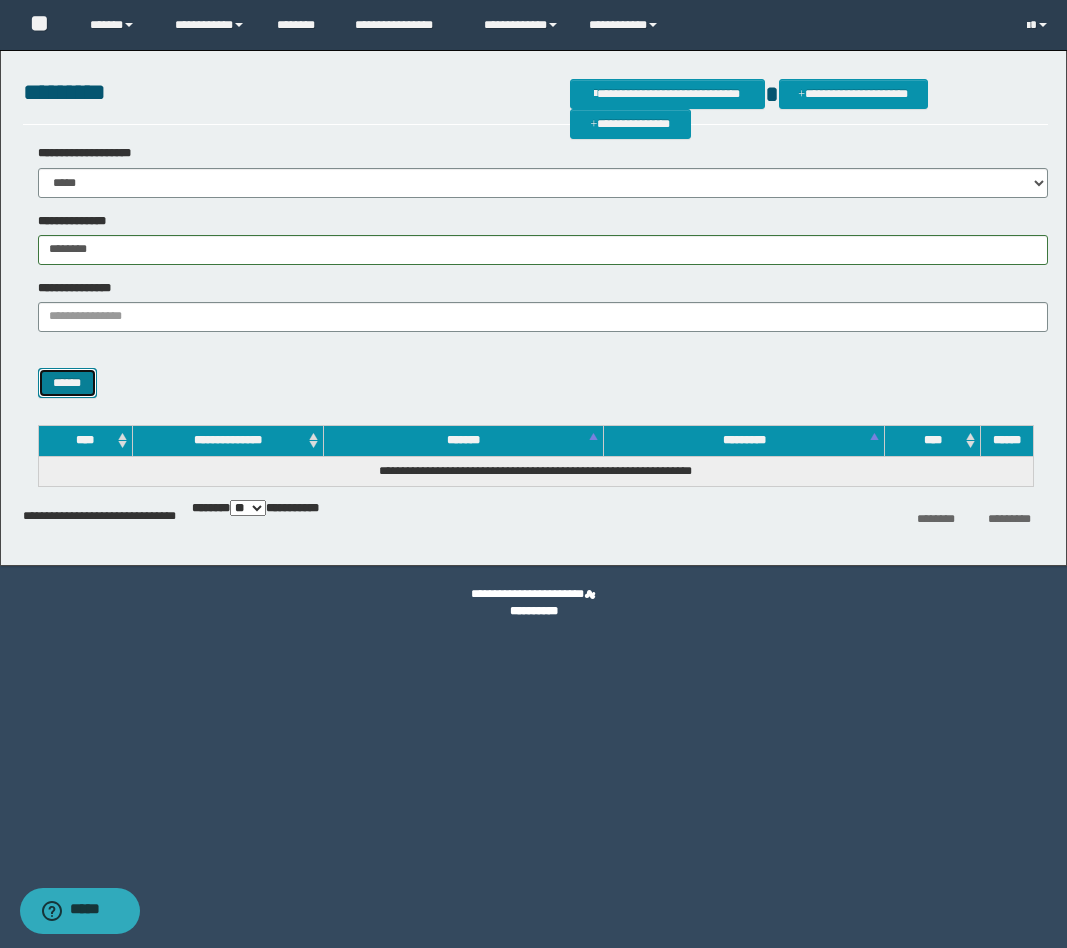 click on "******" at bounding box center [67, 383] 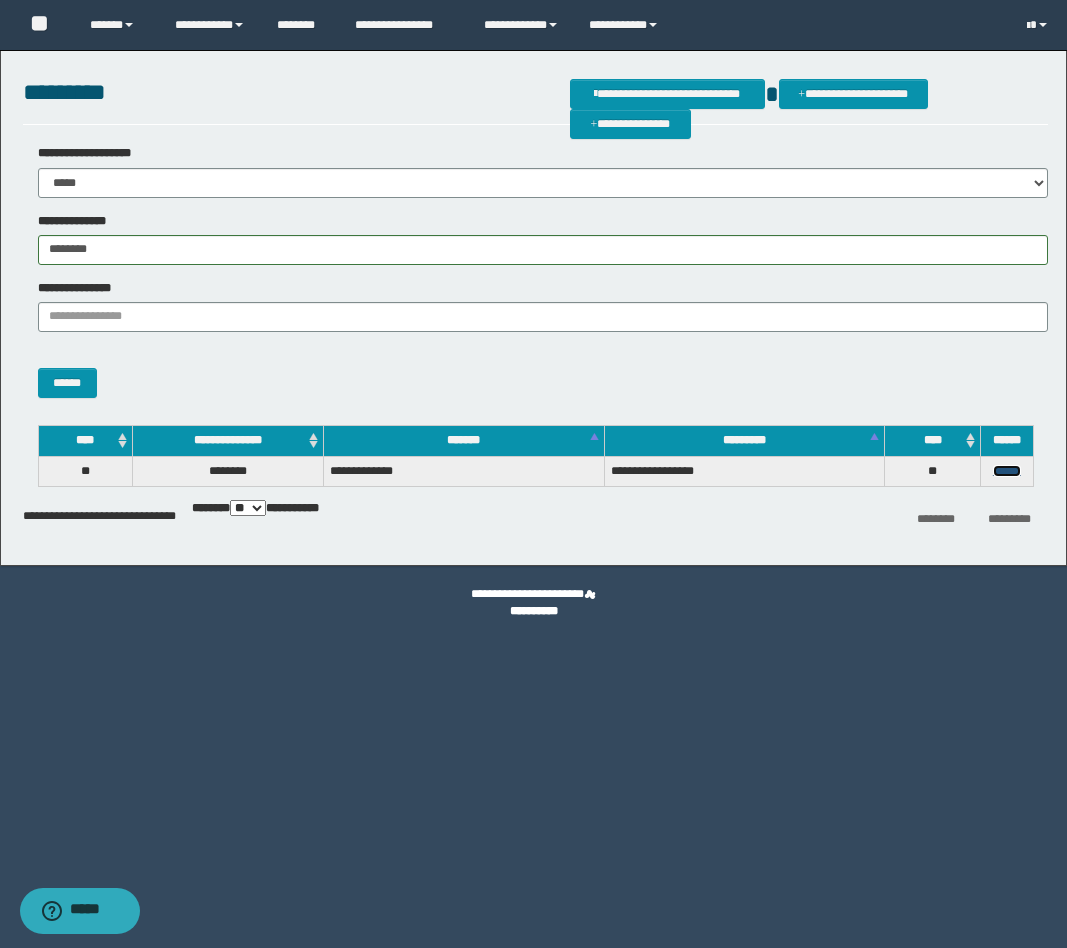 click on "******" at bounding box center (1007, 471) 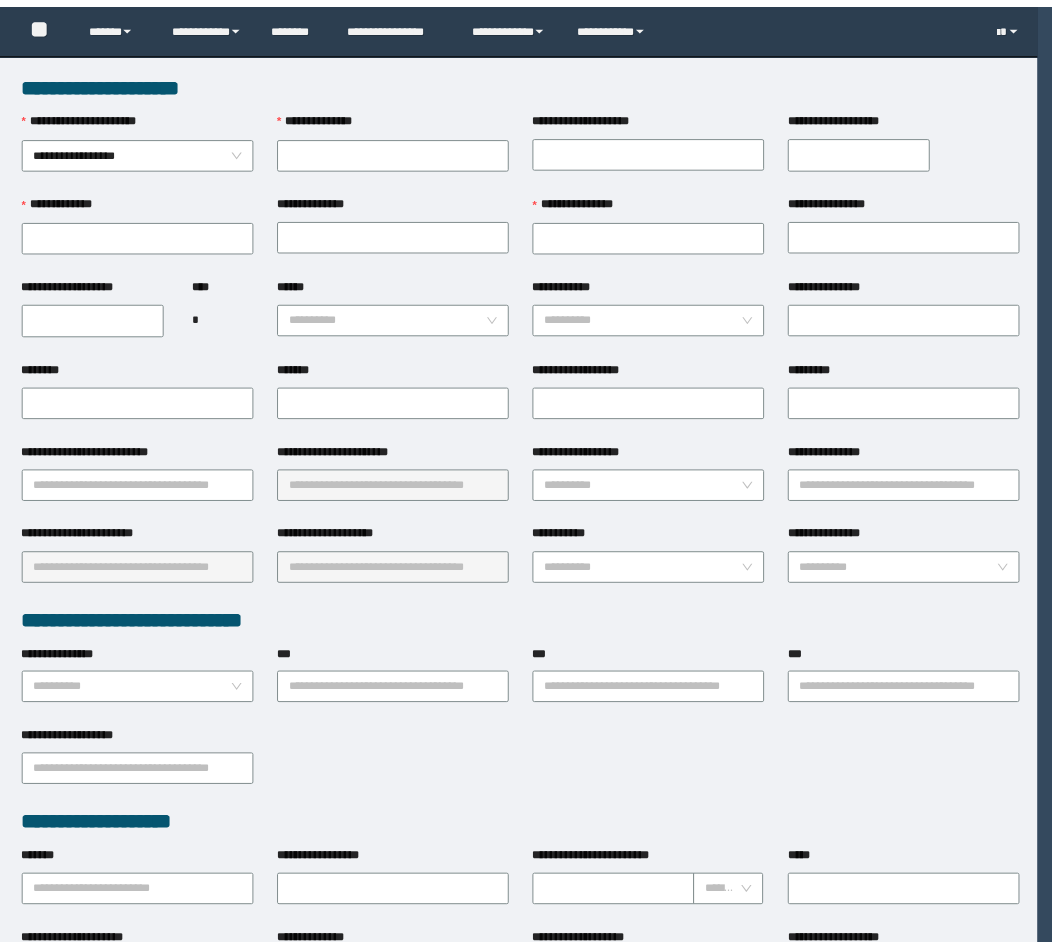 scroll, scrollTop: 0, scrollLeft: 0, axis: both 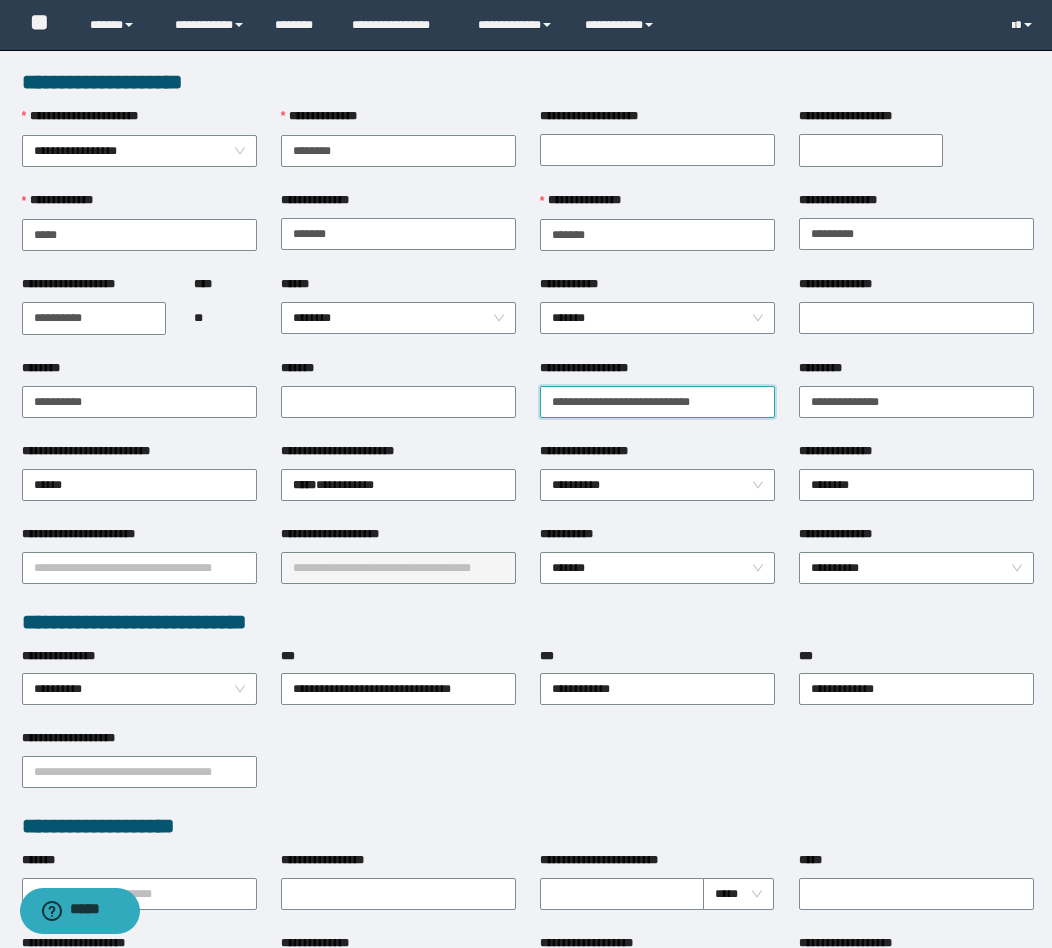 drag, startPoint x: 742, startPoint y: 402, endPoint x: 260, endPoint y: 424, distance: 482.5018 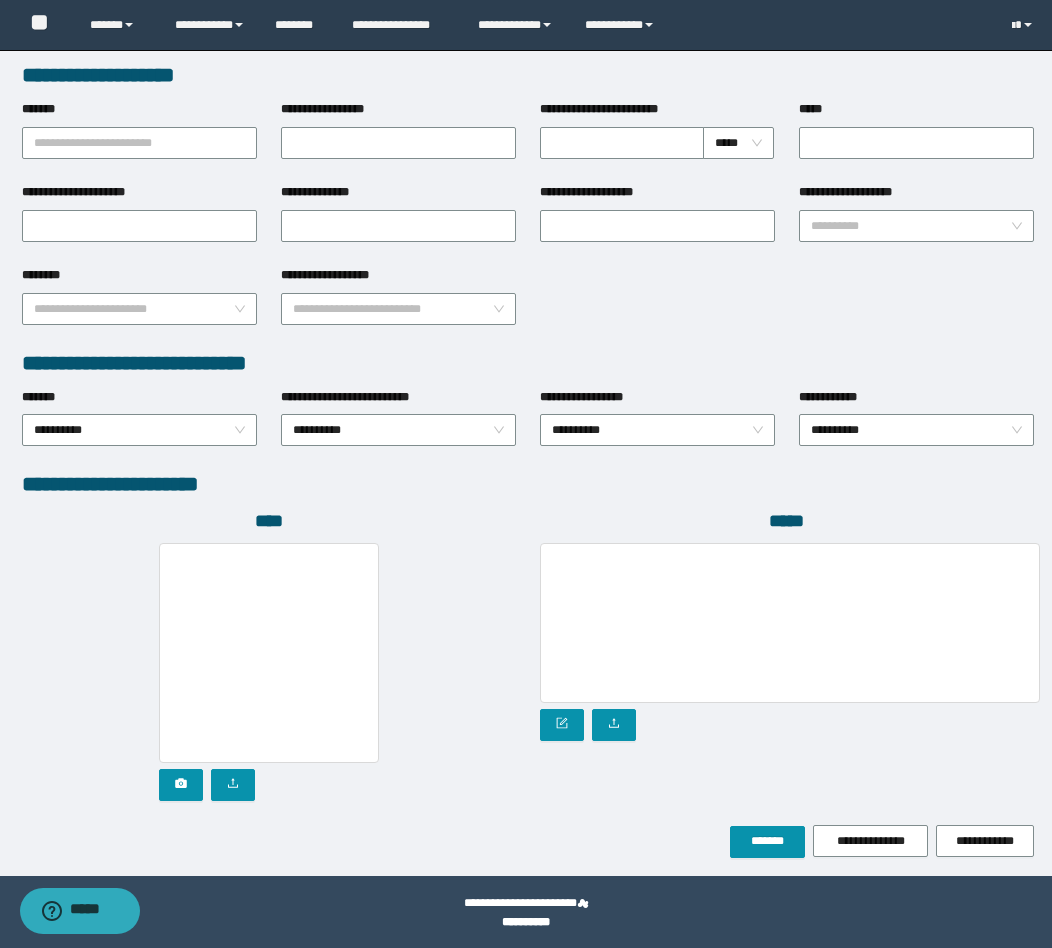 scroll, scrollTop: 755, scrollLeft: 0, axis: vertical 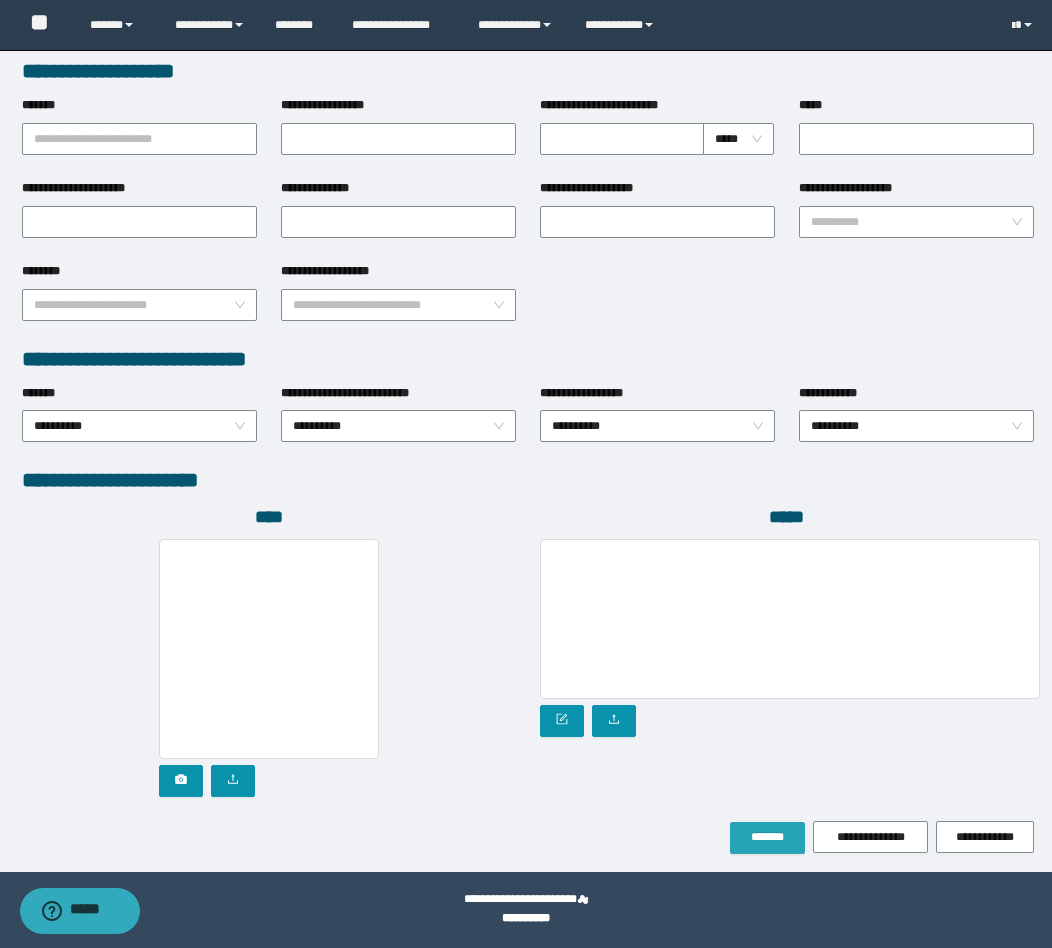 type on "**********" 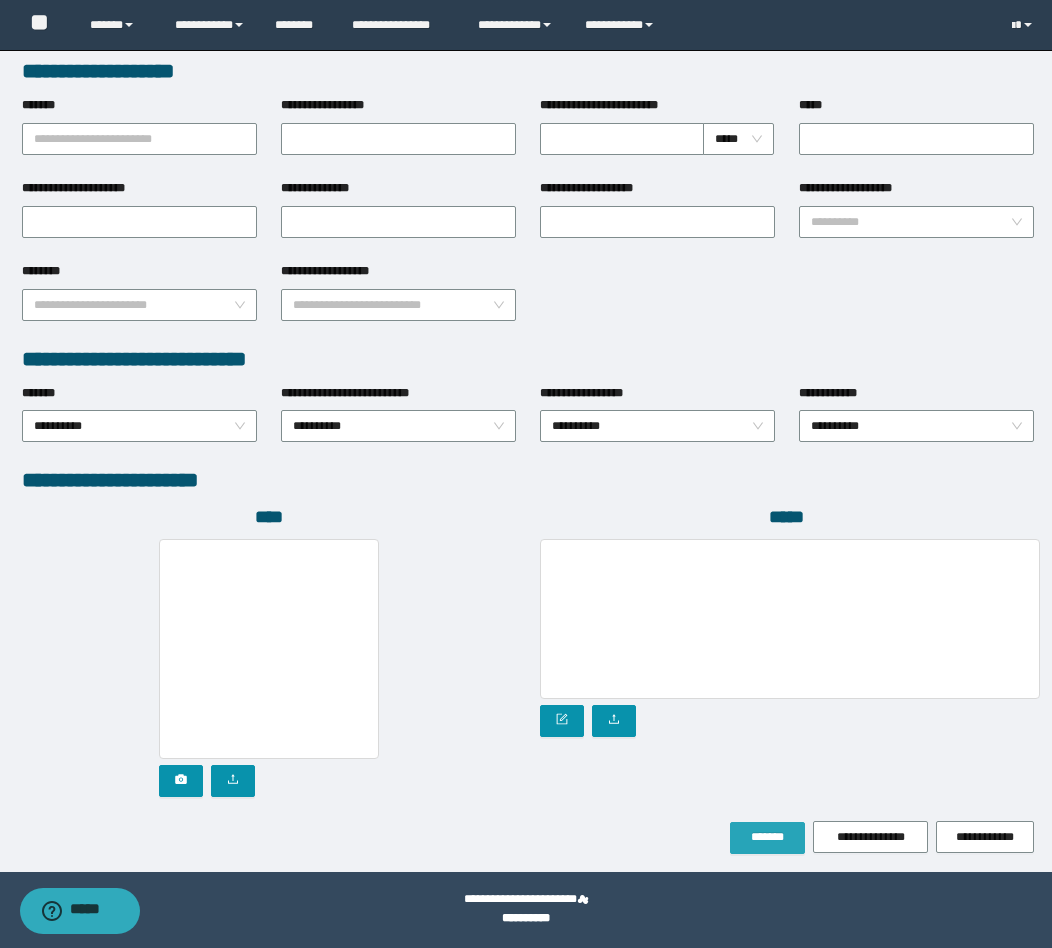 click on "*******" at bounding box center (767, 837) 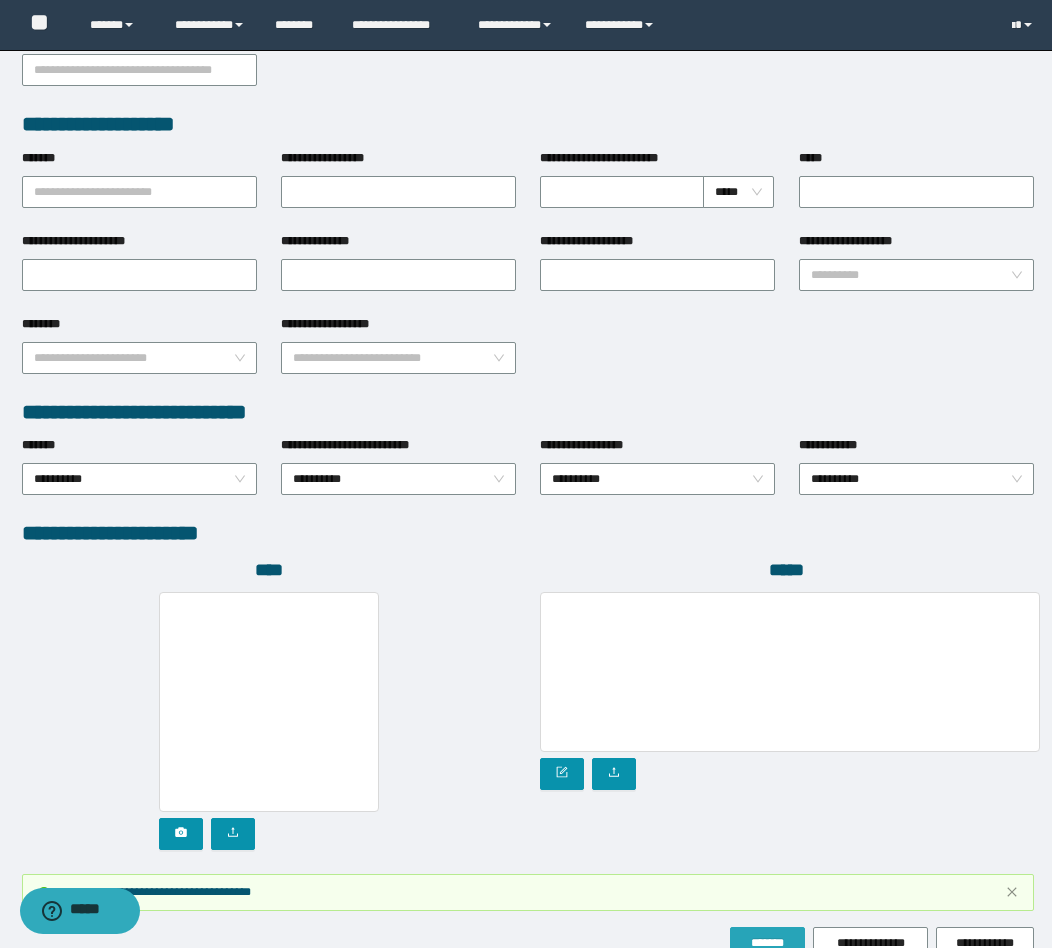 scroll, scrollTop: 808, scrollLeft: 0, axis: vertical 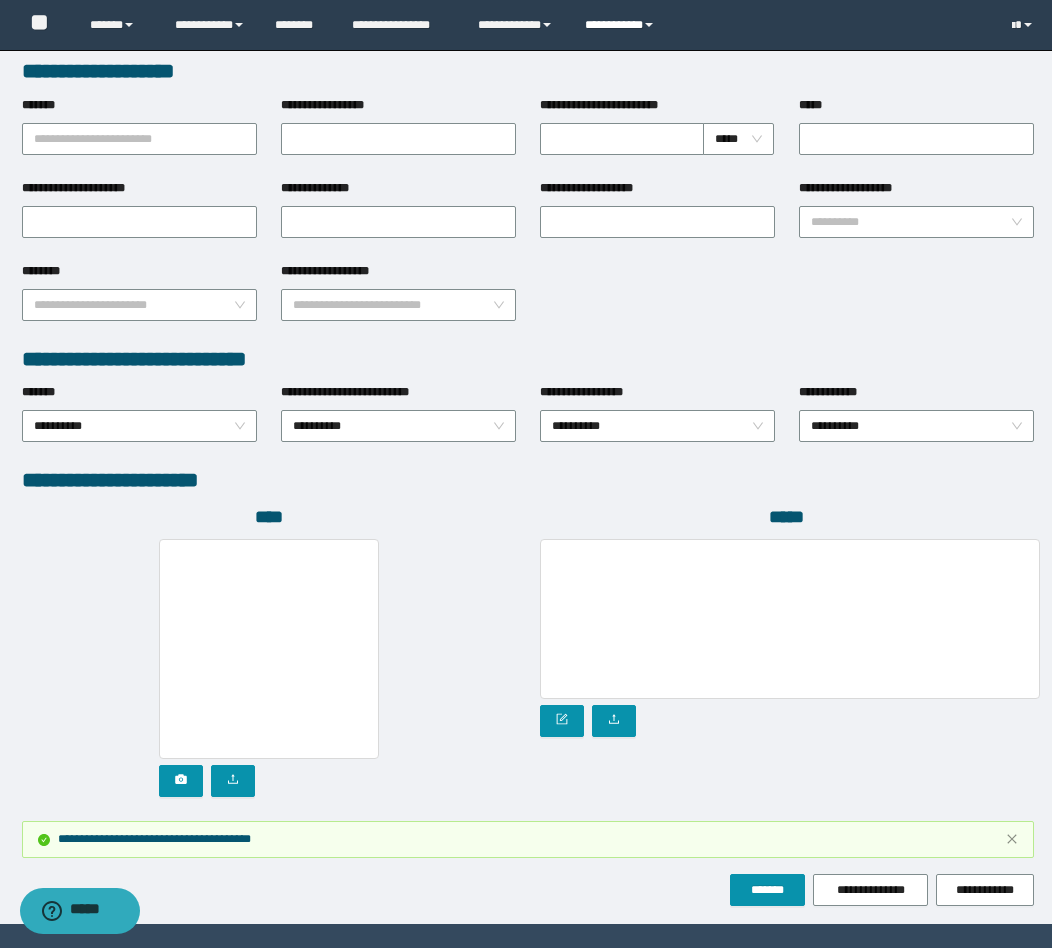 click on "**********" at bounding box center [622, 25] 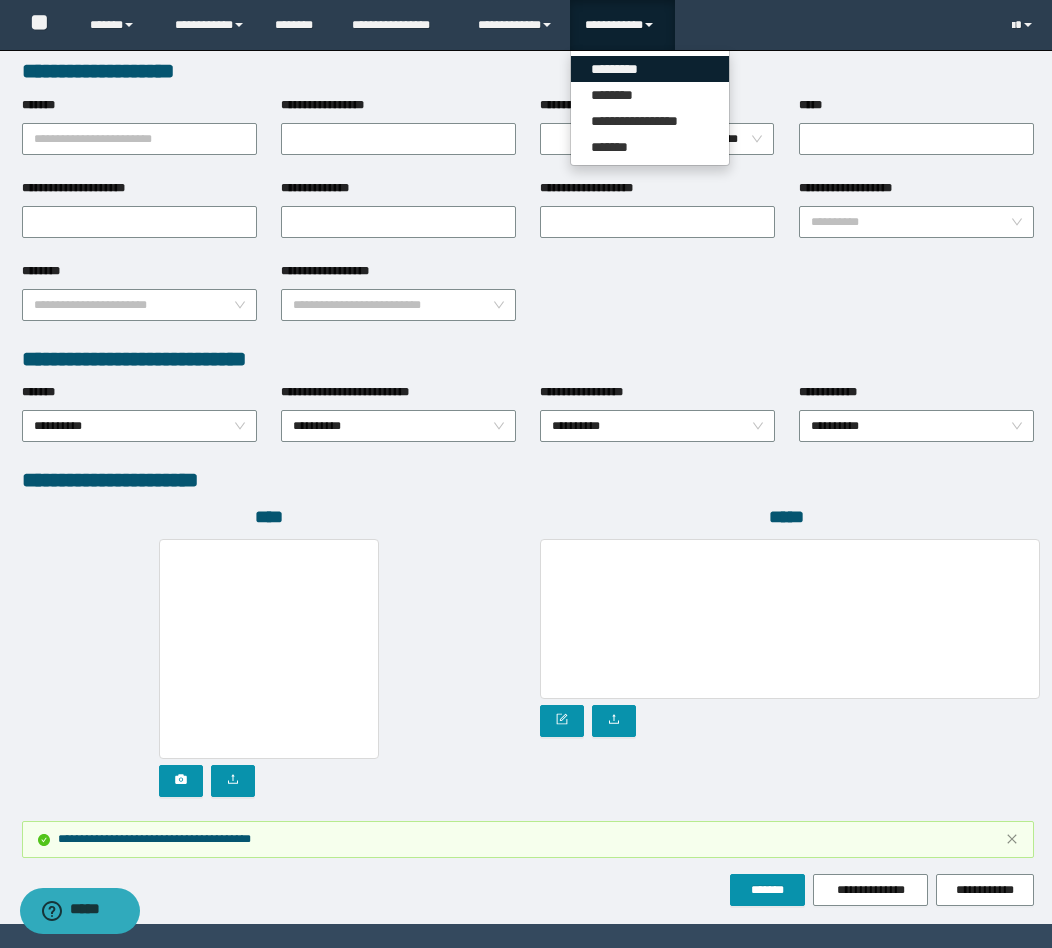 click on "*********" at bounding box center [650, 69] 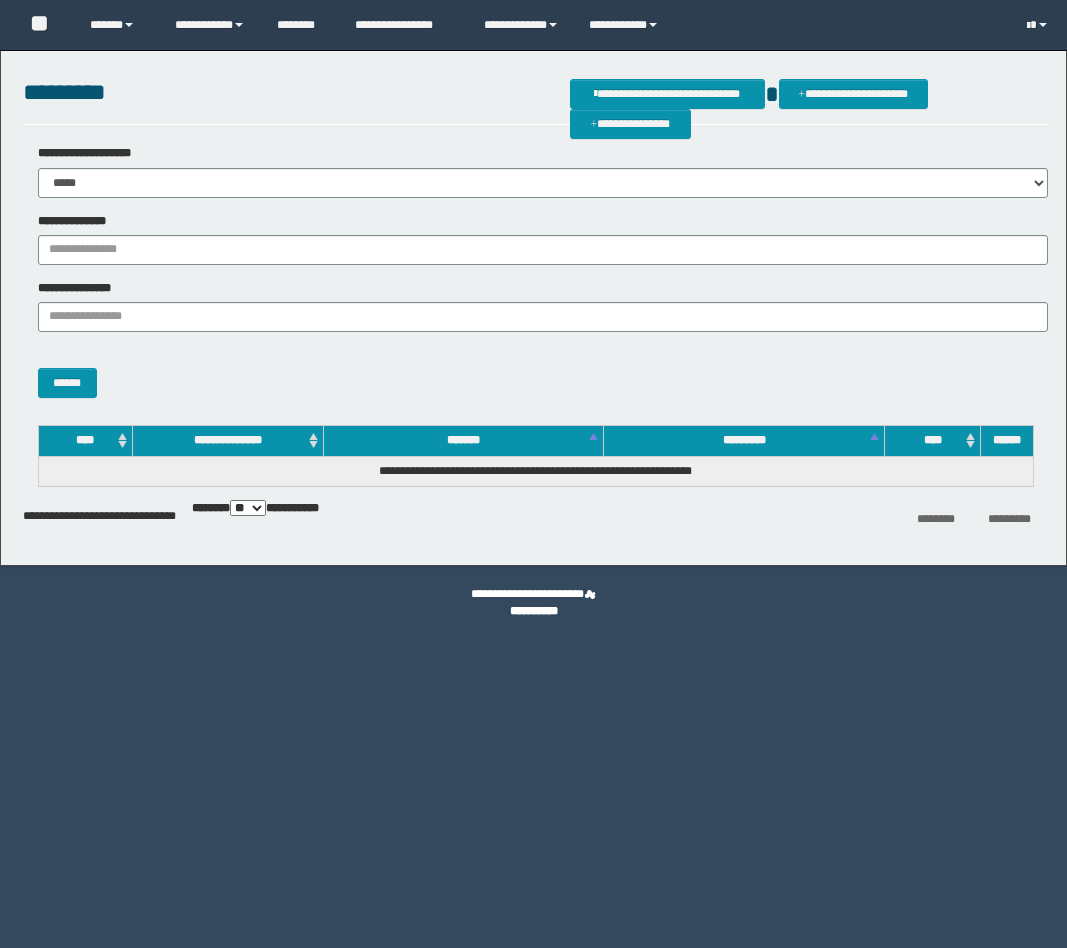 scroll, scrollTop: 0, scrollLeft: 0, axis: both 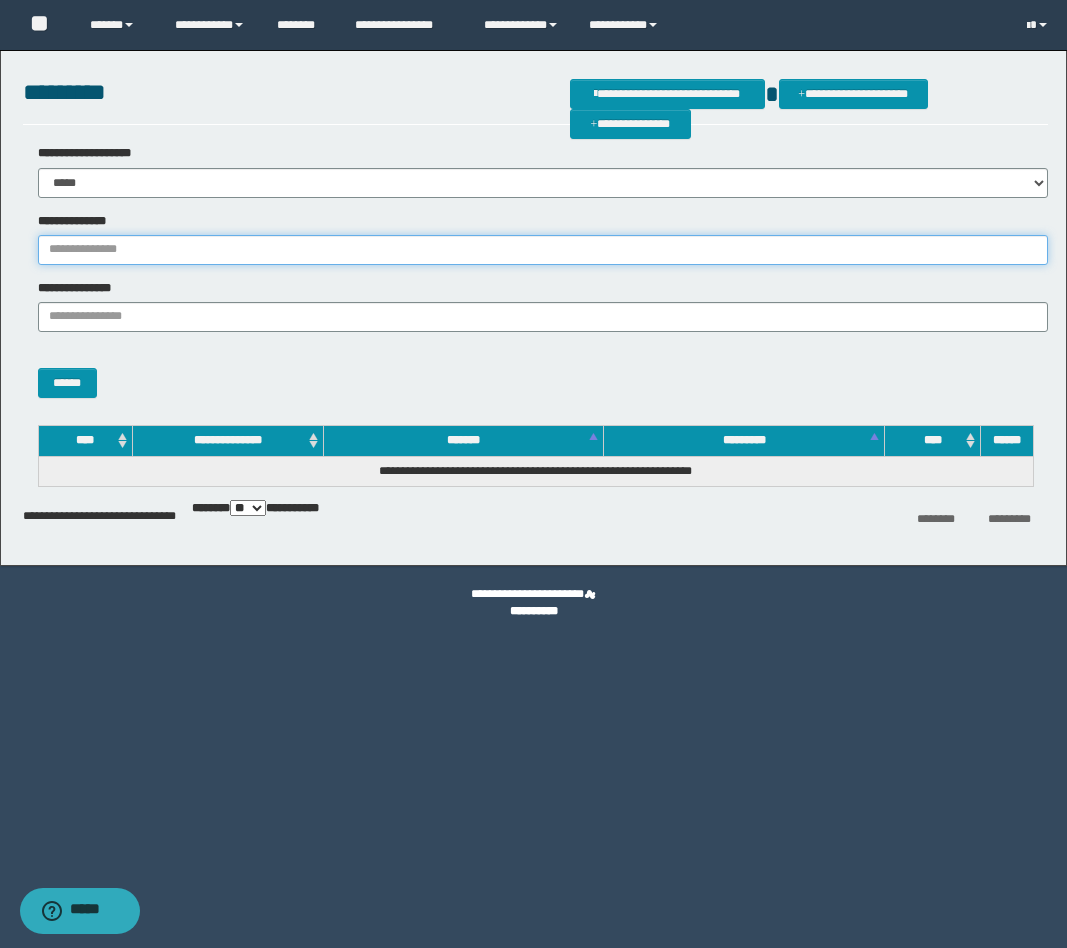 click on "**********" at bounding box center (543, 250) 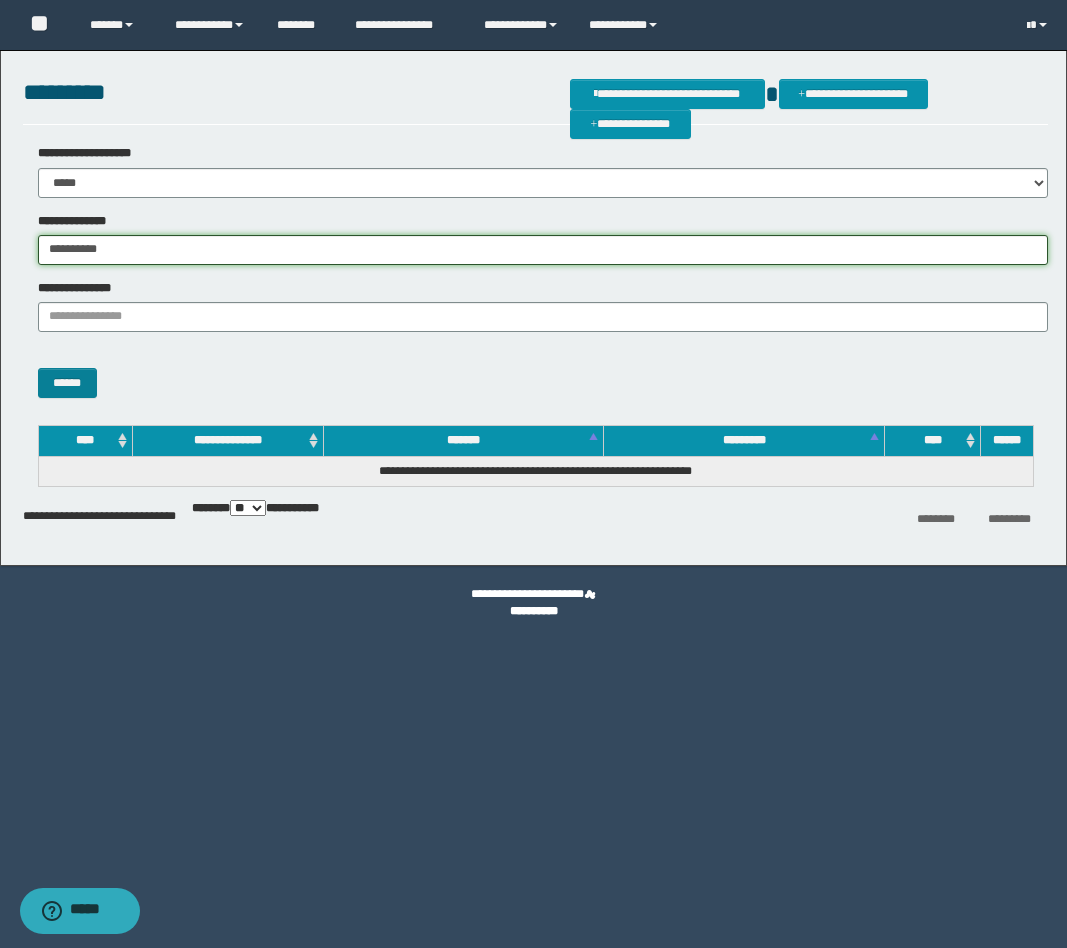 type on "**********" 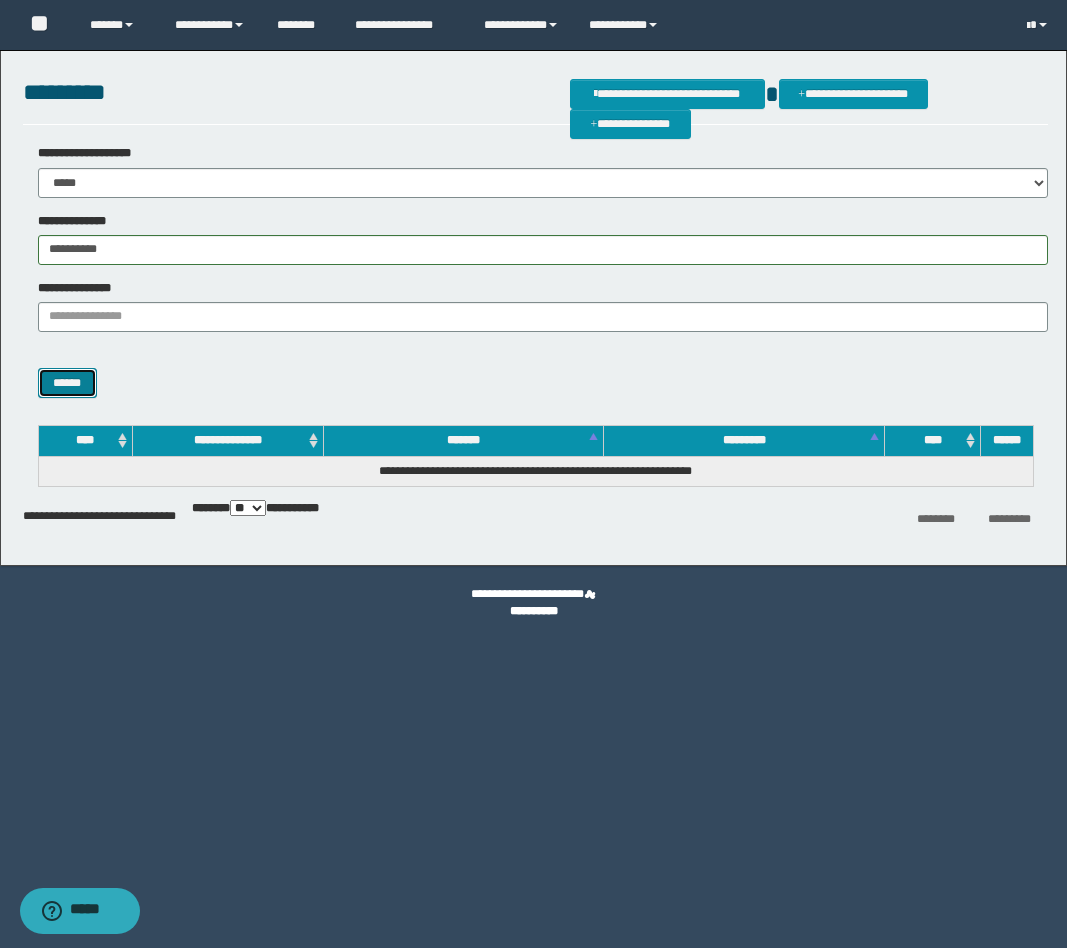 click on "******" at bounding box center [67, 383] 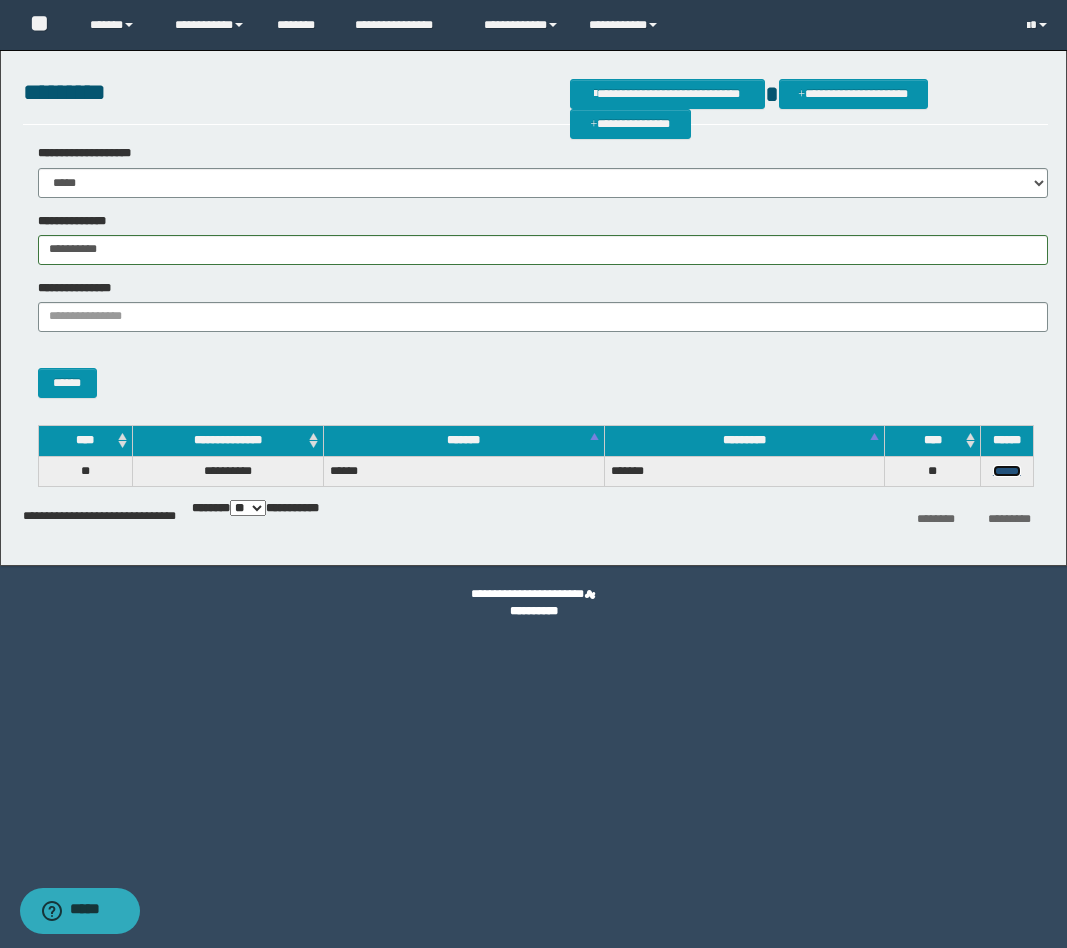 click on "******" at bounding box center (1007, 471) 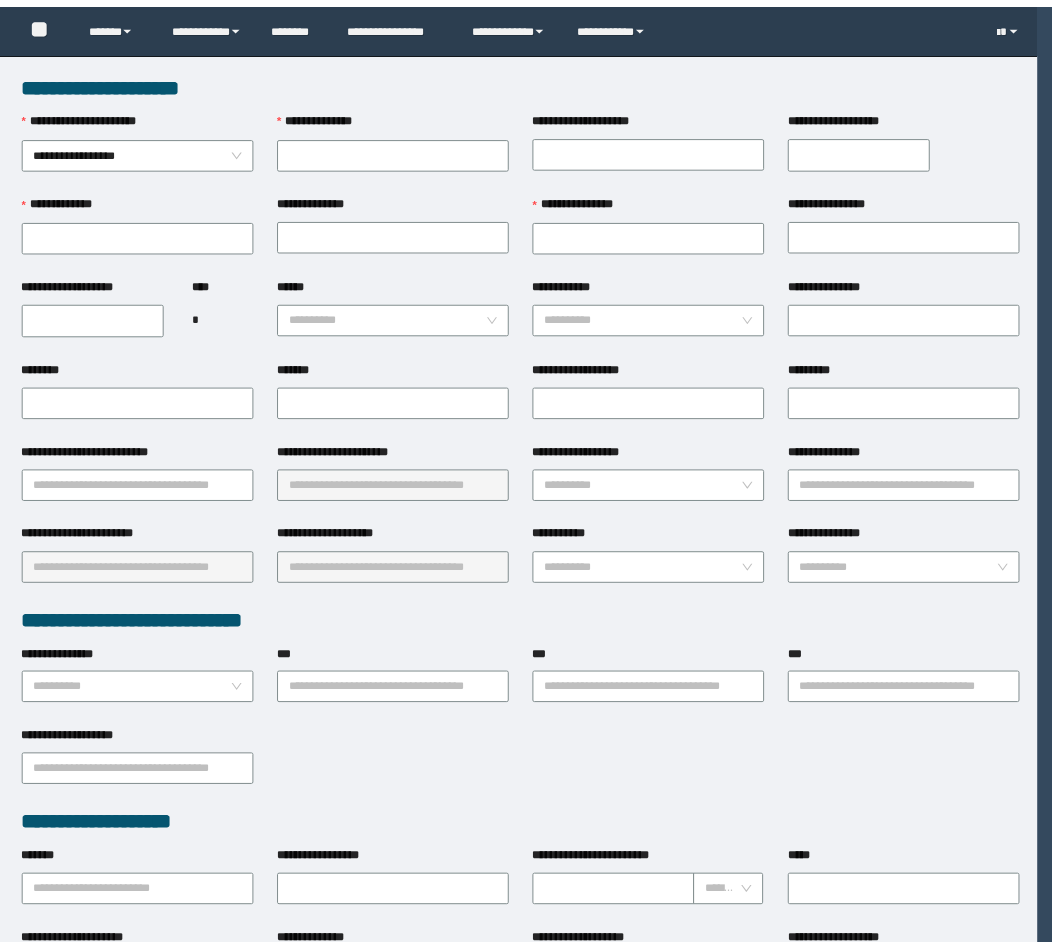 scroll, scrollTop: 0, scrollLeft: 0, axis: both 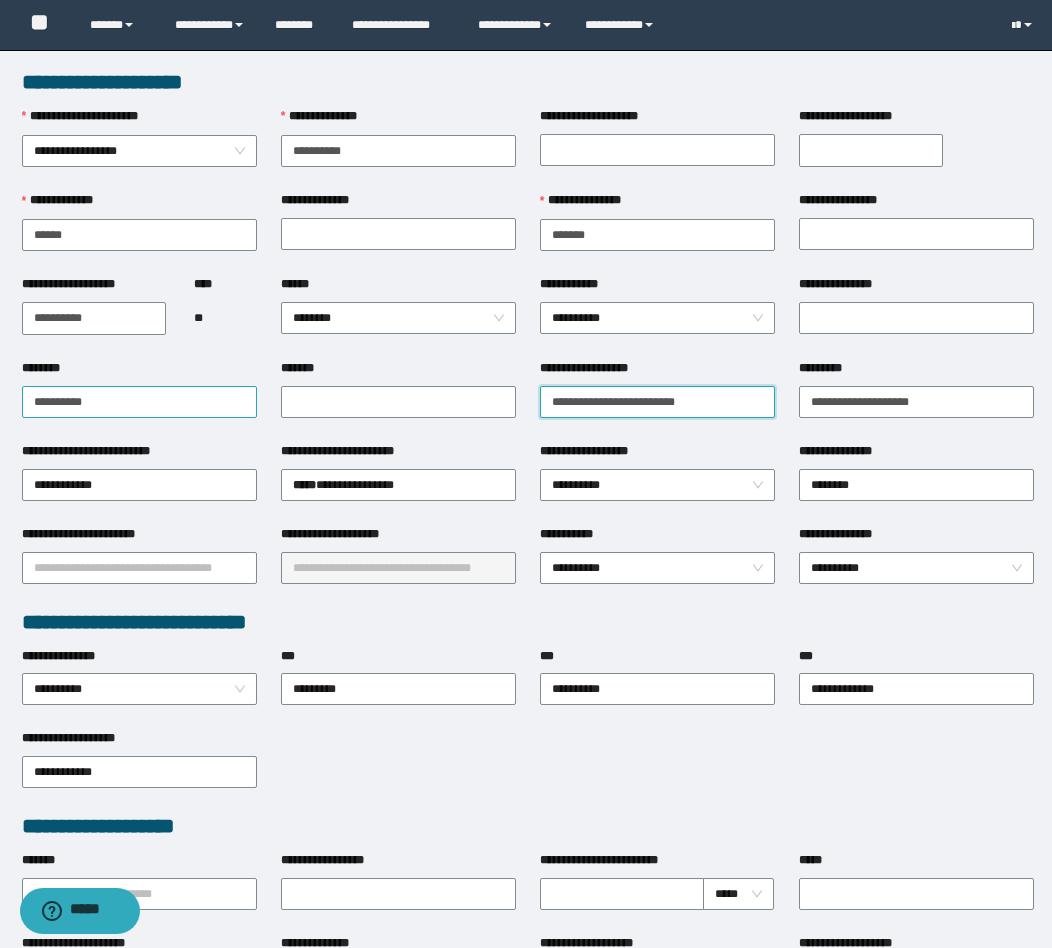 drag, startPoint x: 296, startPoint y: 409, endPoint x: 46, endPoint y: 411, distance: 250.008 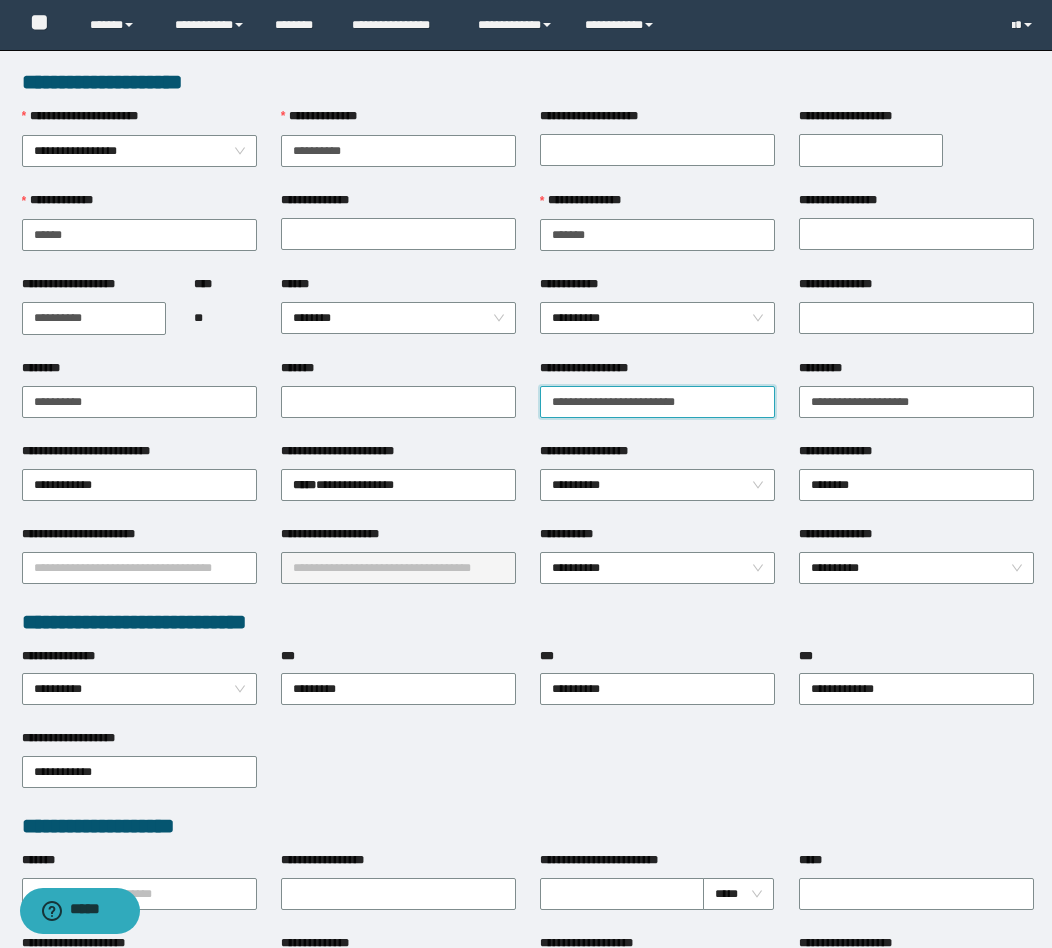 paste 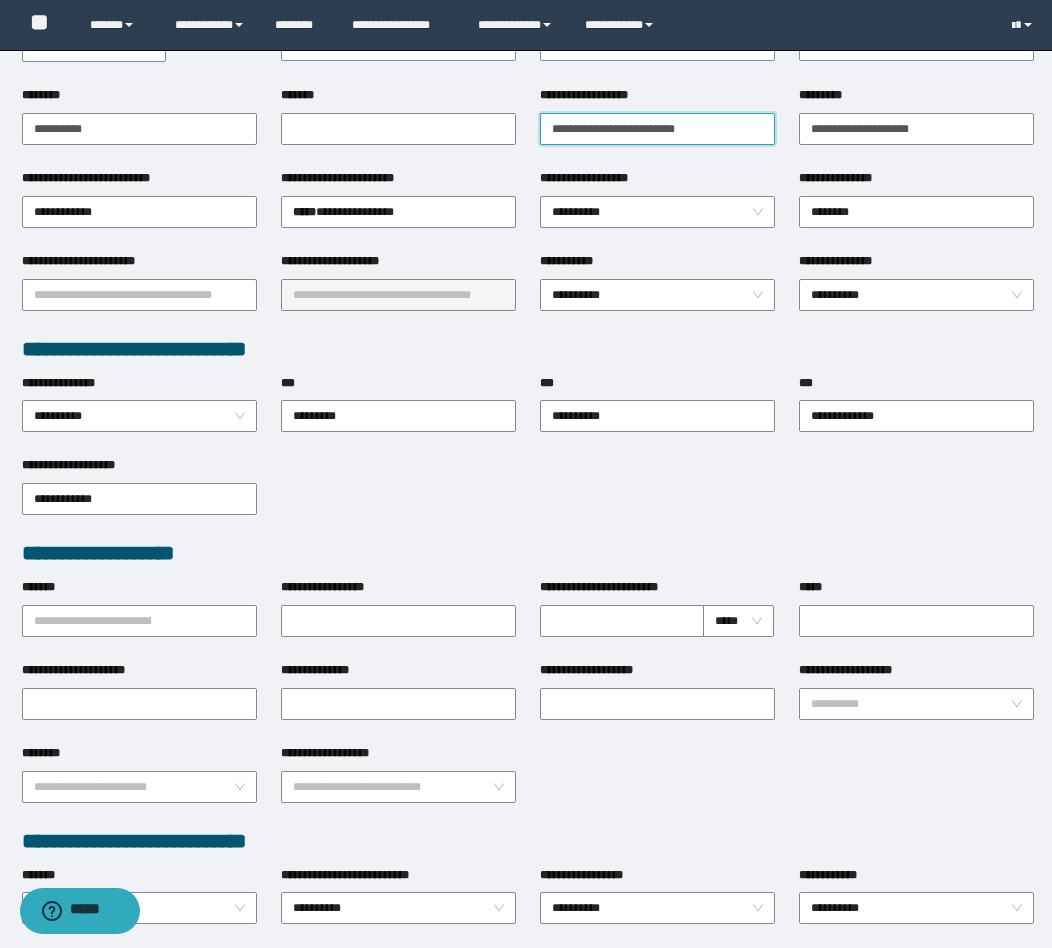 scroll, scrollTop: 755, scrollLeft: 0, axis: vertical 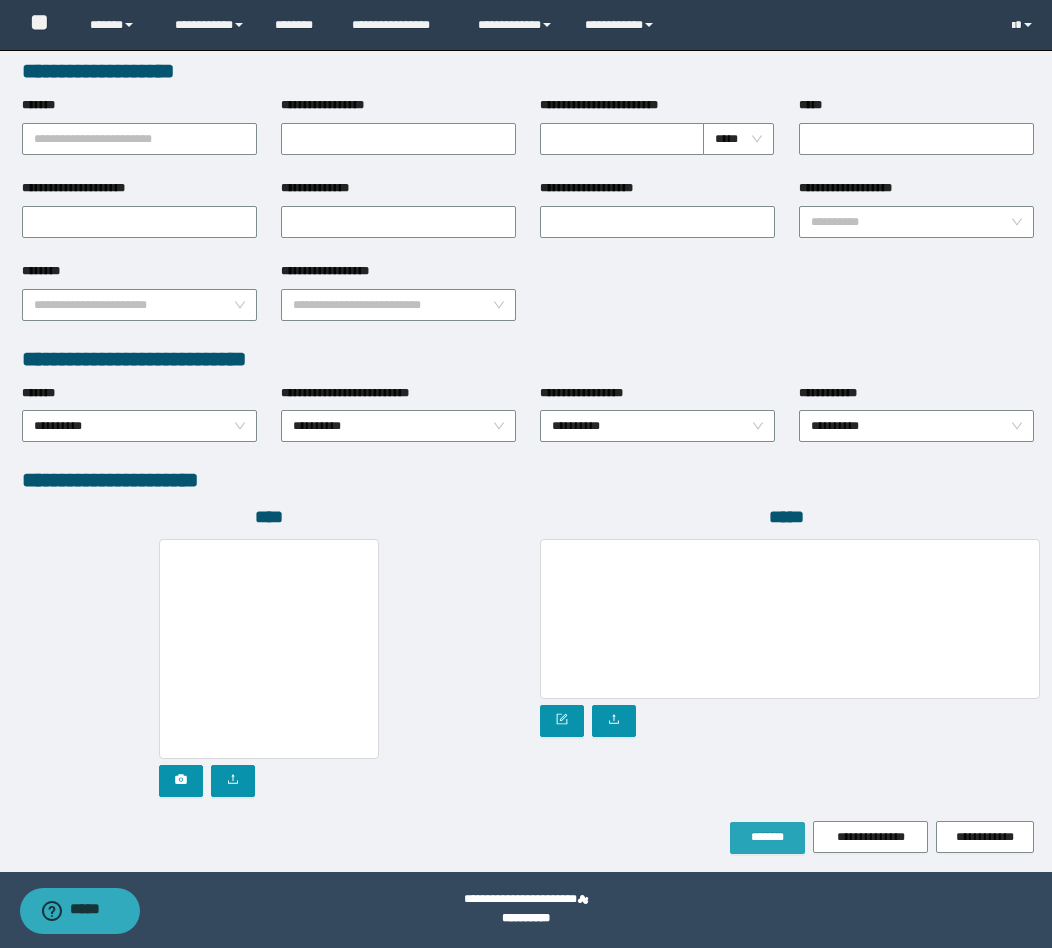 type on "**********" 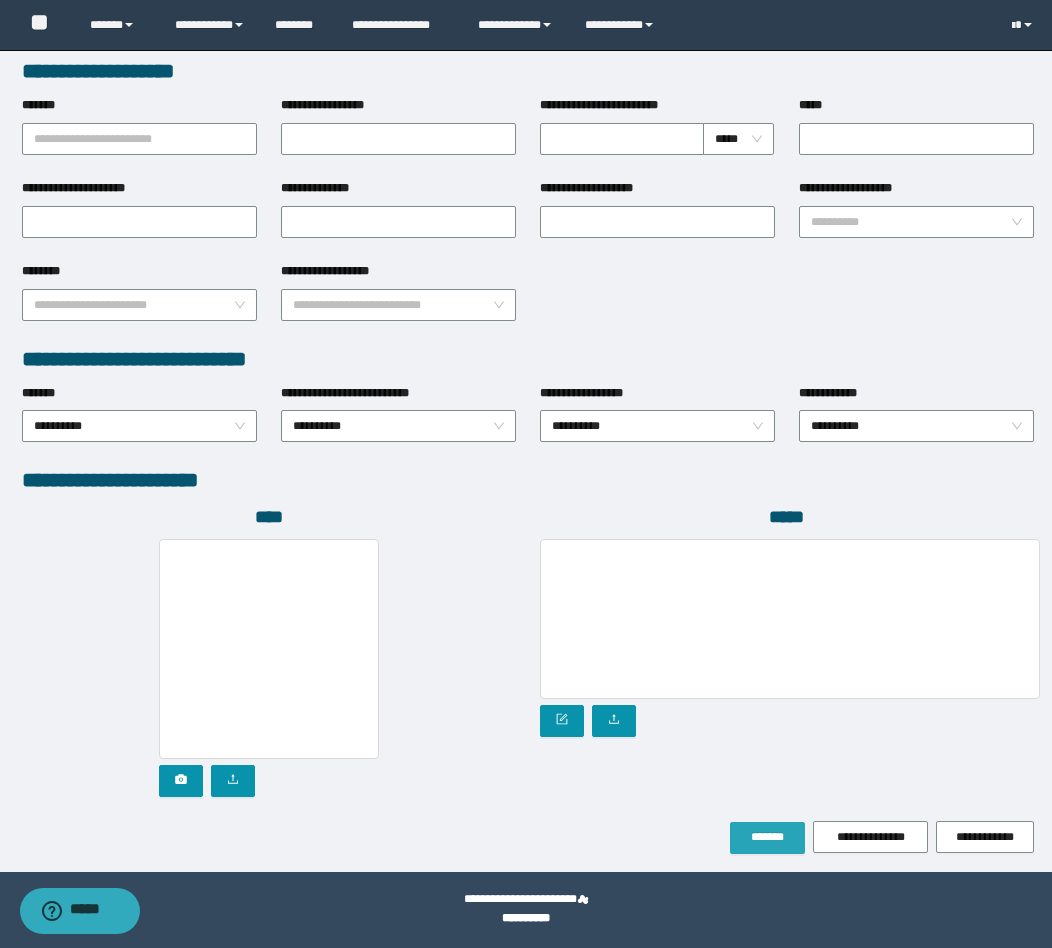 drag, startPoint x: 745, startPoint y: 839, endPoint x: 774, endPoint y: 824, distance: 32.649654 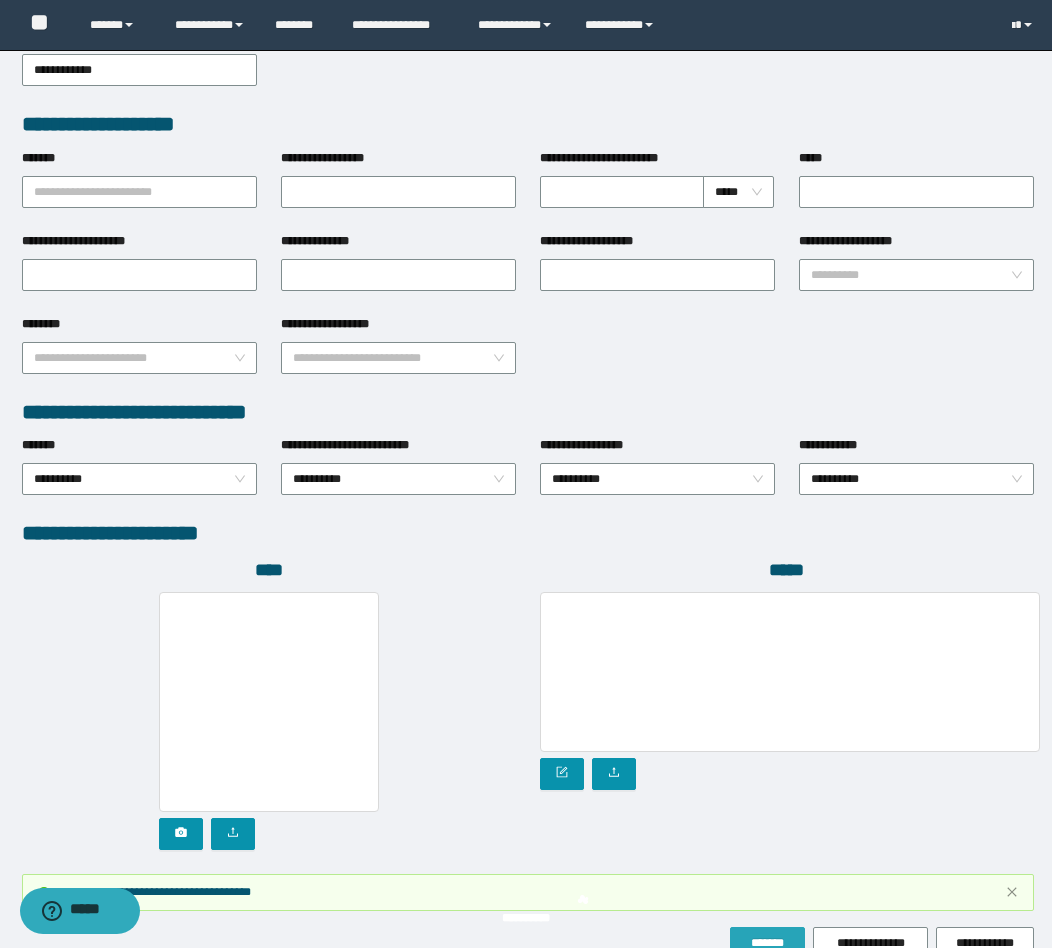 scroll, scrollTop: 808, scrollLeft: 0, axis: vertical 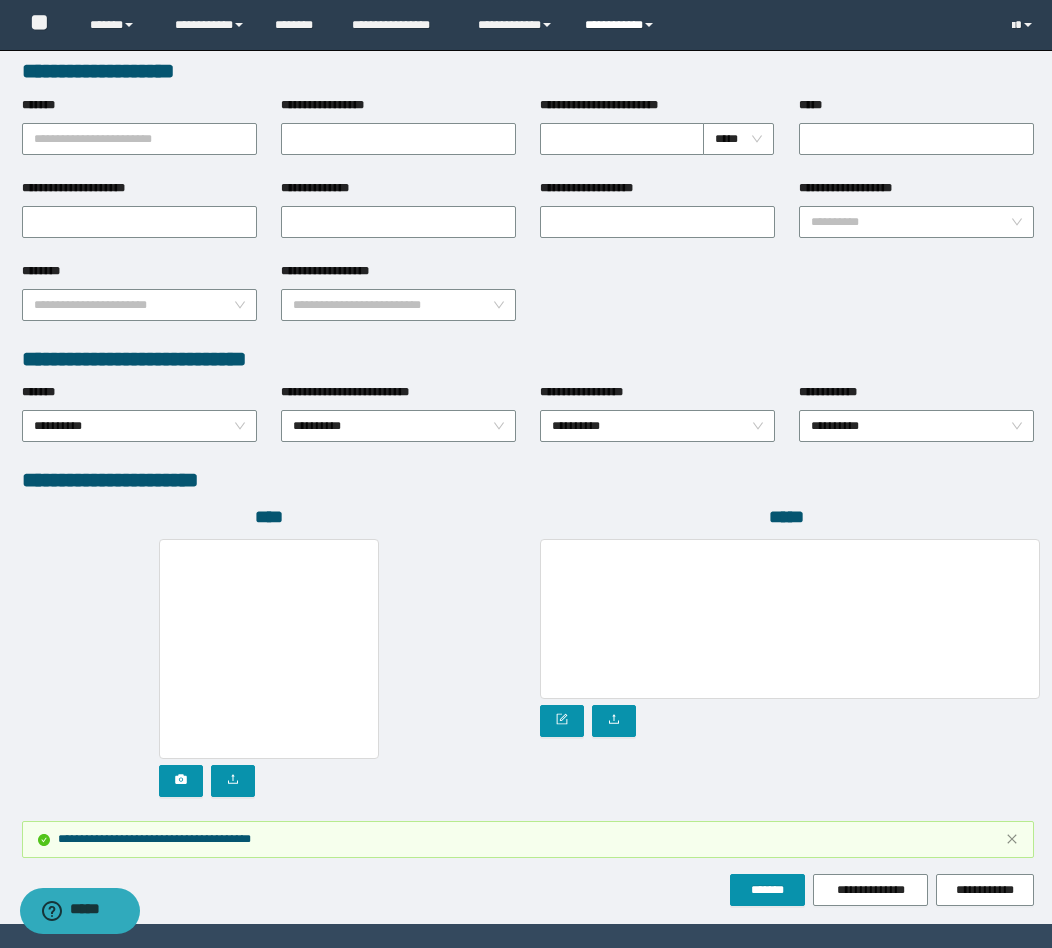 click on "**********" at bounding box center [622, 25] 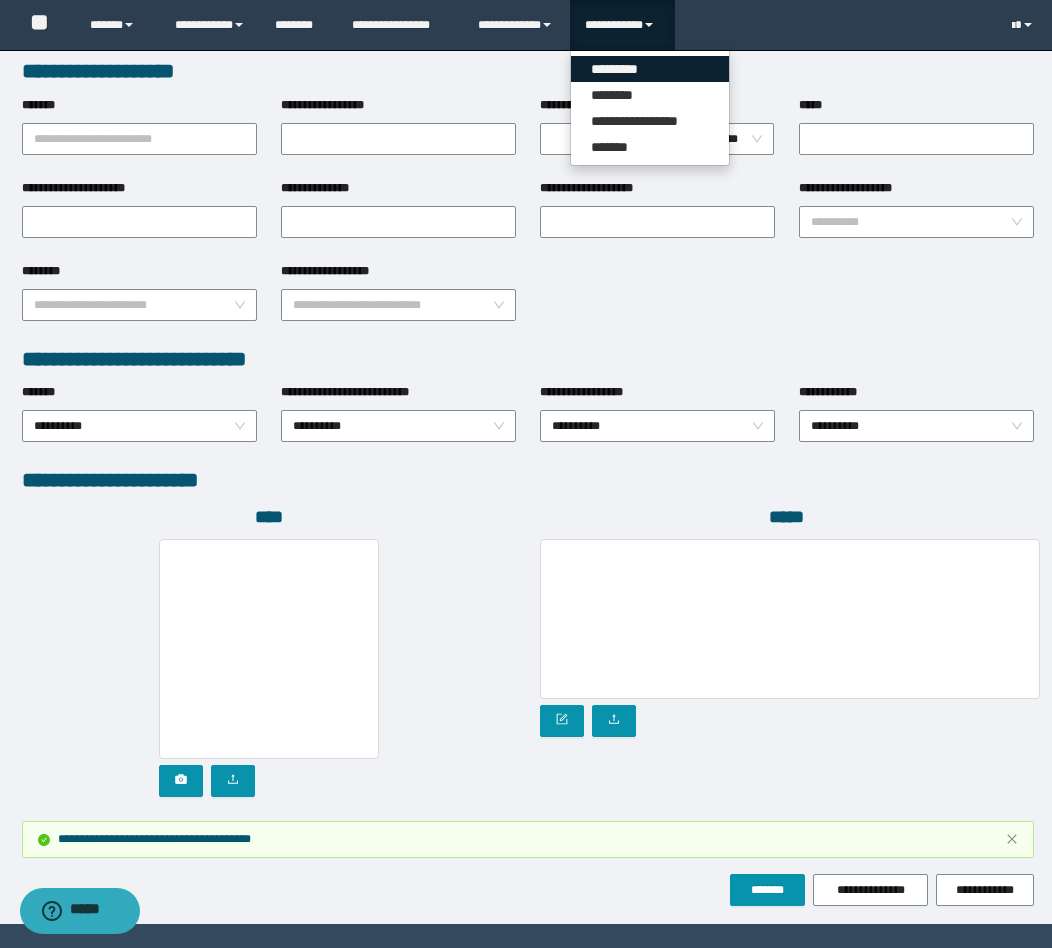 click on "*********" at bounding box center (650, 69) 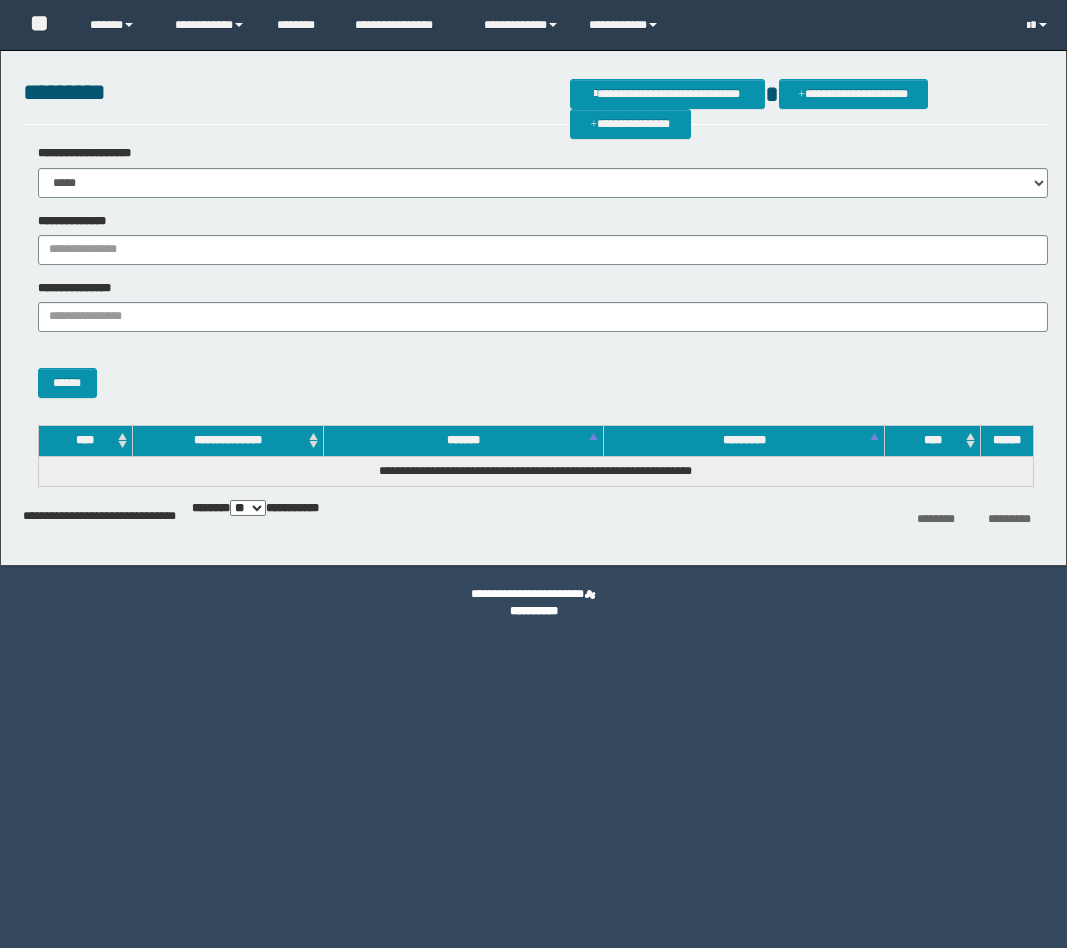 scroll, scrollTop: 0, scrollLeft: 0, axis: both 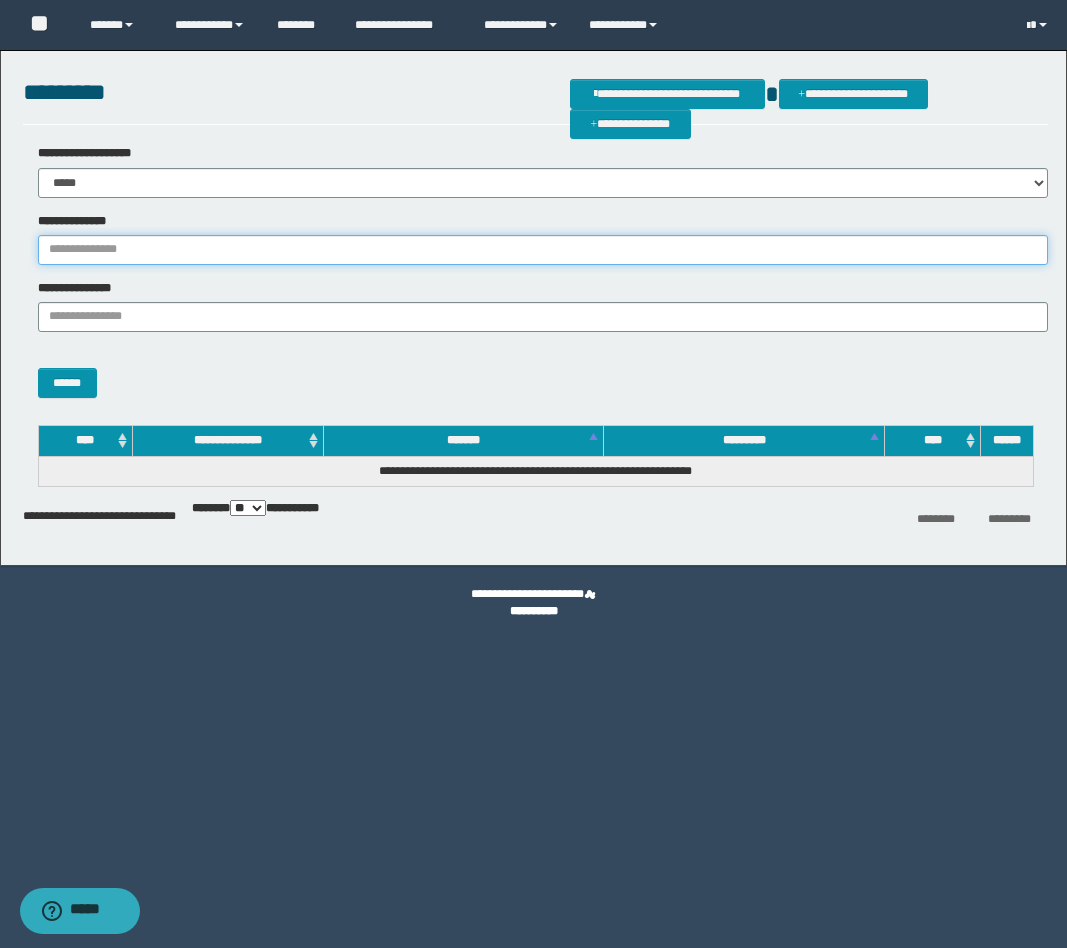 drag, startPoint x: 313, startPoint y: 246, endPoint x: 289, endPoint y: 264, distance: 30 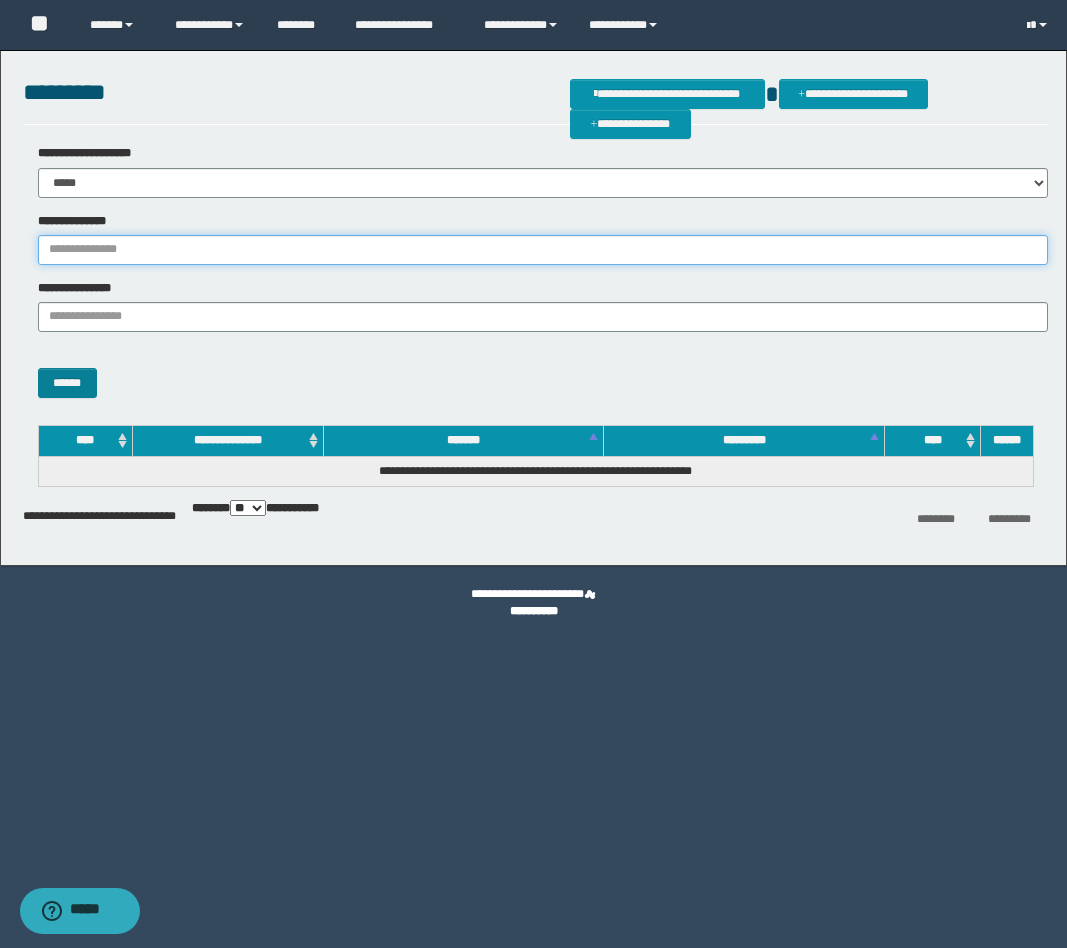 paste on "********" 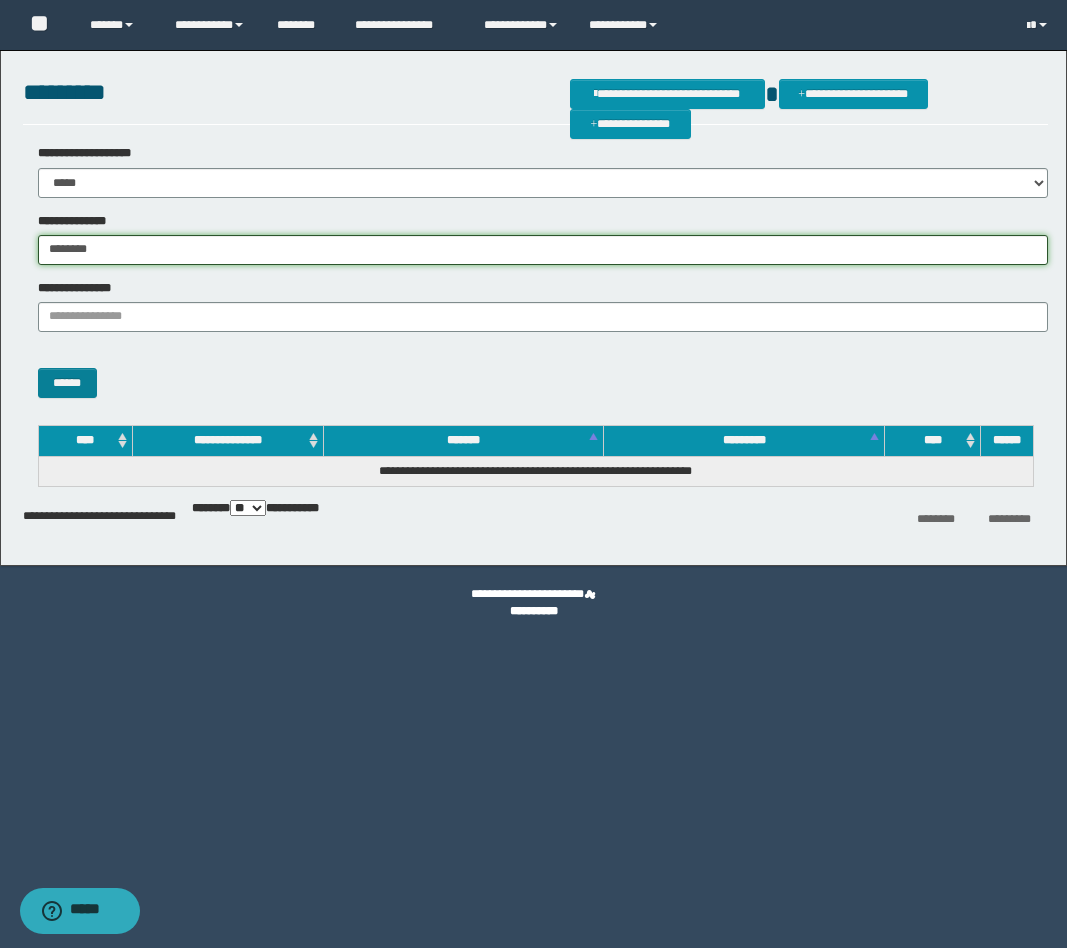 type on "********" 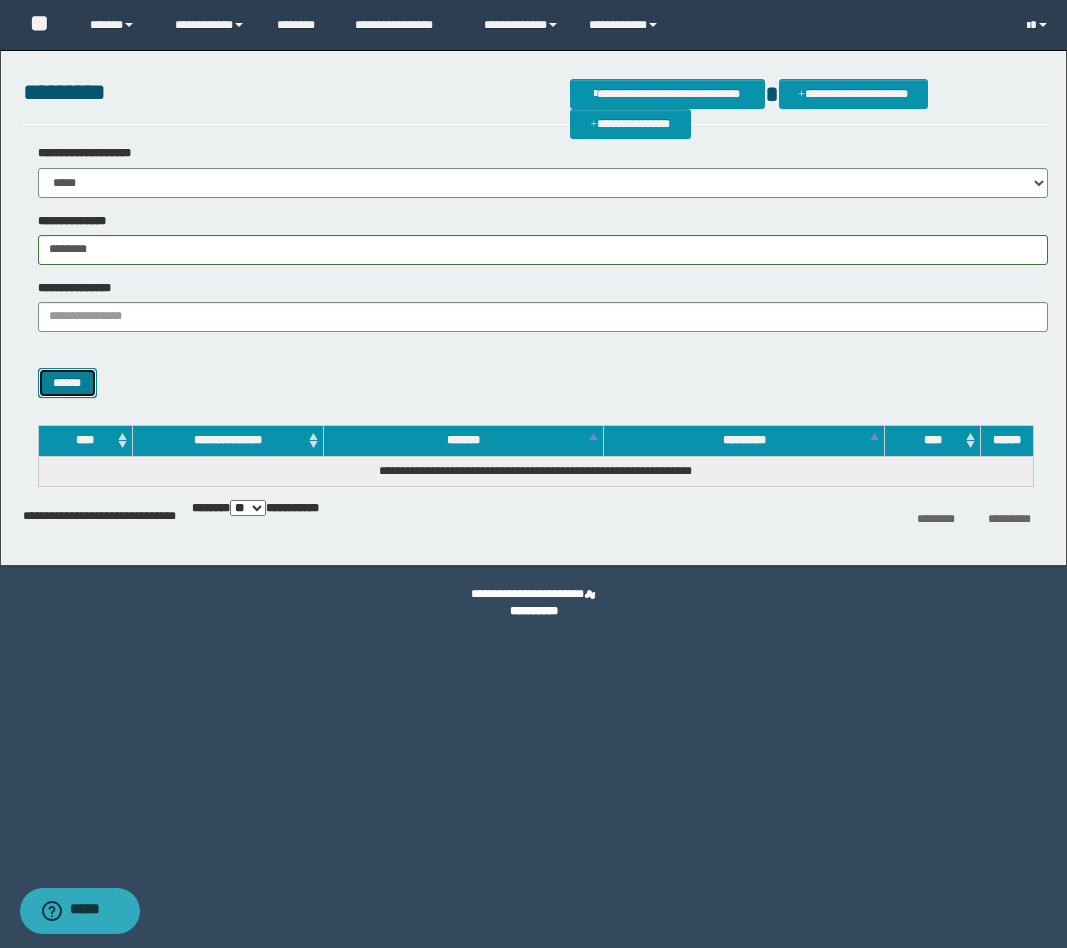 click on "******" at bounding box center (67, 383) 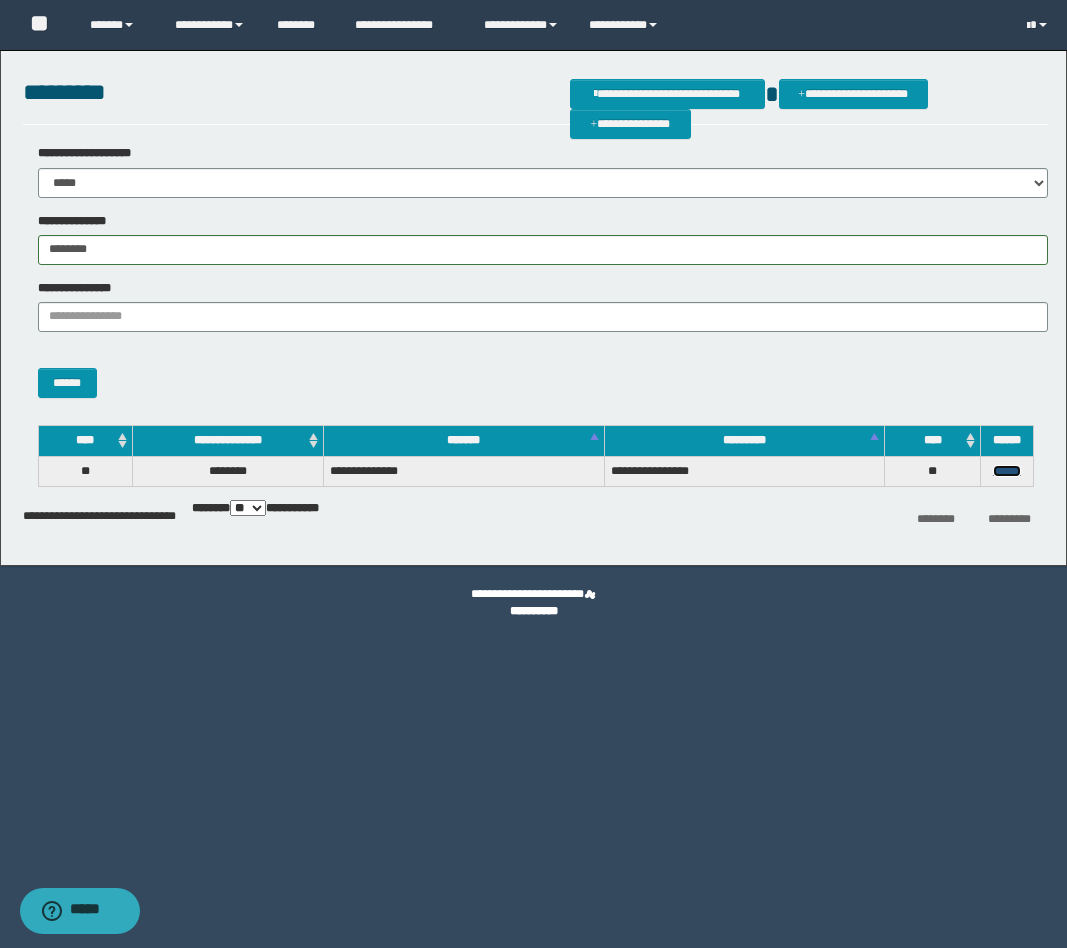 click on "******" at bounding box center [1007, 471] 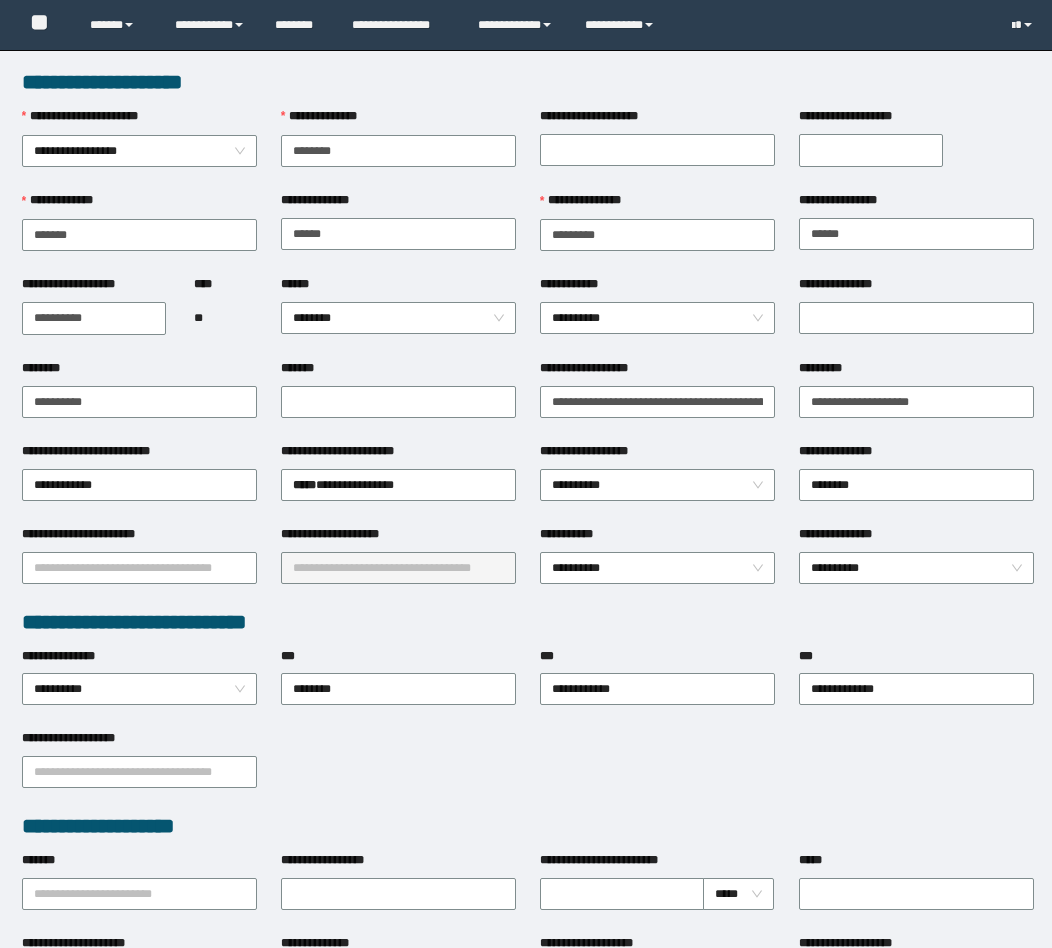 scroll, scrollTop: 0, scrollLeft: 0, axis: both 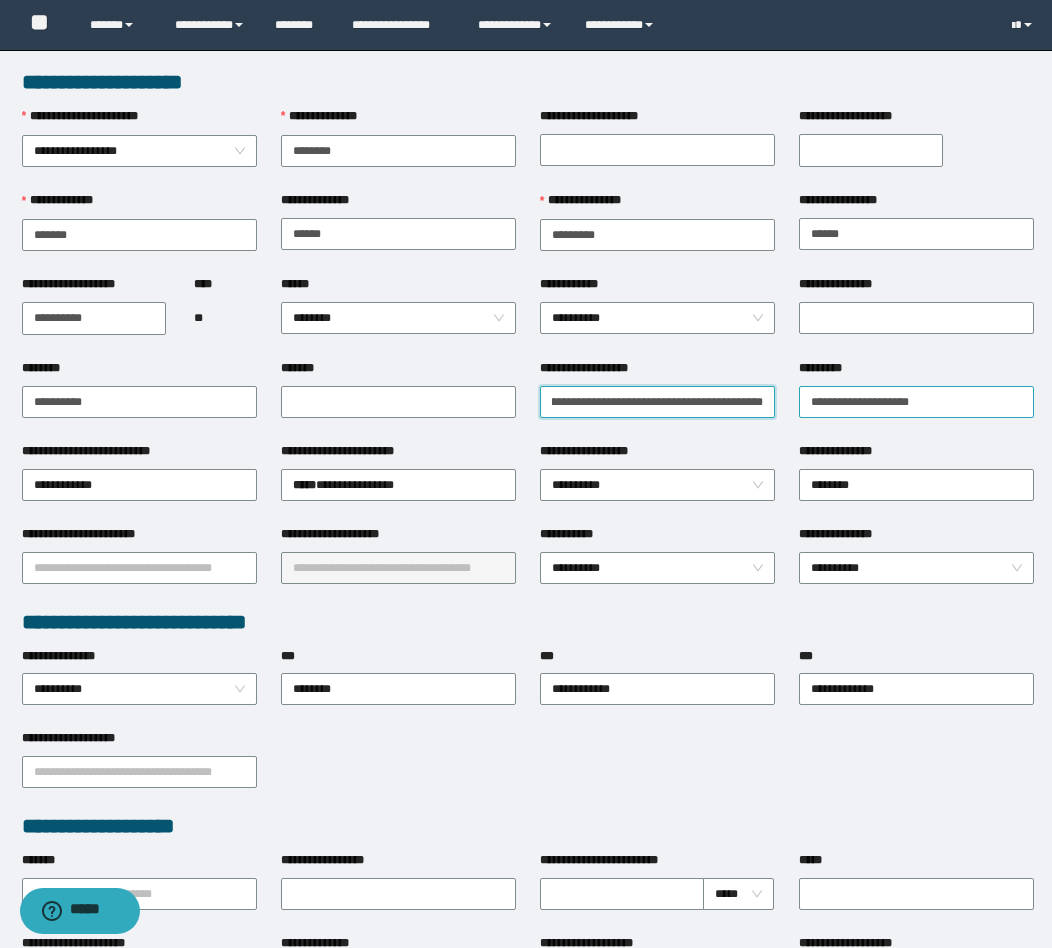 drag, startPoint x: 547, startPoint y: 400, endPoint x: 1008, endPoint y: 401, distance: 461.0011 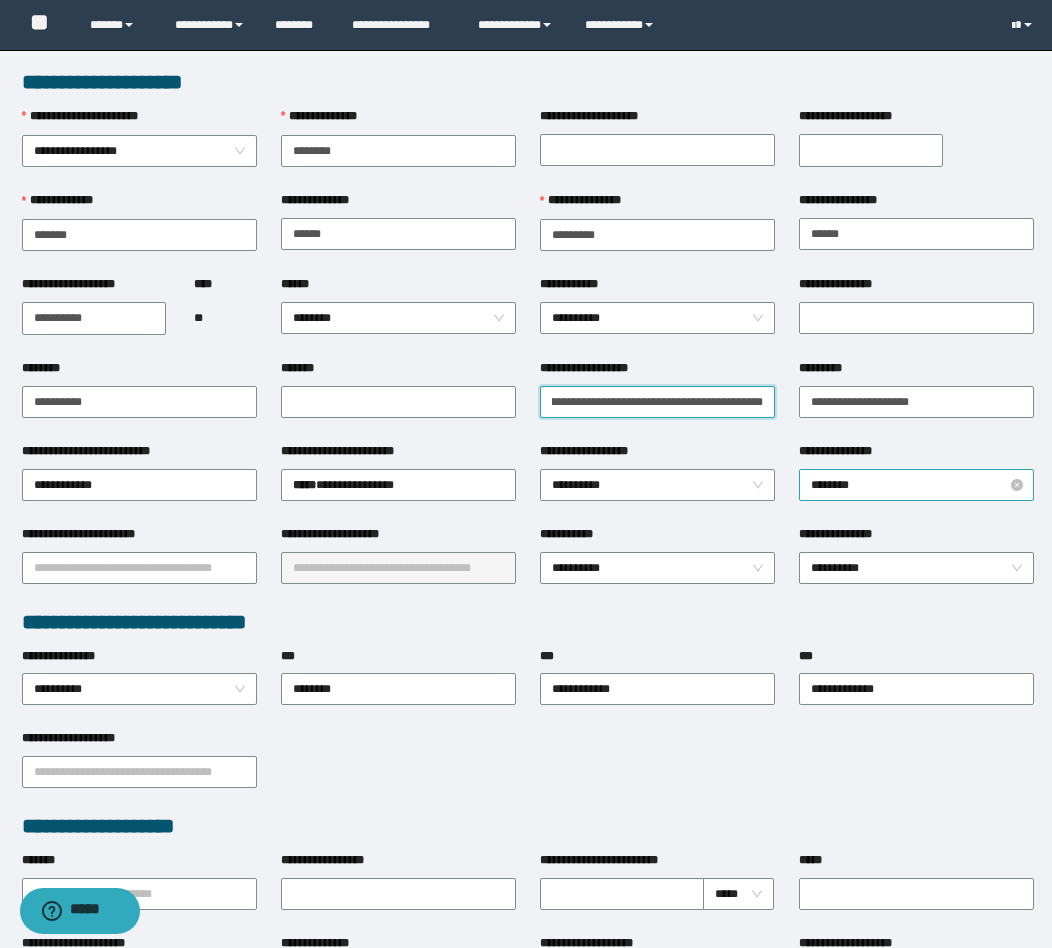 paste 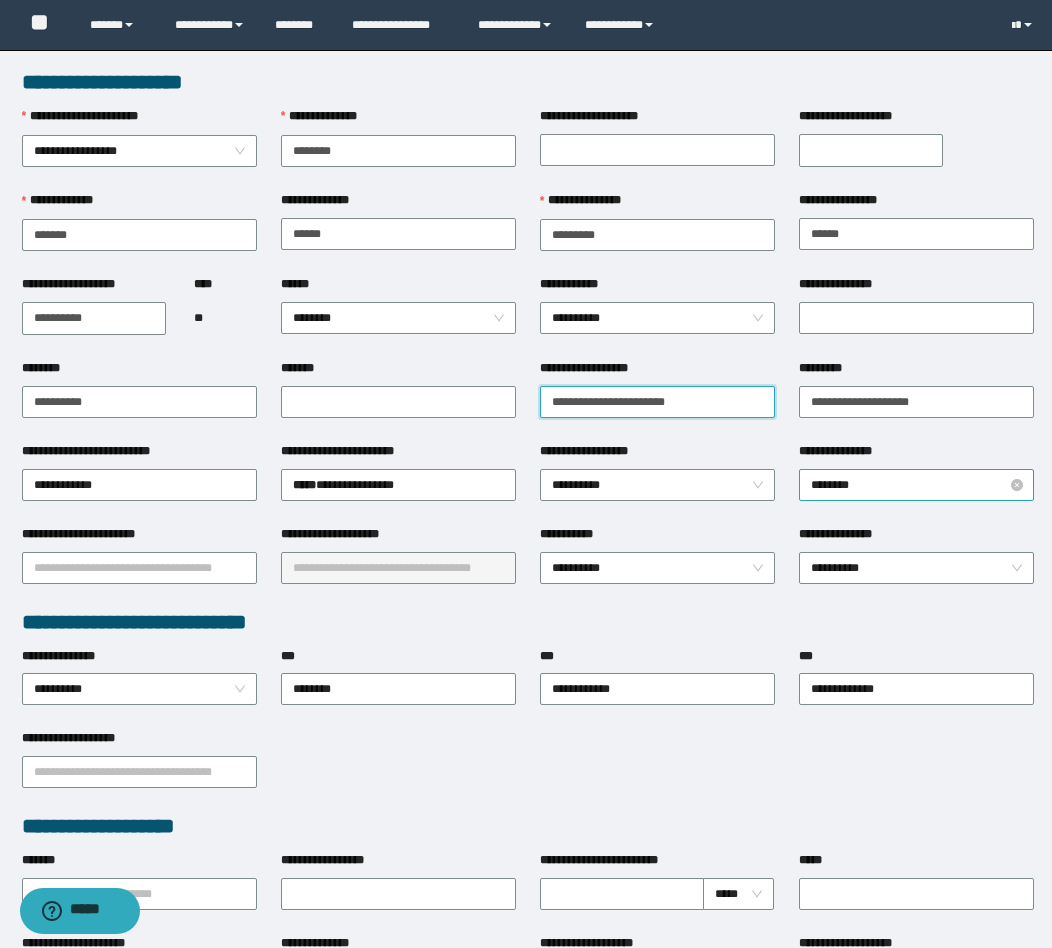 scroll, scrollTop: 0, scrollLeft: 0, axis: both 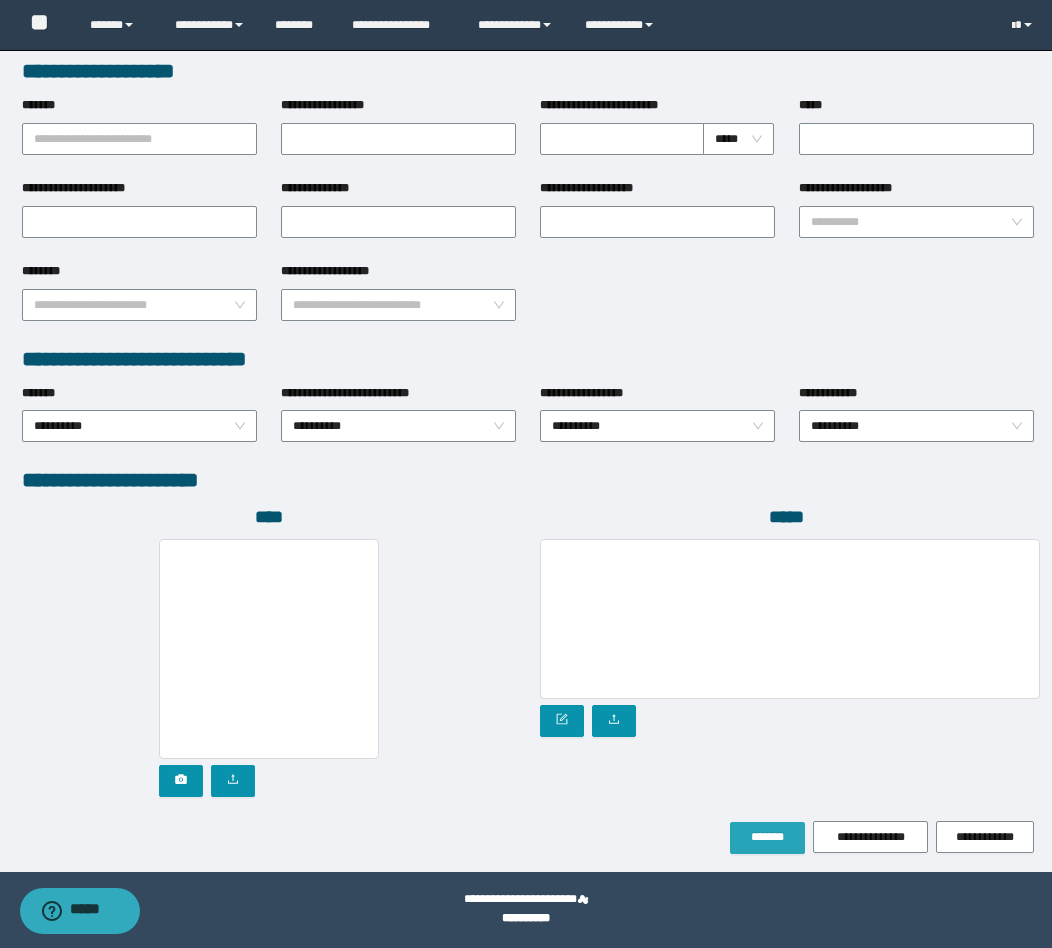 type on "**********" 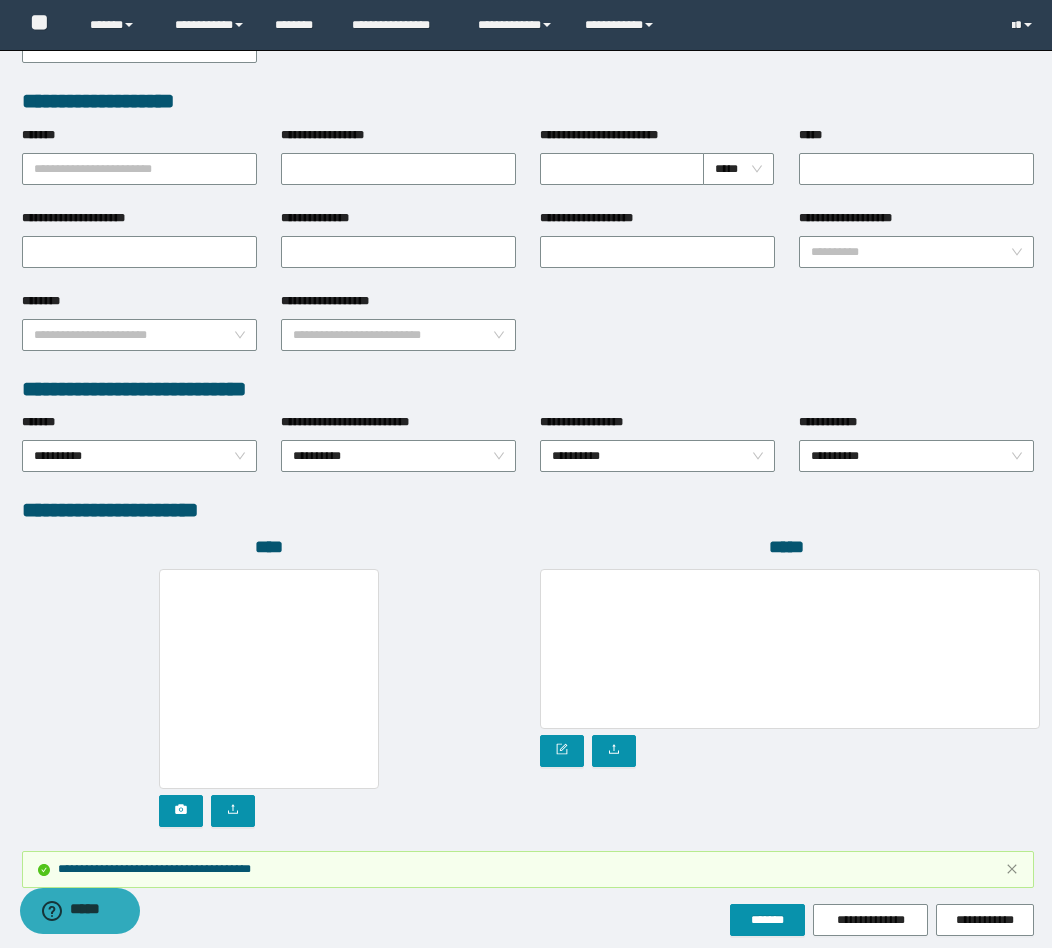 scroll, scrollTop: 861, scrollLeft: 0, axis: vertical 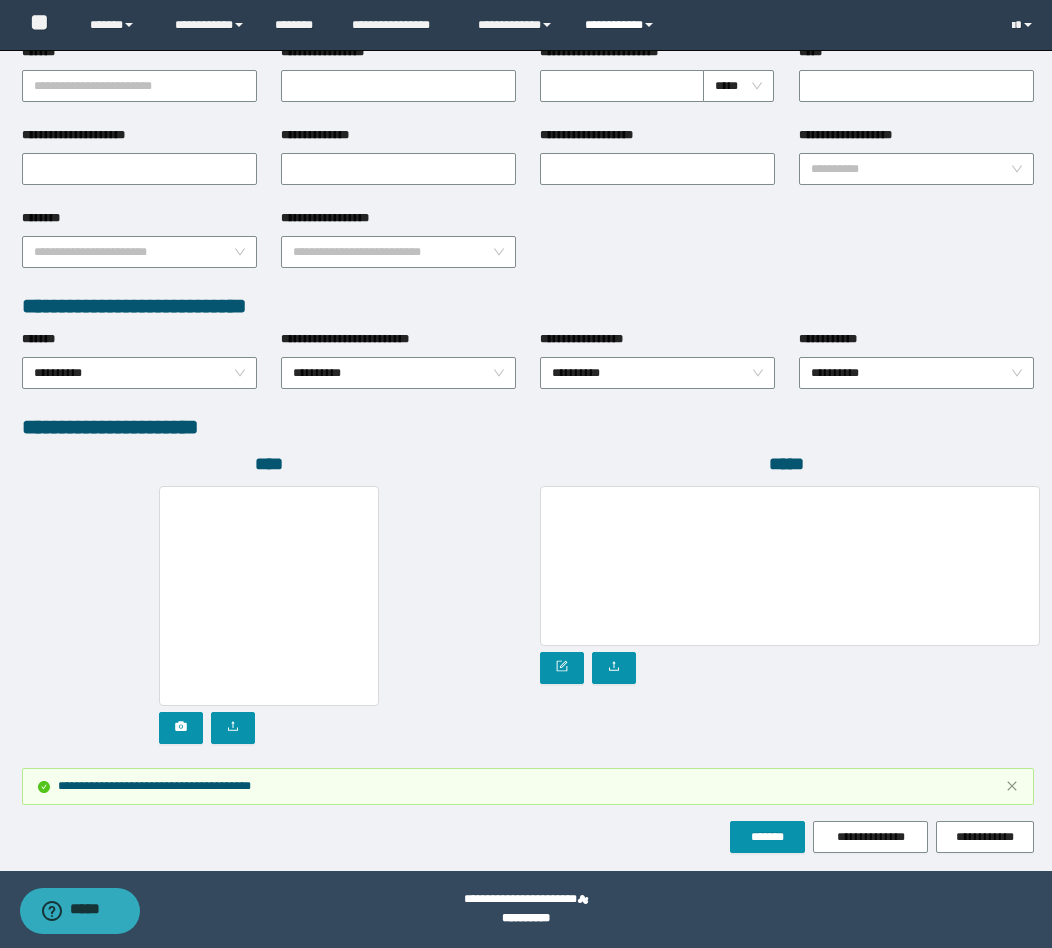 click on "**********" at bounding box center [622, 25] 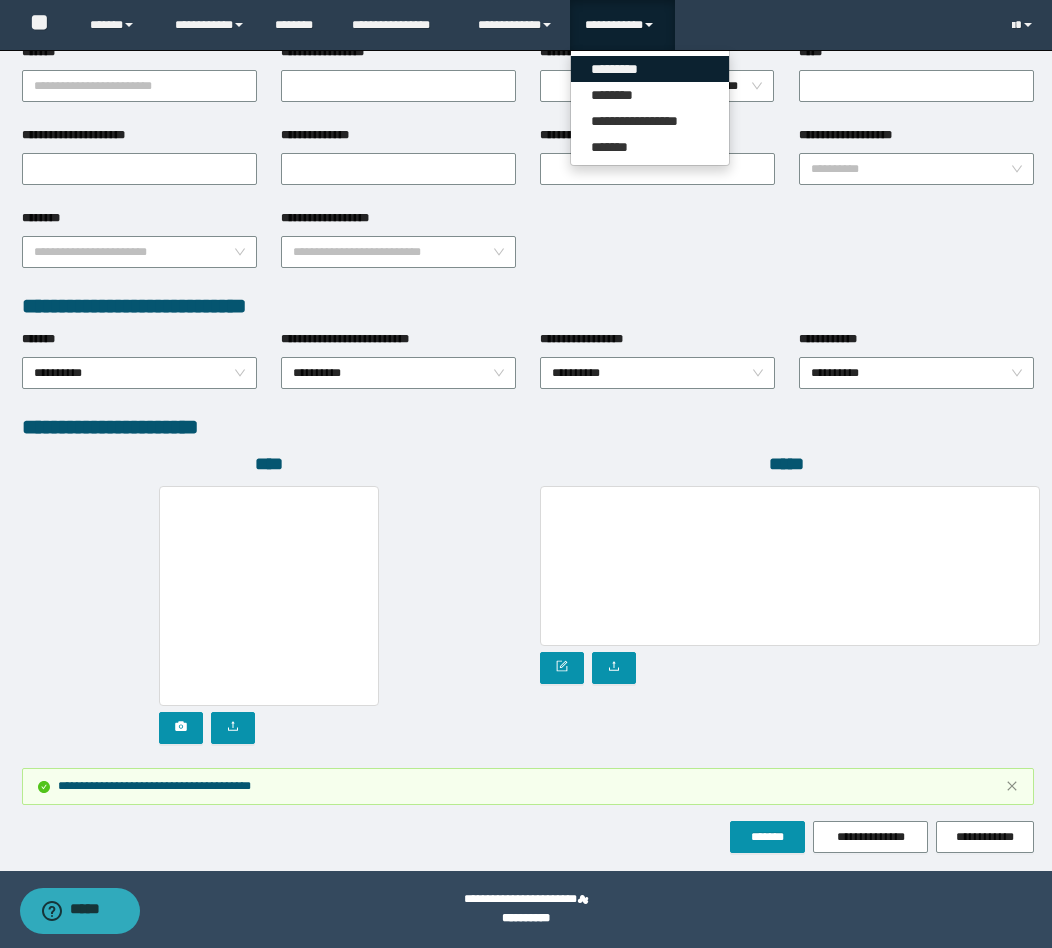 click on "*********" at bounding box center (650, 69) 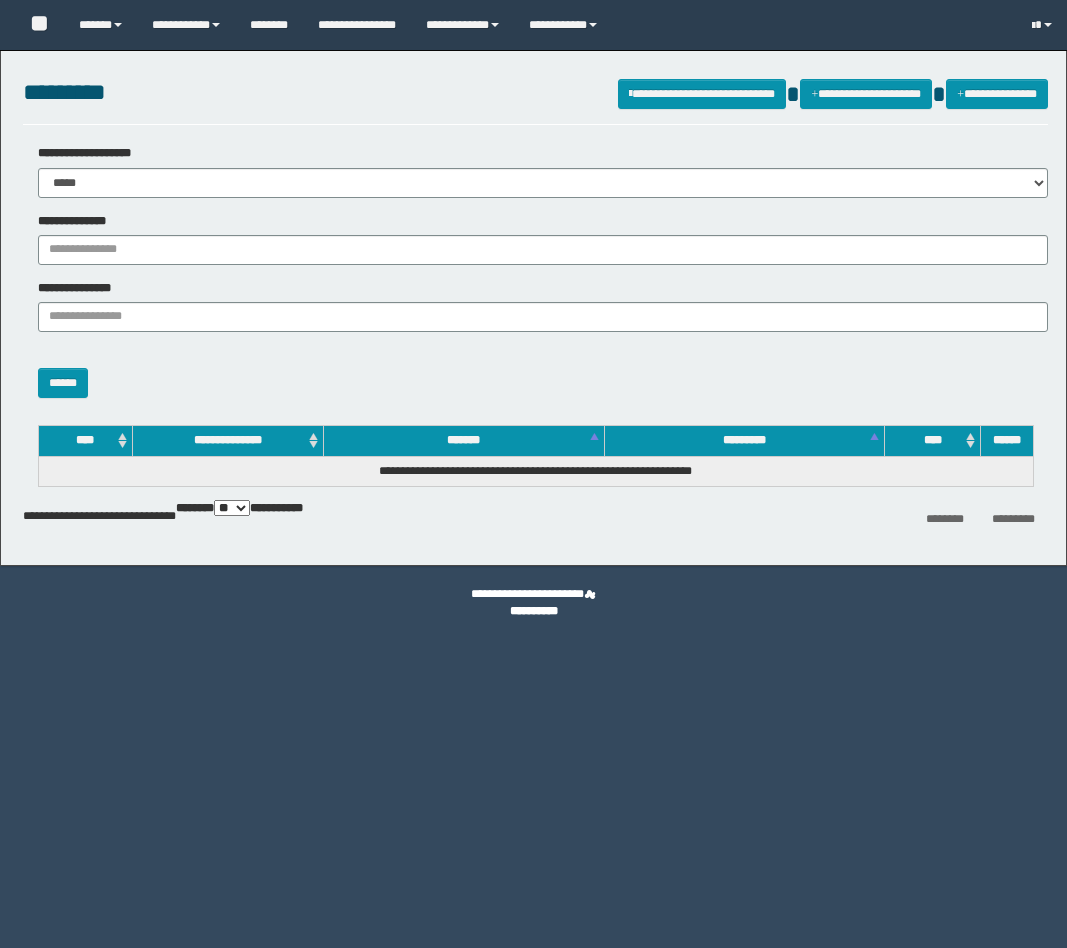 scroll, scrollTop: 0, scrollLeft: 0, axis: both 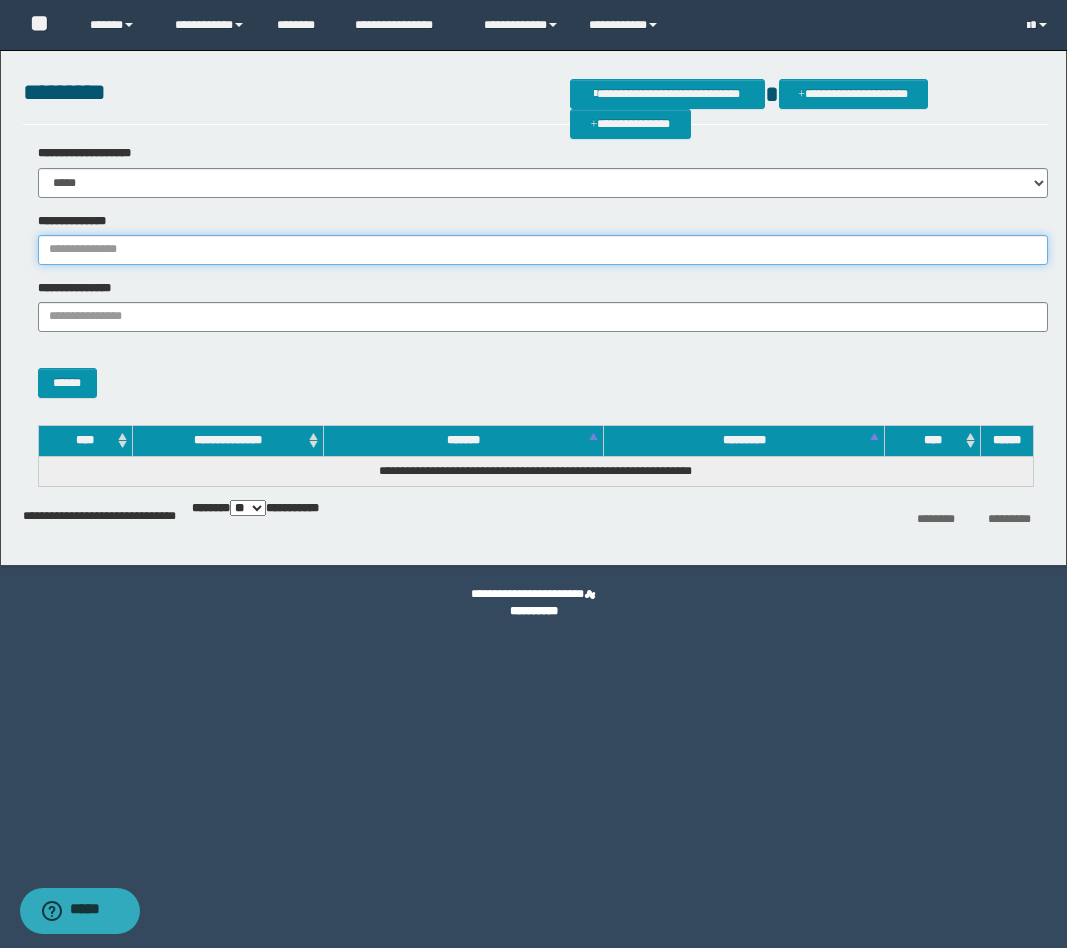 click on "**********" at bounding box center (543, 250) 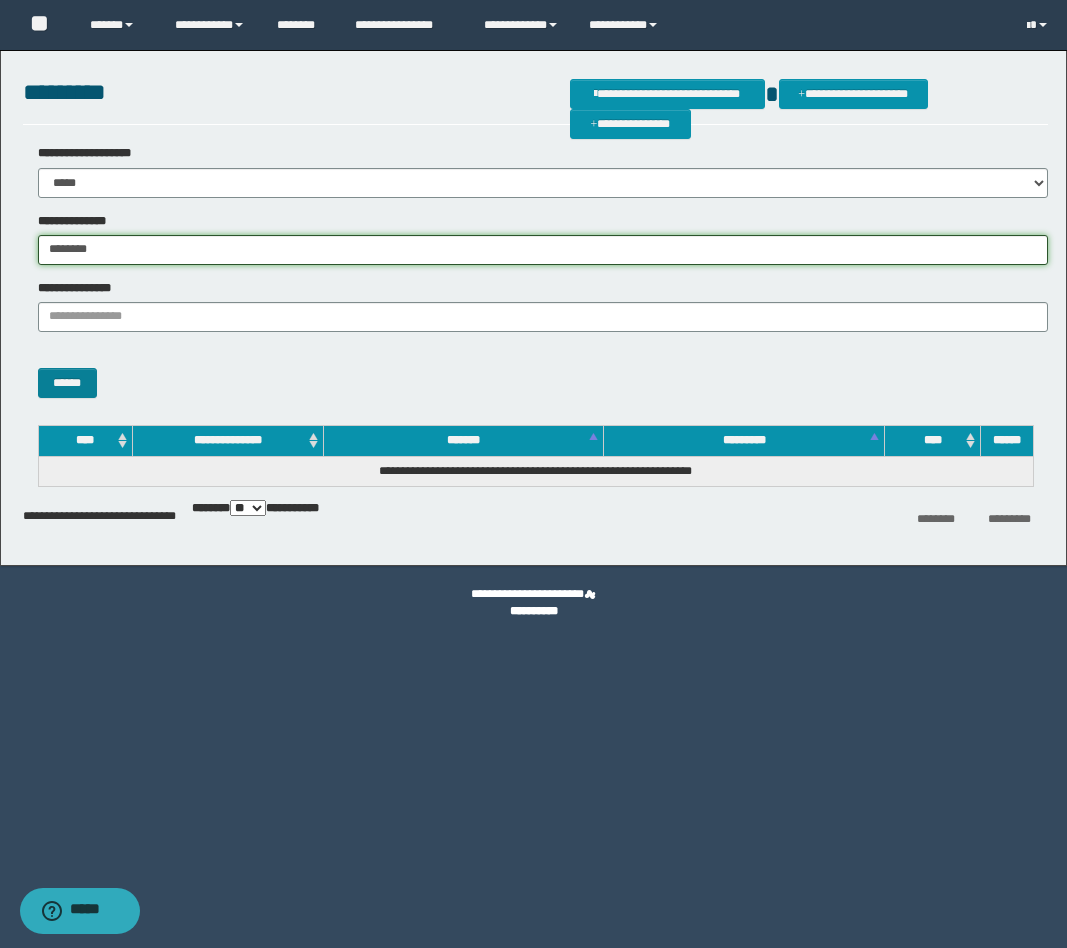type on "********" 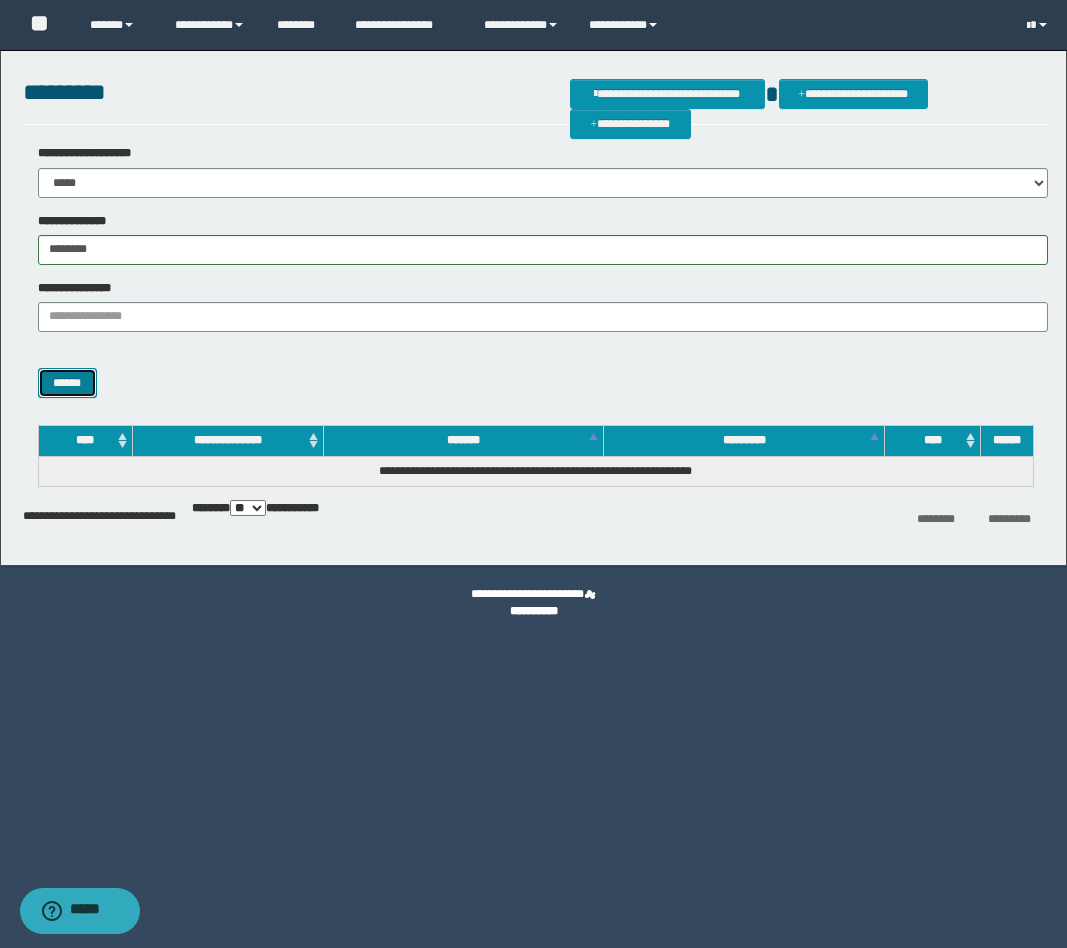 click on "******" at bounding box center (67, 383) 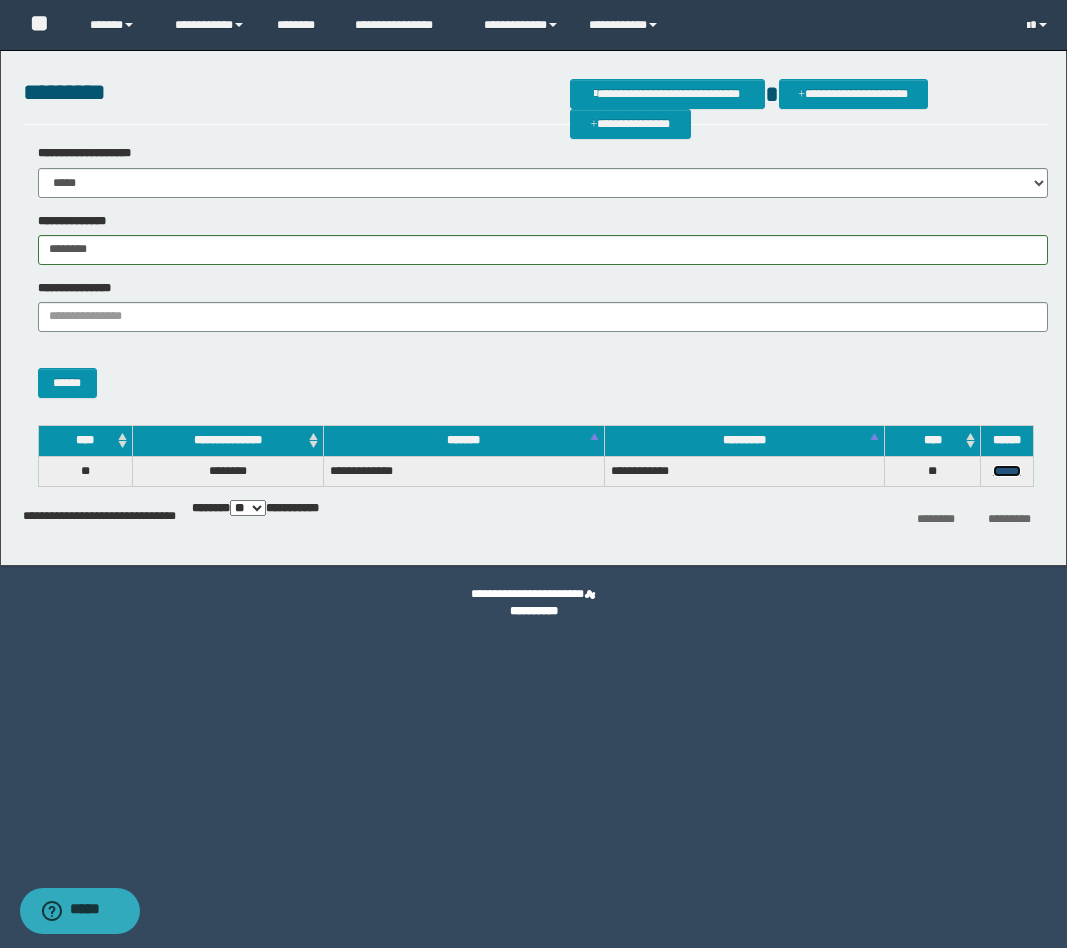 click on "******" at bounding box center (1007, 471) 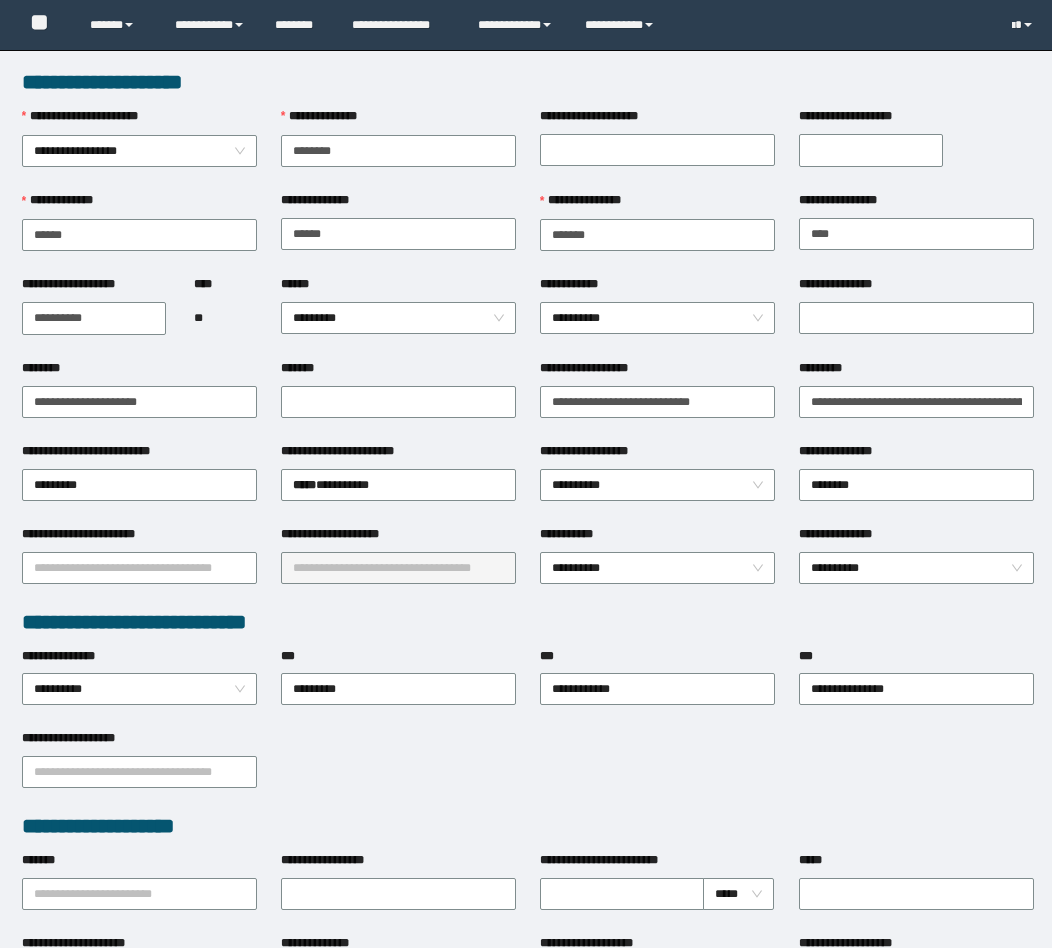 scroll, scrollTop: 0, scrollLeft: 0, axis: both 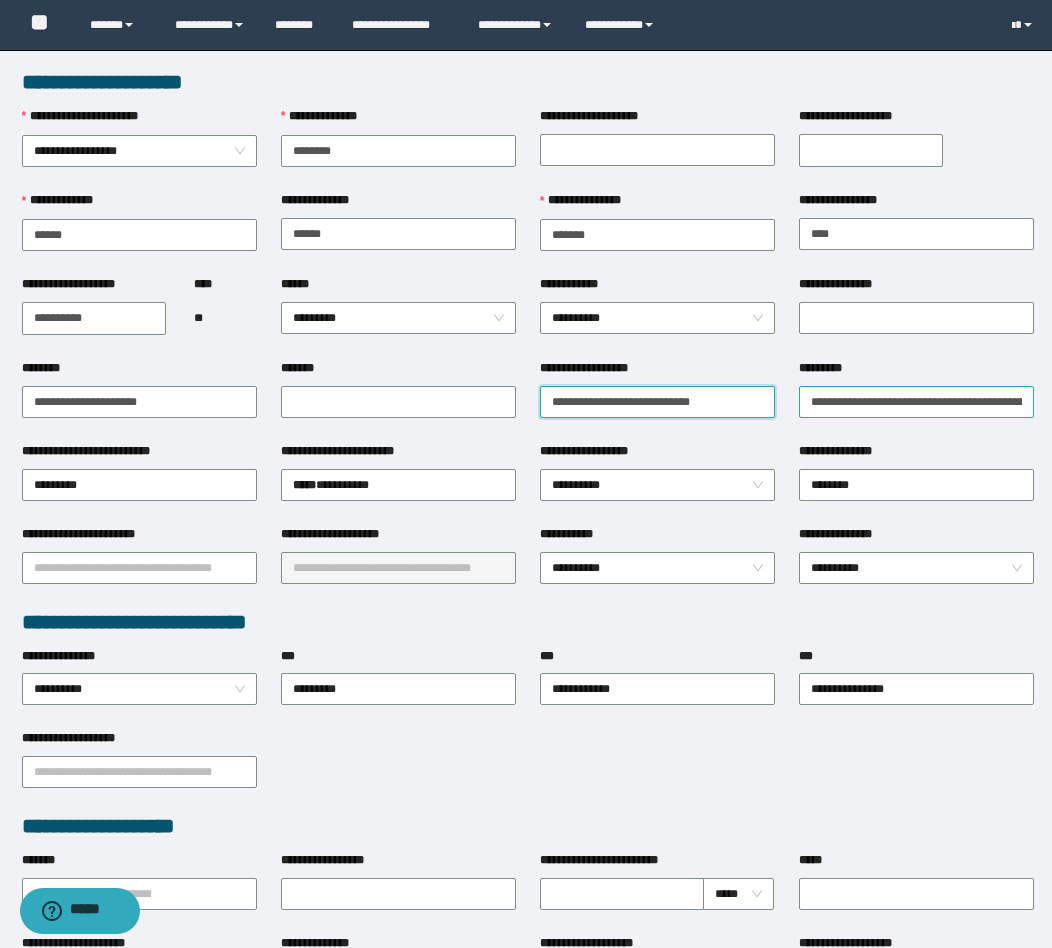 drag, startPoint x: 547, startPoint y: 398, endPoint x: 851, endPoint y: 404, distance: 304.0592 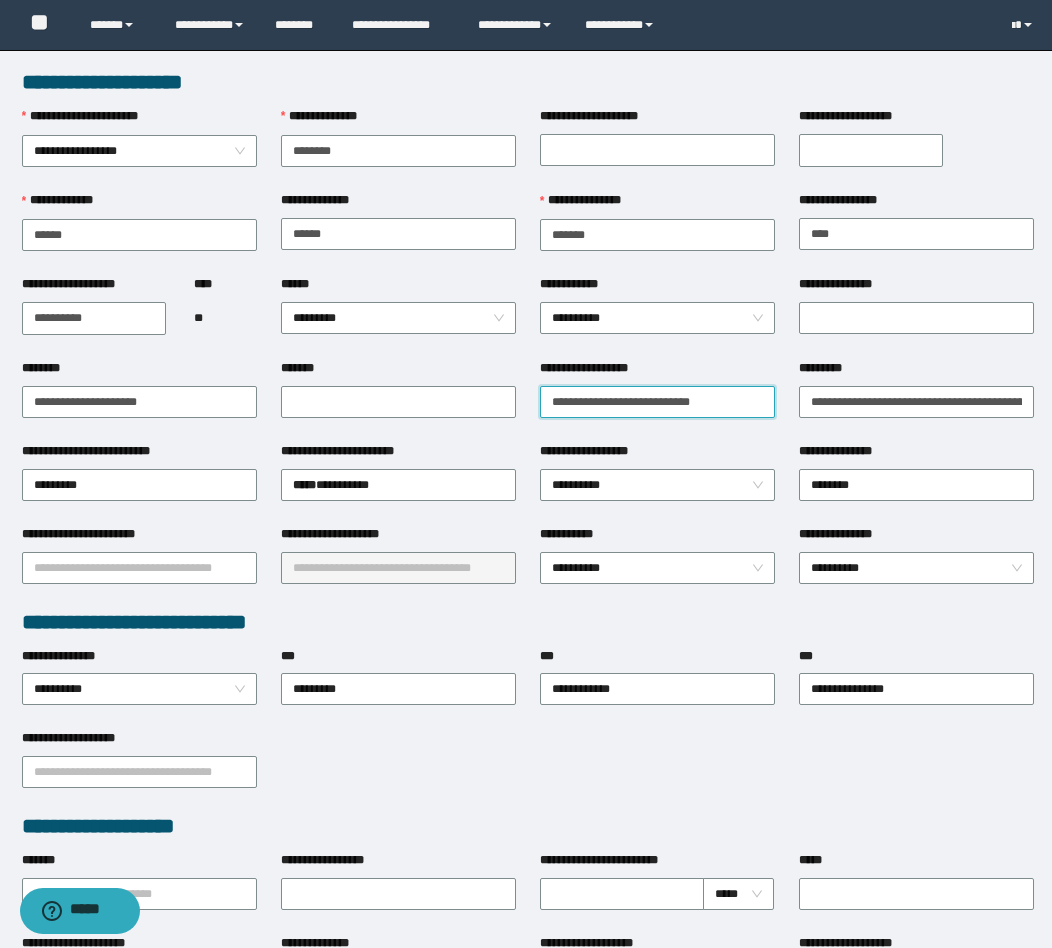 paste on "**********" 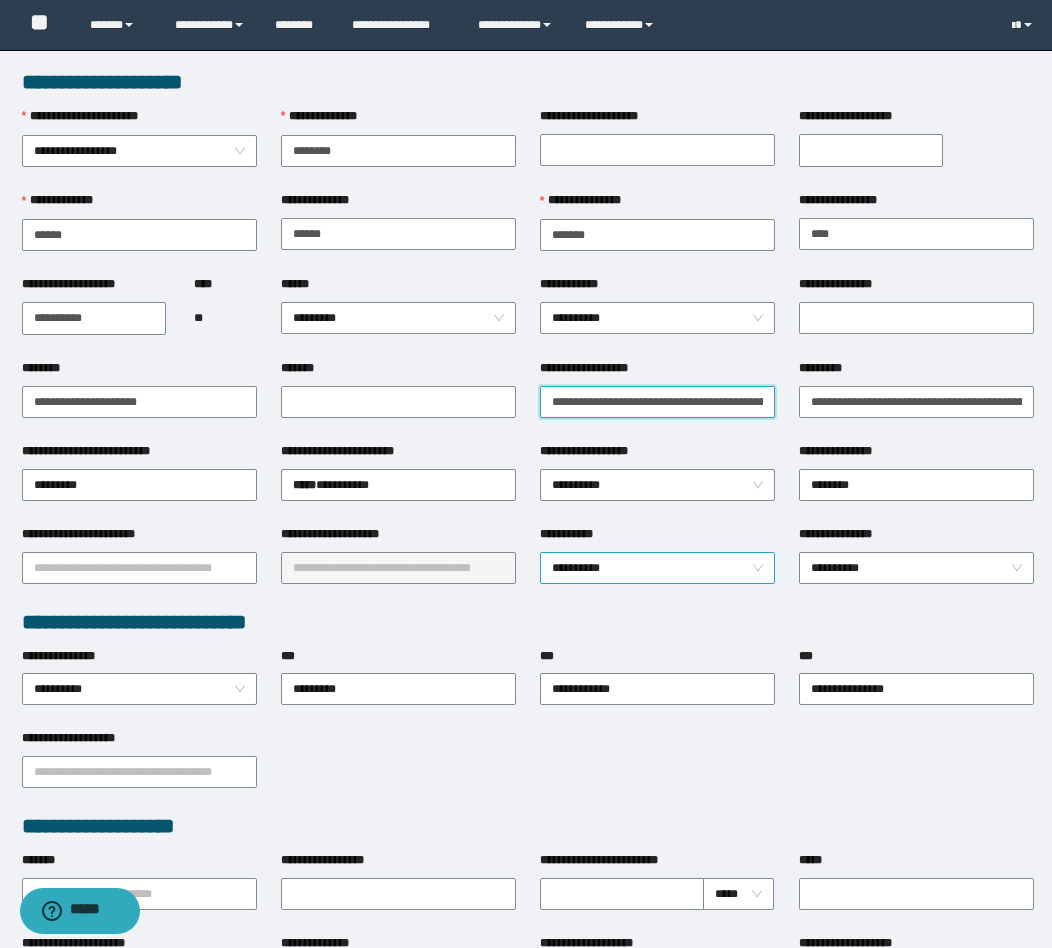 scroll, scrollTop: 0, scrollLeft: 138, axis: horizontal 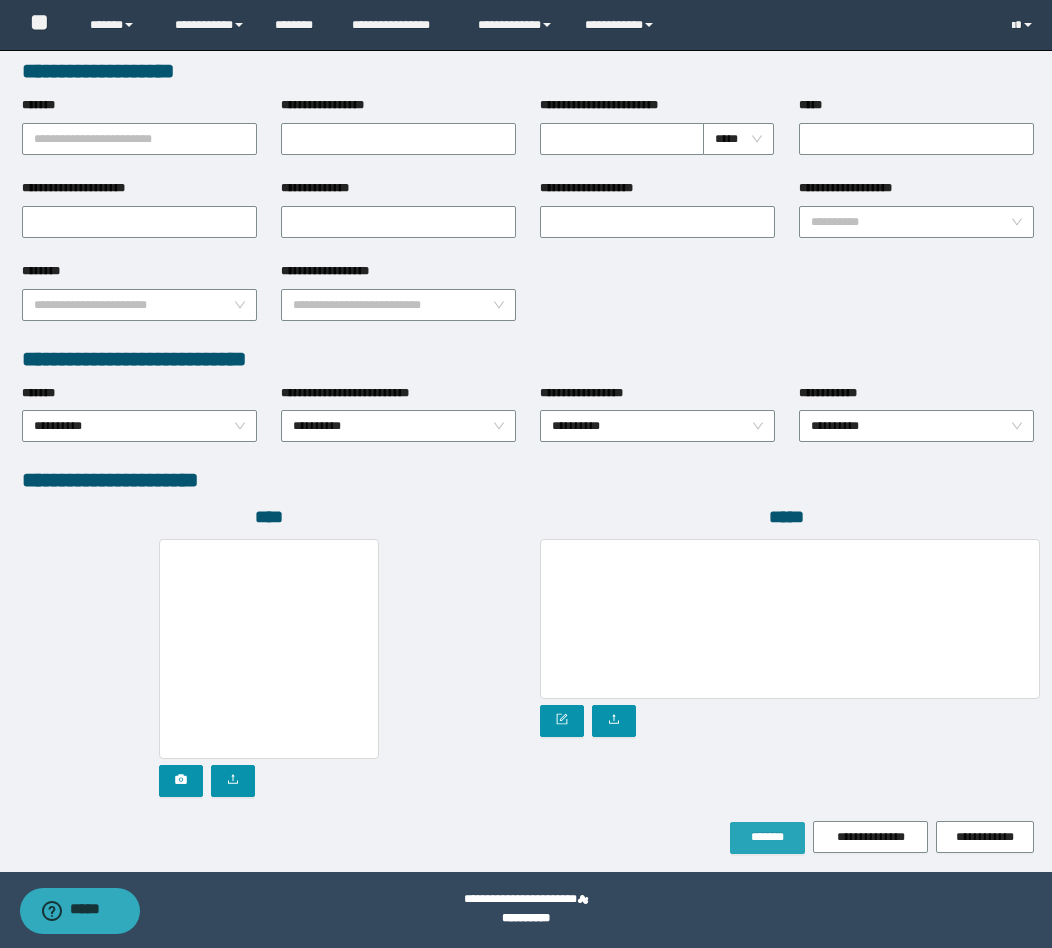 type on "**********" 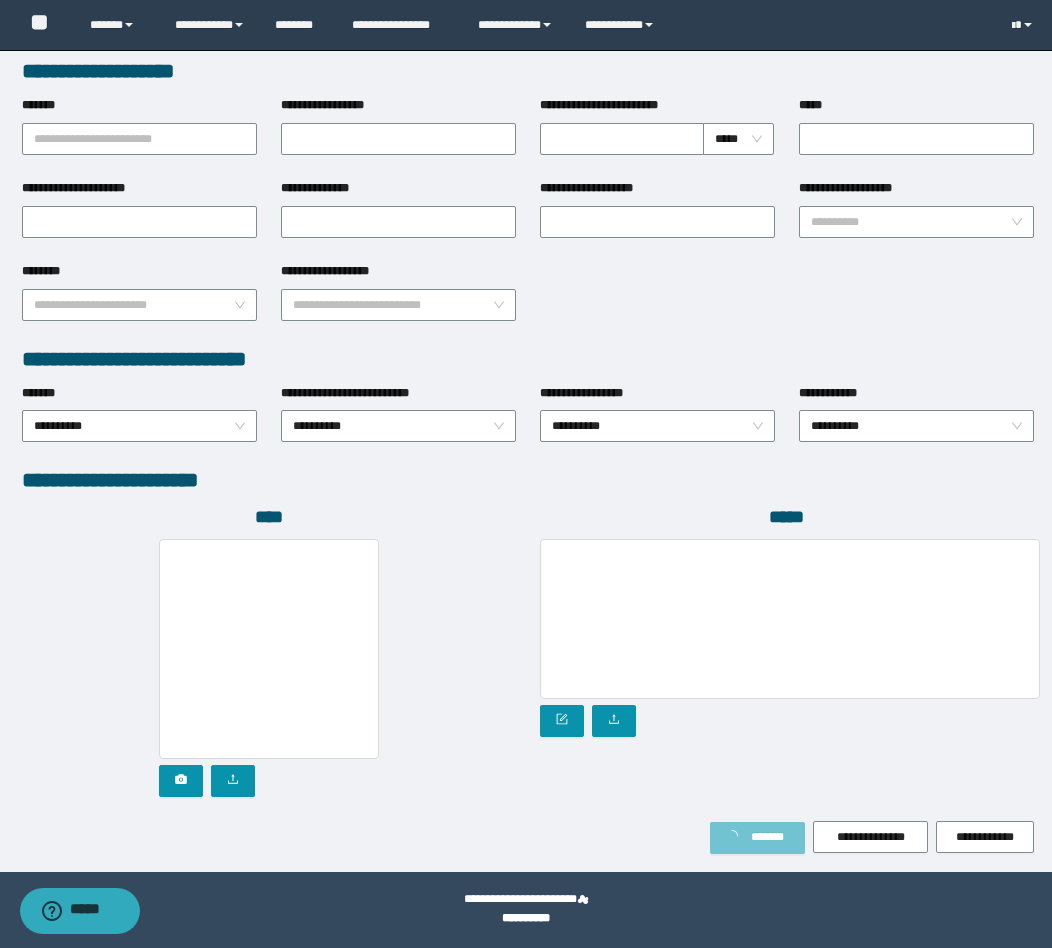 scroll, scrollTop: 808, scrollLeft: 0, axis: vertical 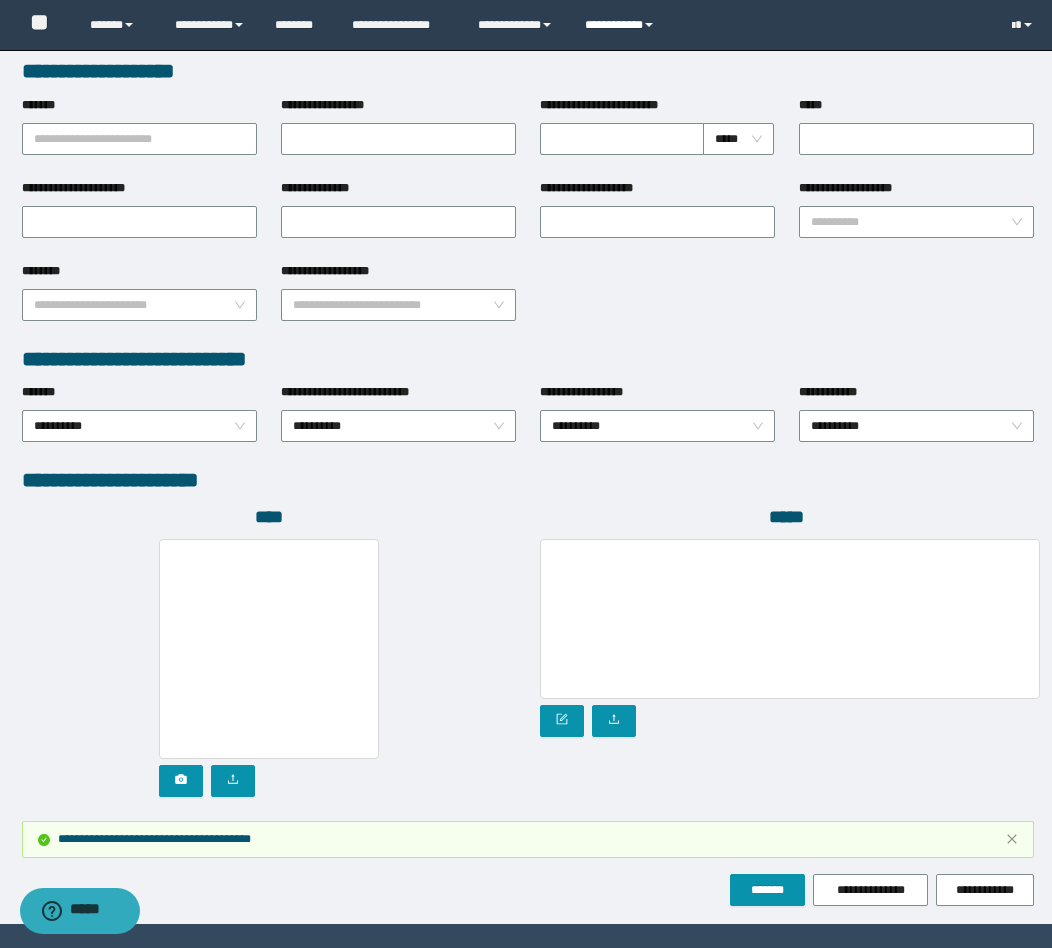 click on "**********" at bounding box center [622, 25] 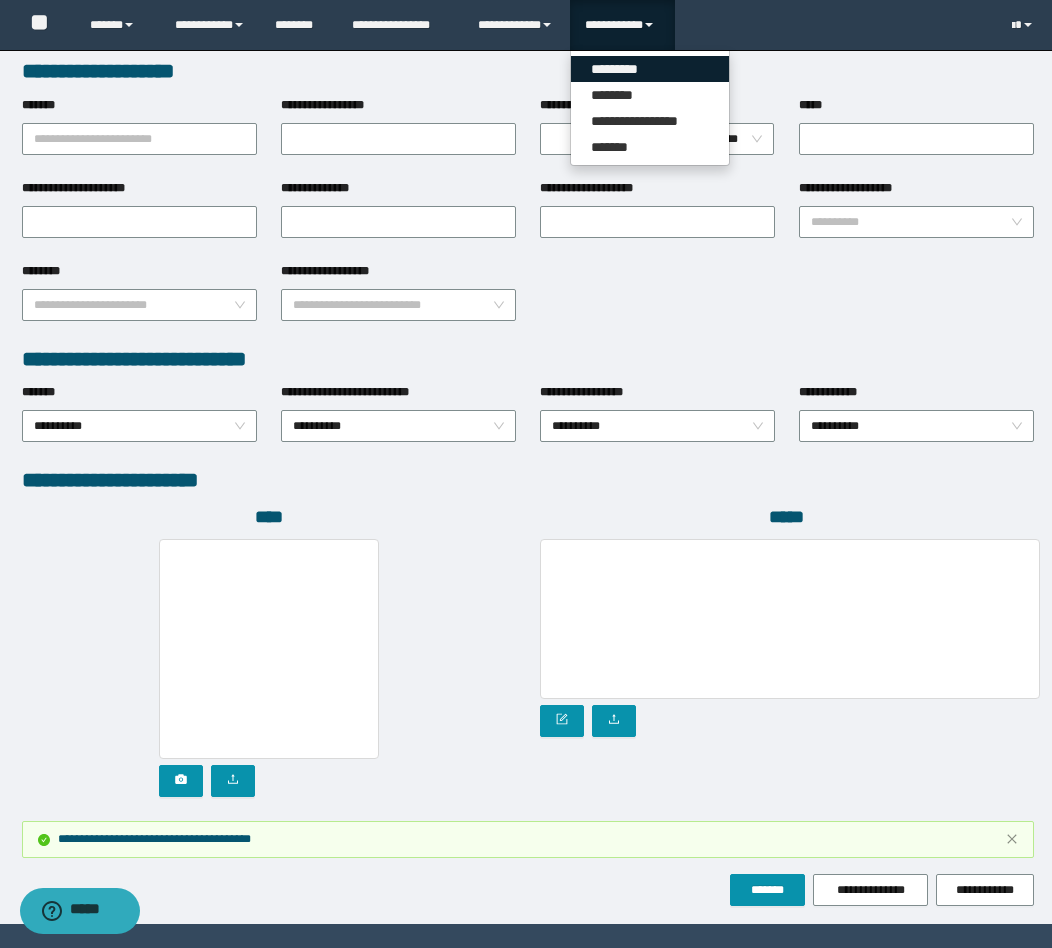 click on "*********" at bounding box center (650, 69) 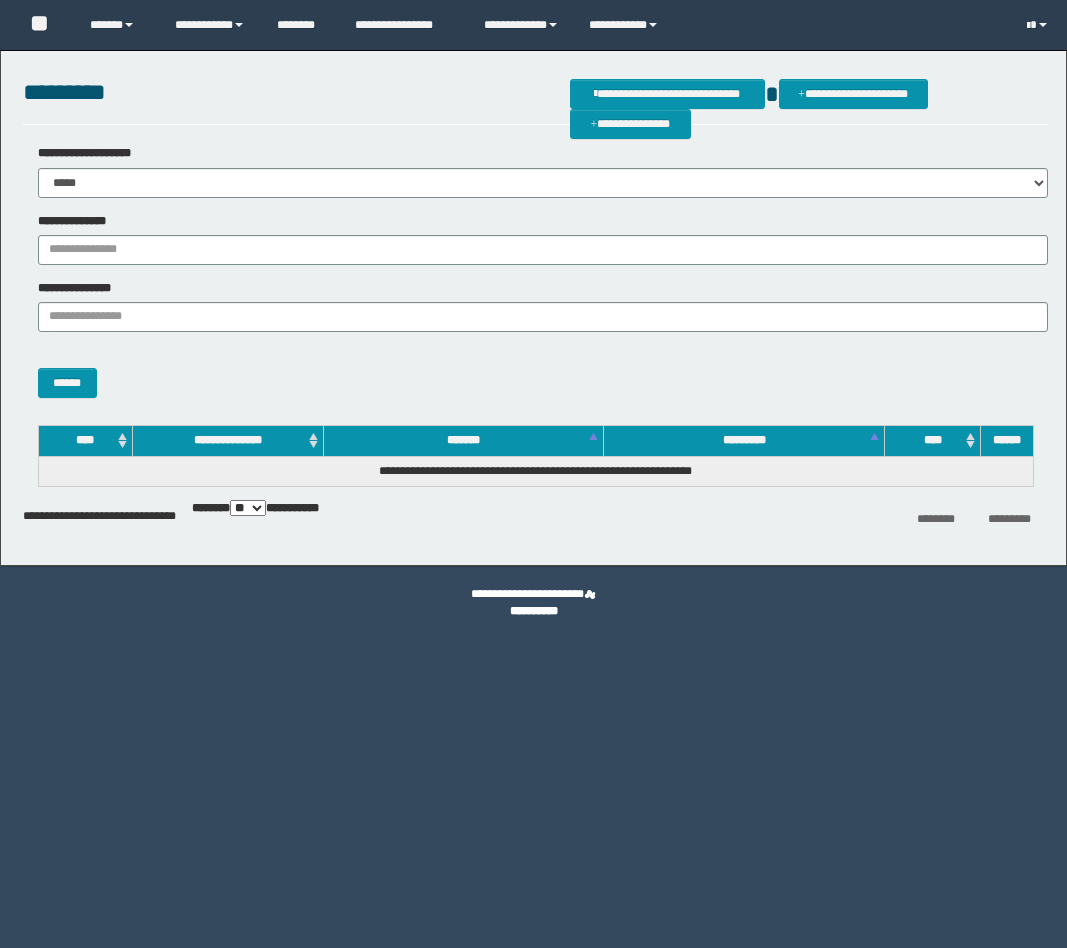 scroll, scrollTop: 0, scrollLeft: 0, axis: both 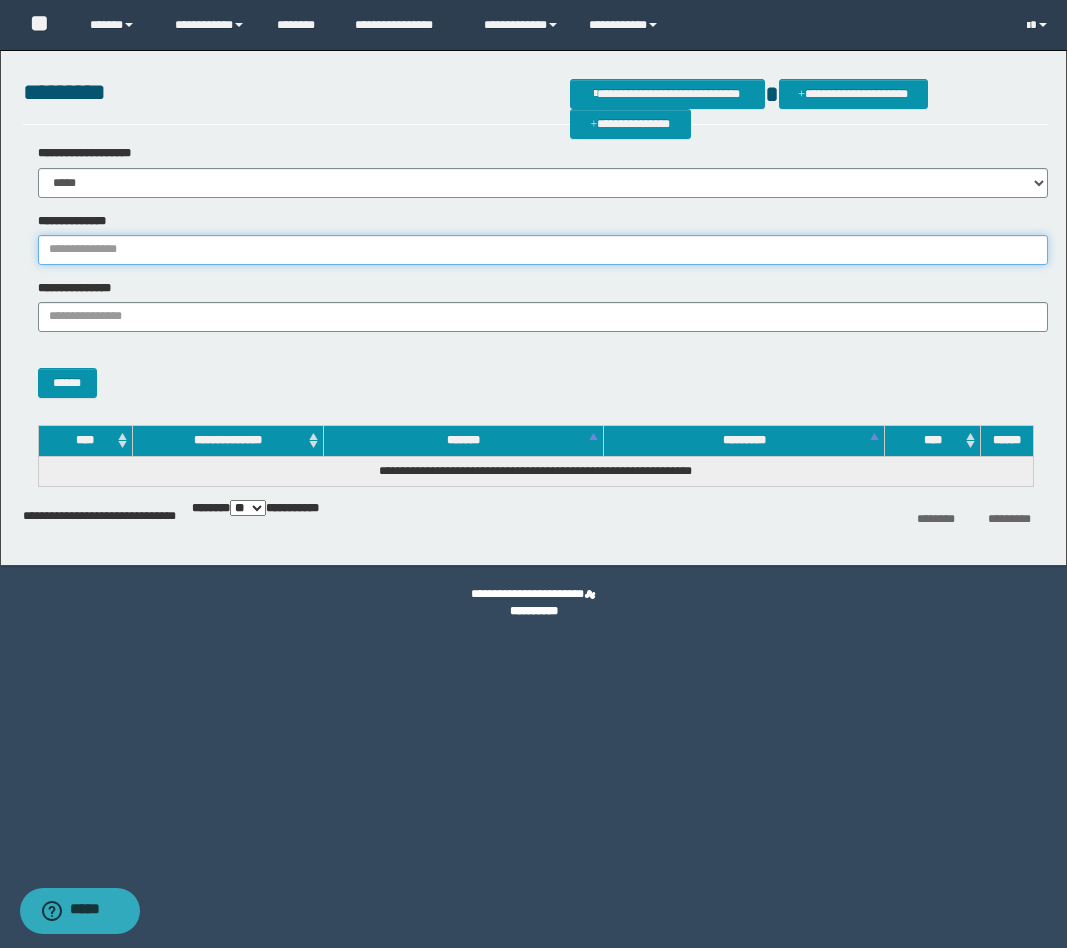 click on "**********" at bounding box center [543, 250] 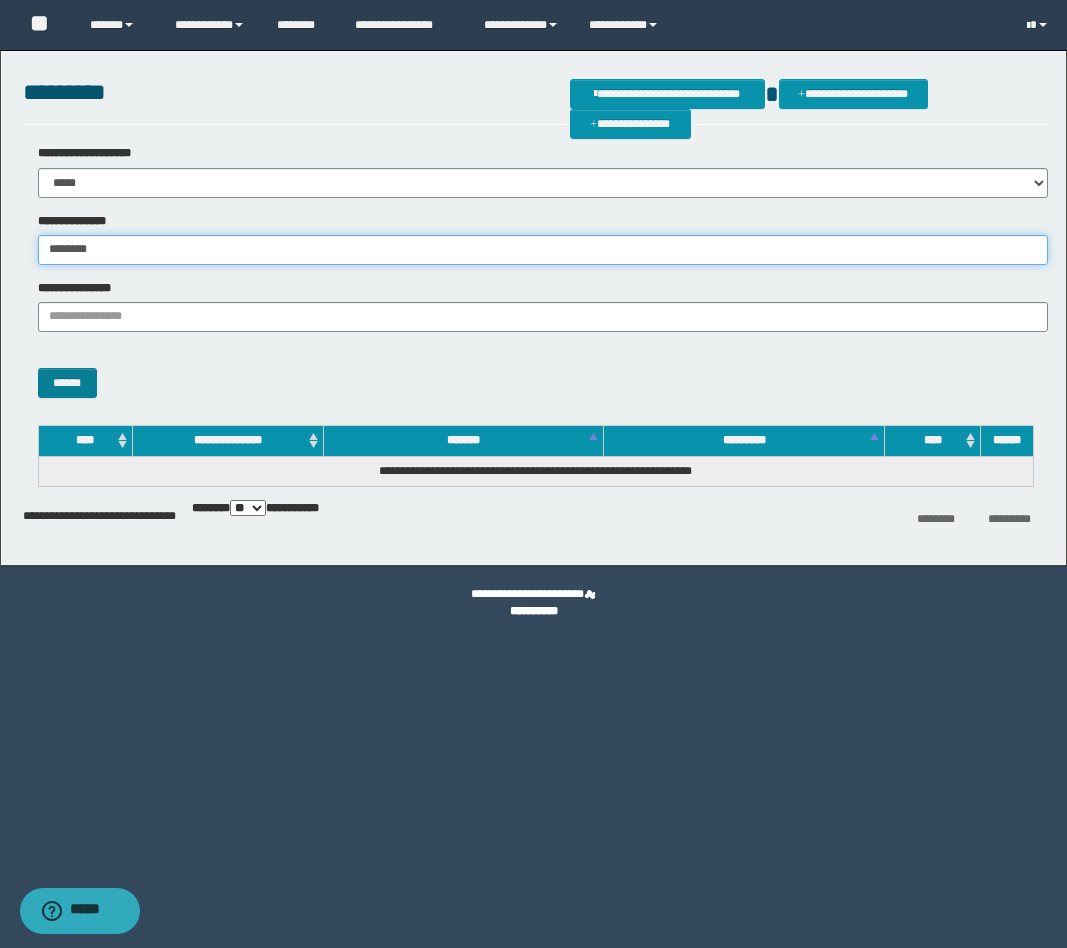 type on "********" 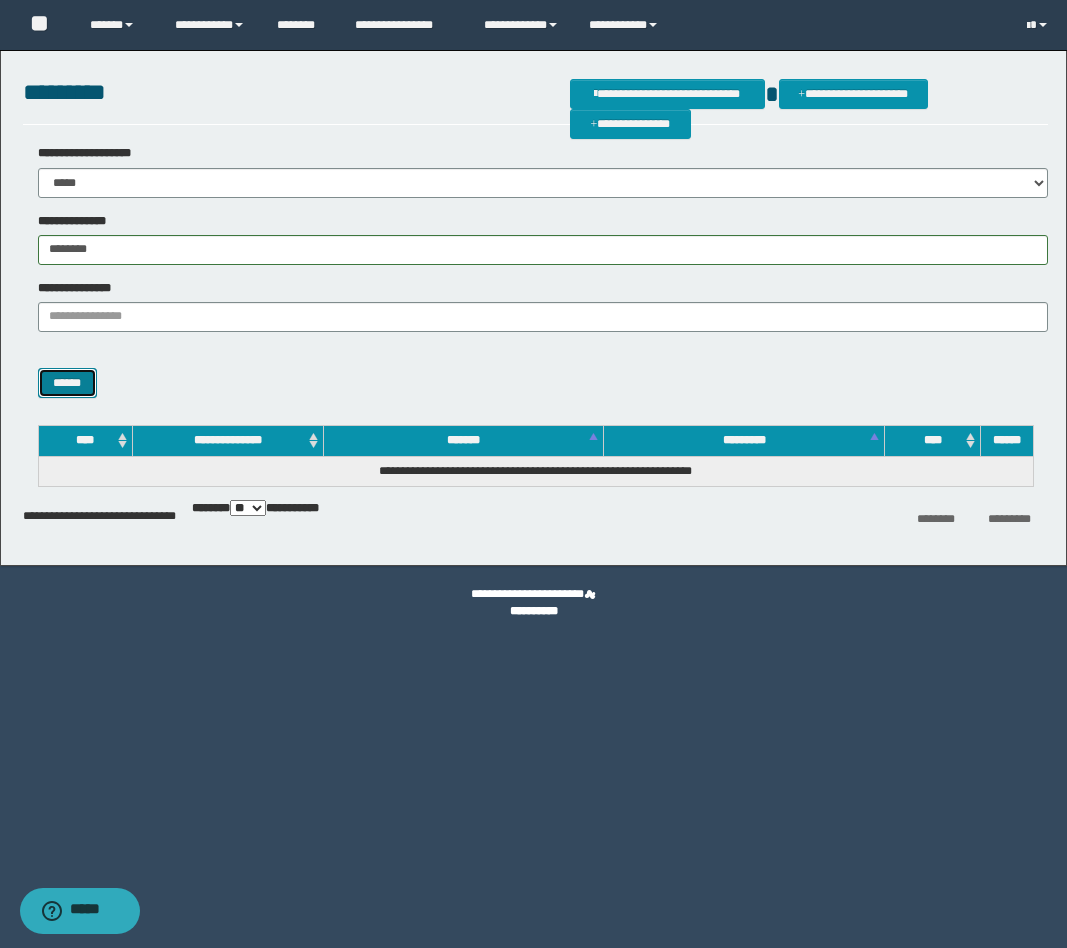 click on "******" at bounding box center [67, 383] 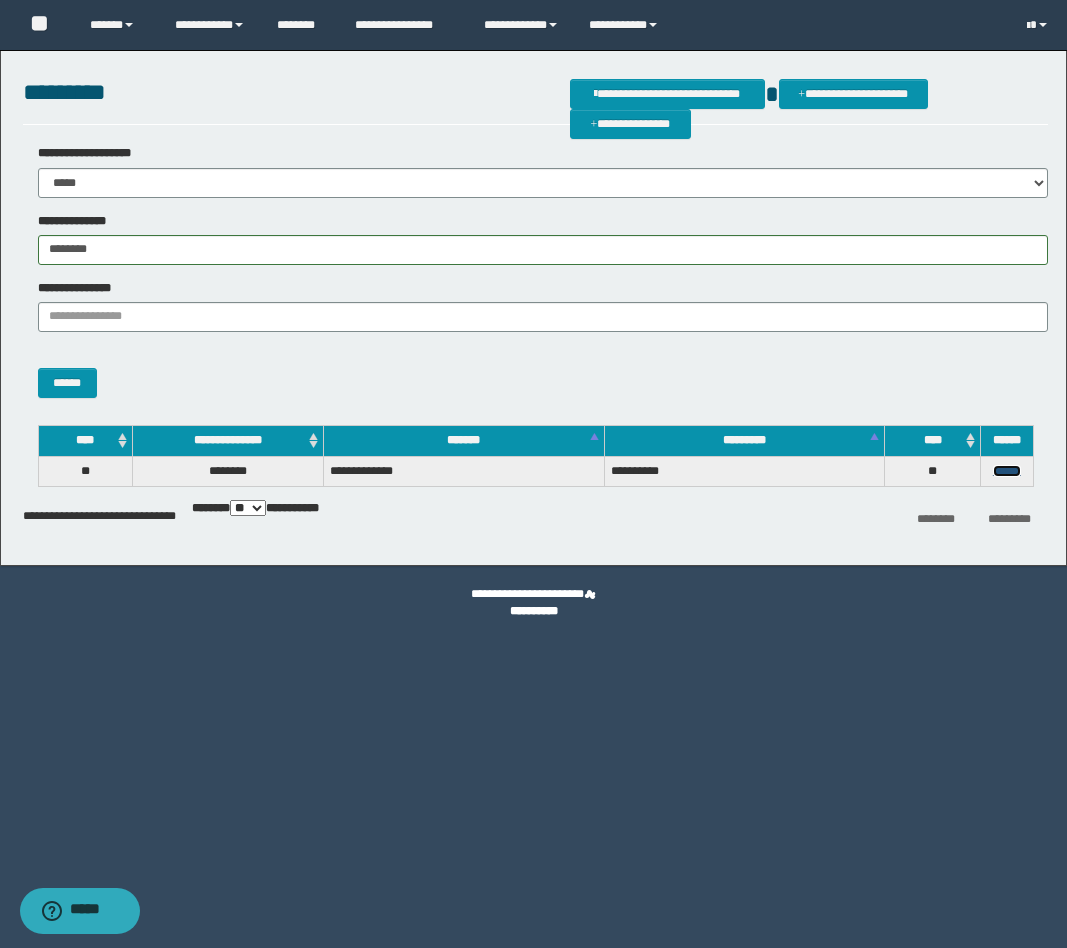 click on "******" at bounding box center [1007, 471] 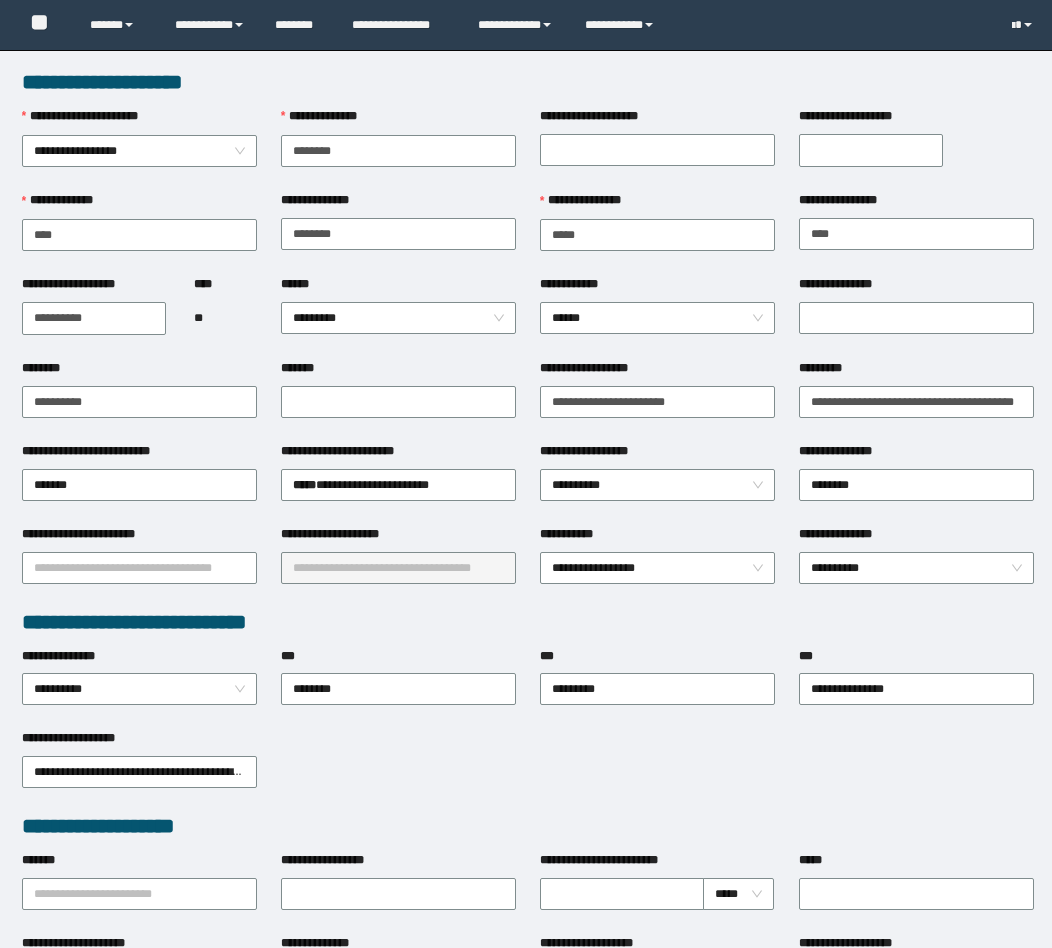 scroll, scrollTop: 0, scrollLeft: 0, axis: both 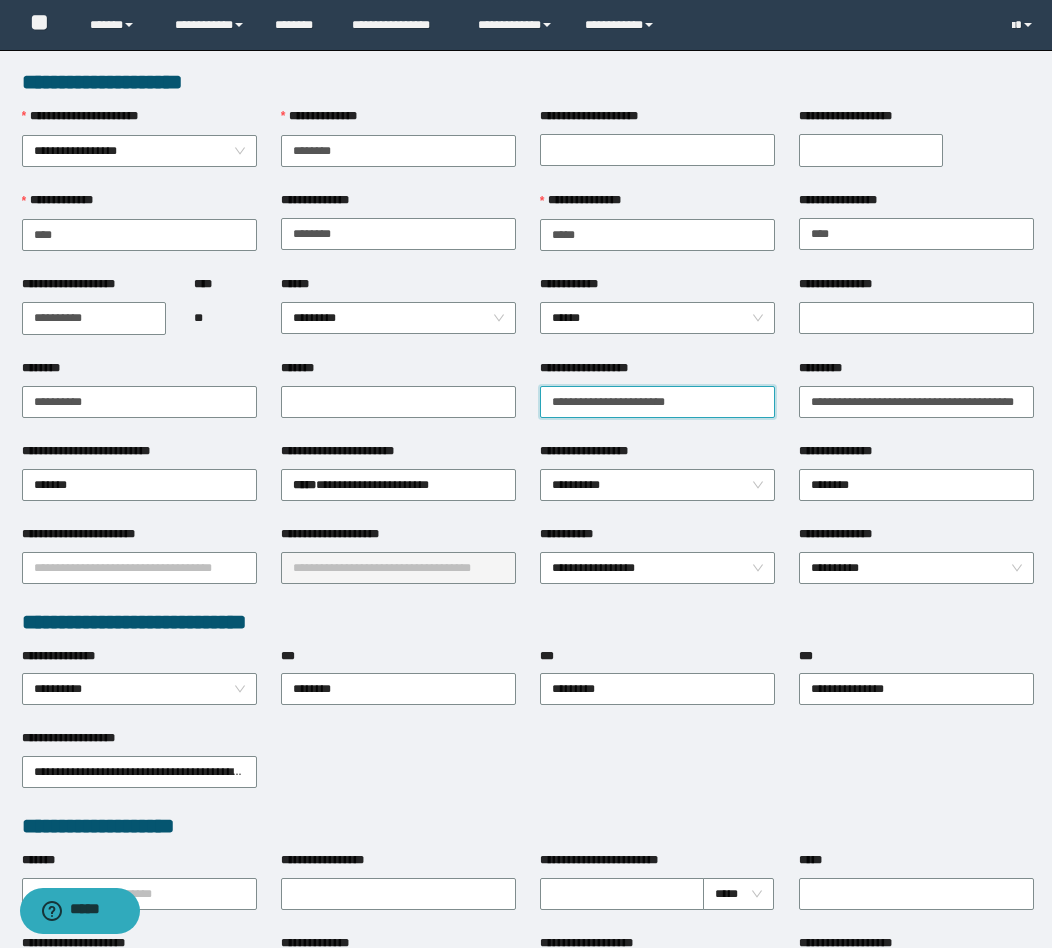 drag, startPoint x: 720, startPoint y: 402, endPoint x: 323, endPoint y: 431, distance: 398.05777 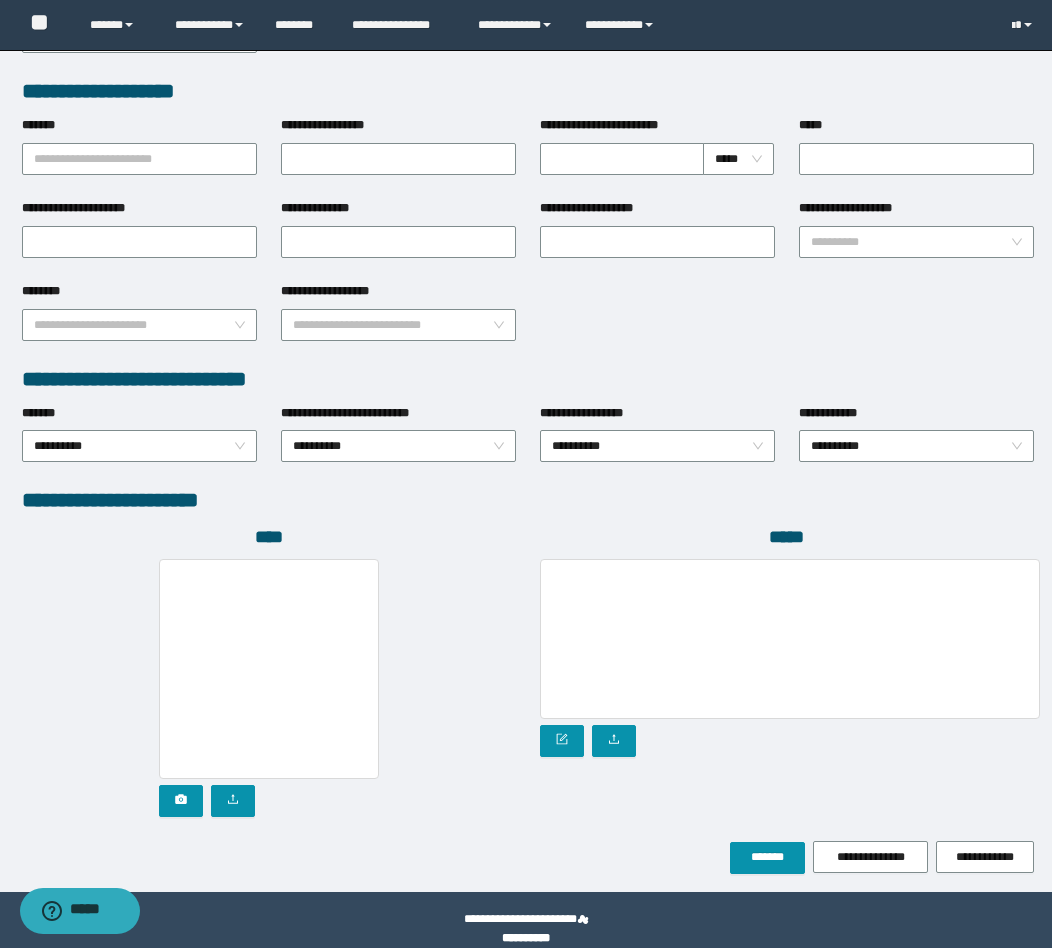 scroll, scrollTop: 755, scrollLeft: 0, axis: vertical 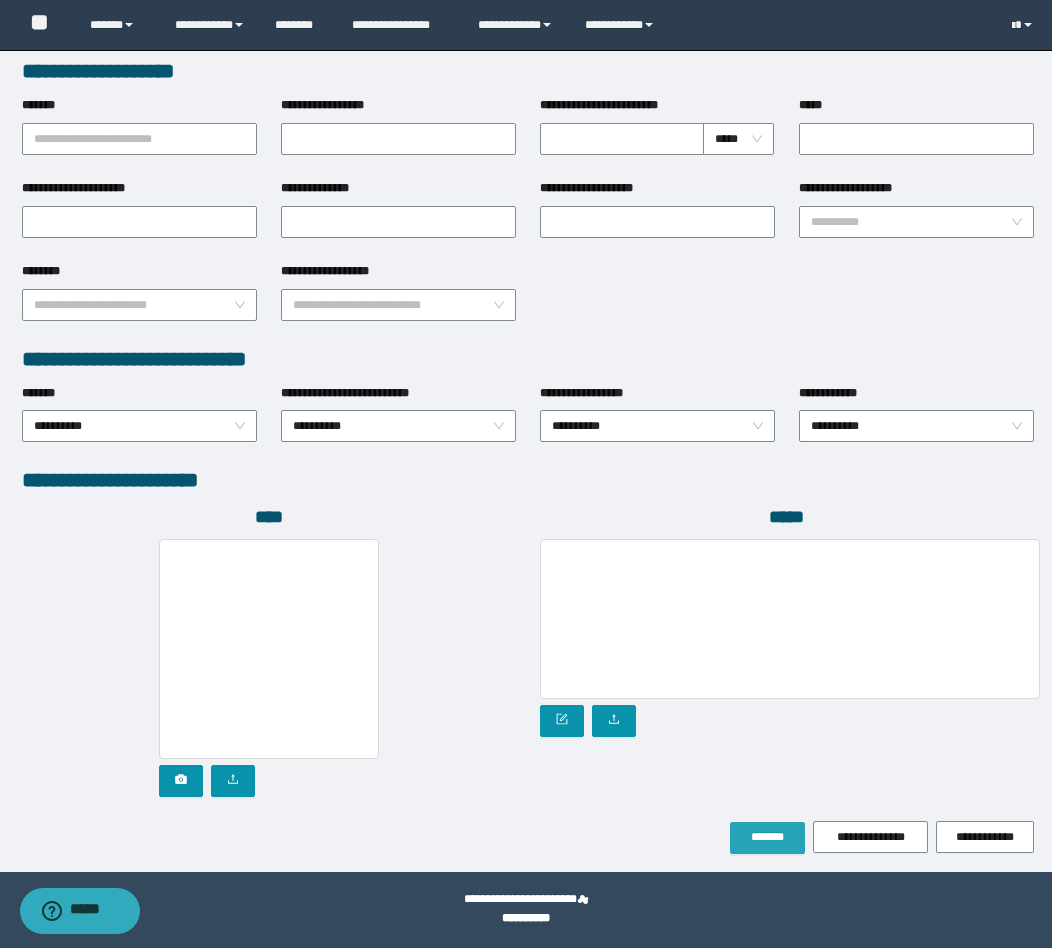 type on "**********" 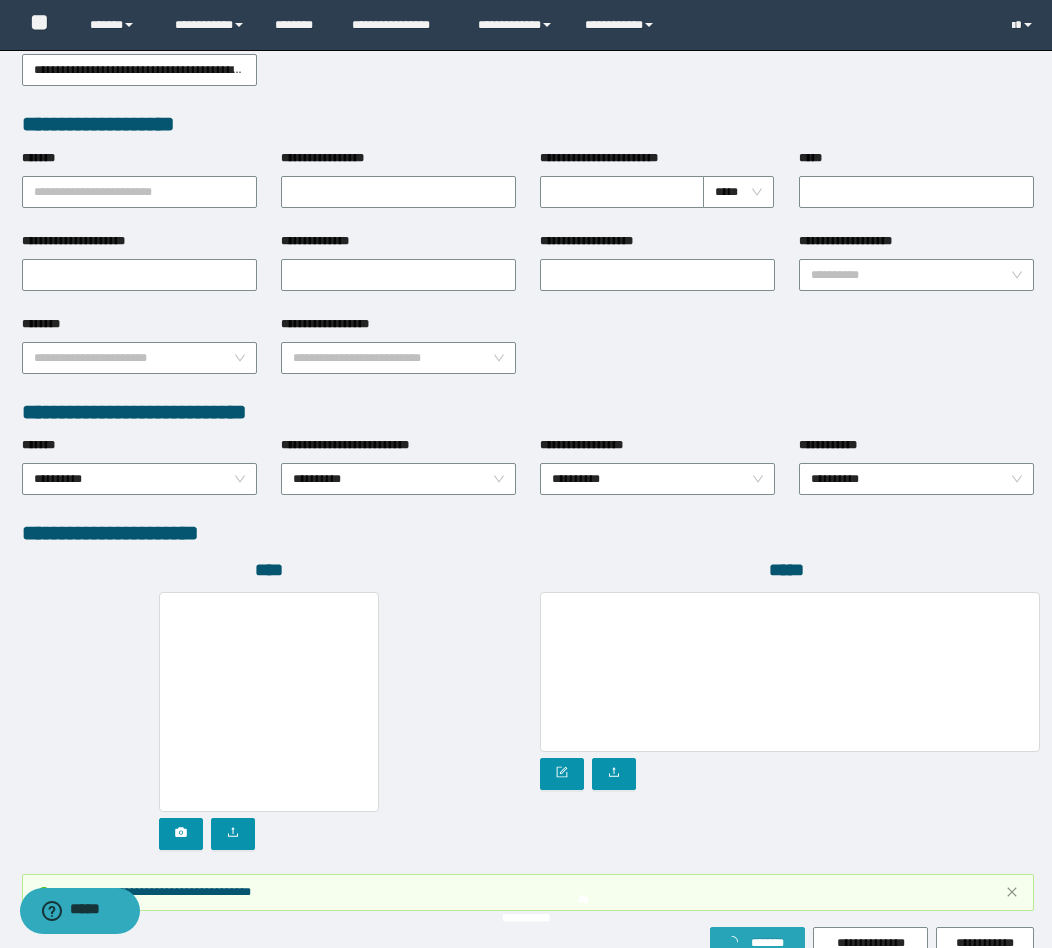 scroll, scrollTop: 808, scrollLeft: 0, axis: vertical 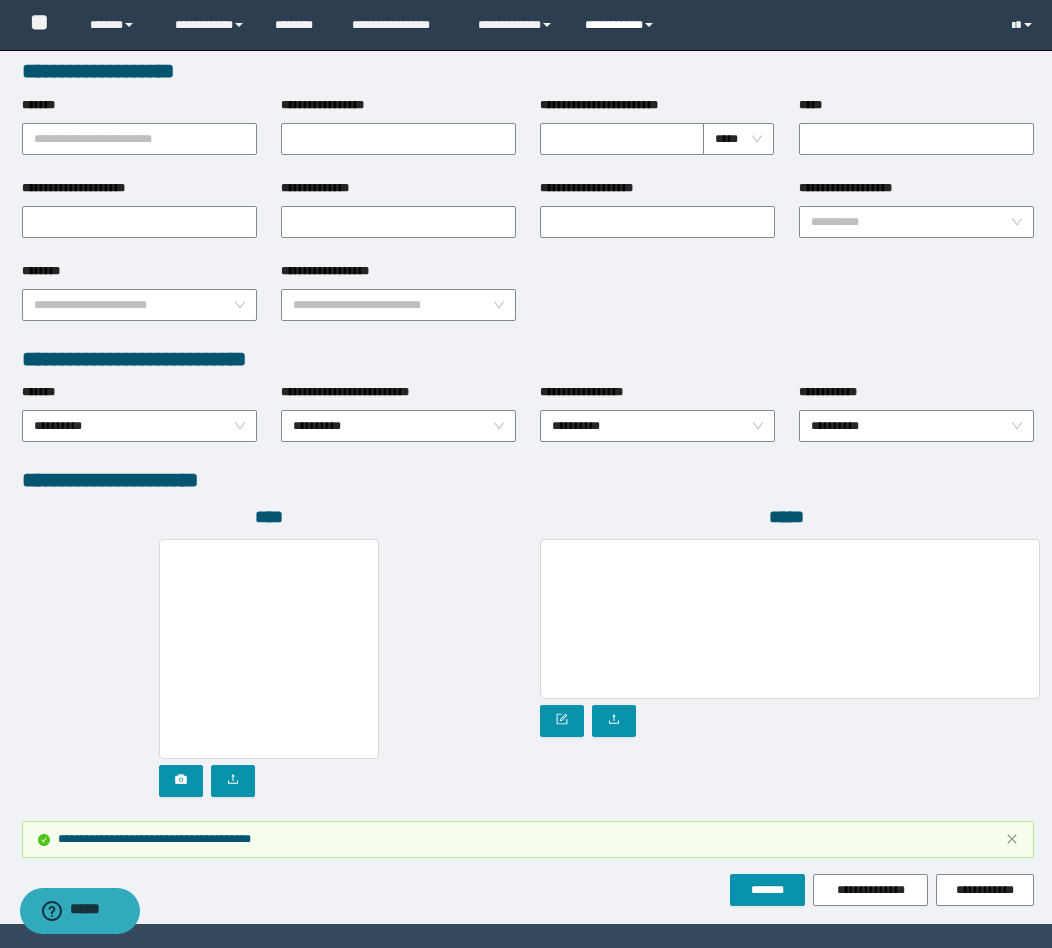 click on "**********" at bounding box center [622, 25] 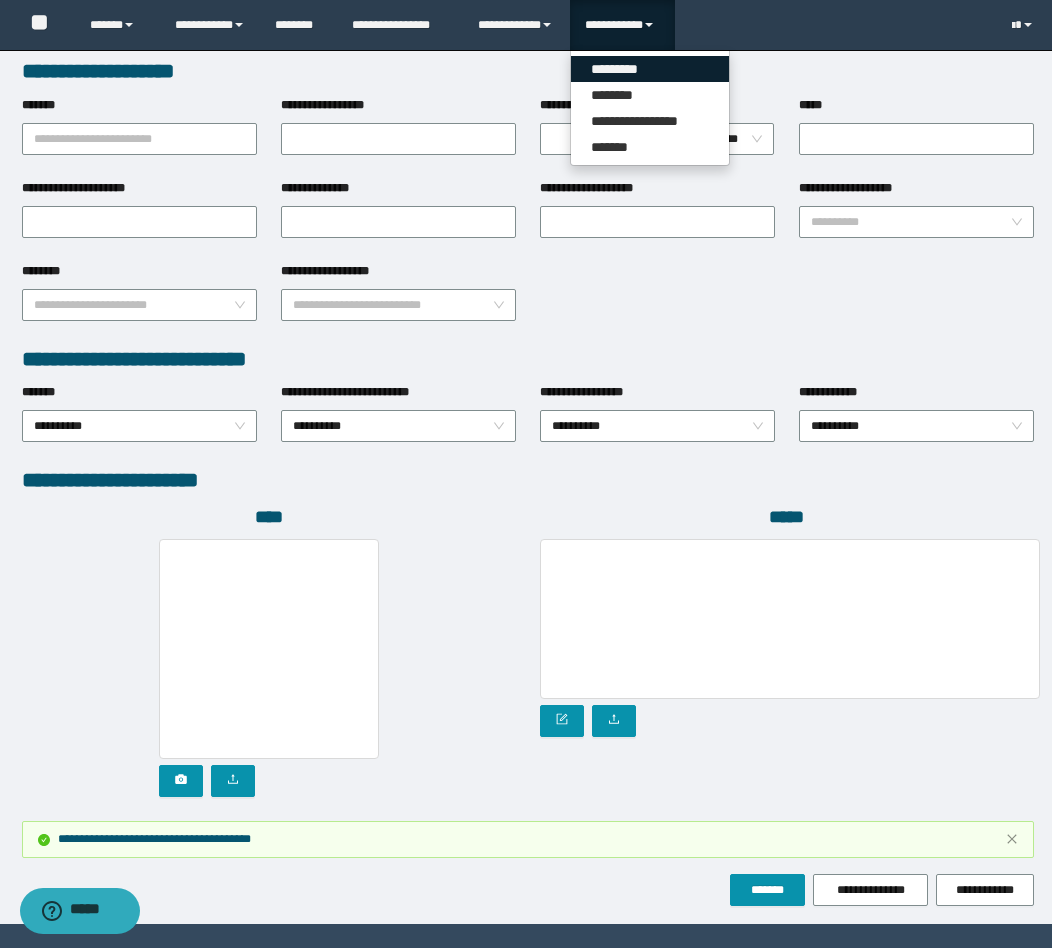 click on "*********" at bounding box center [650, 69] 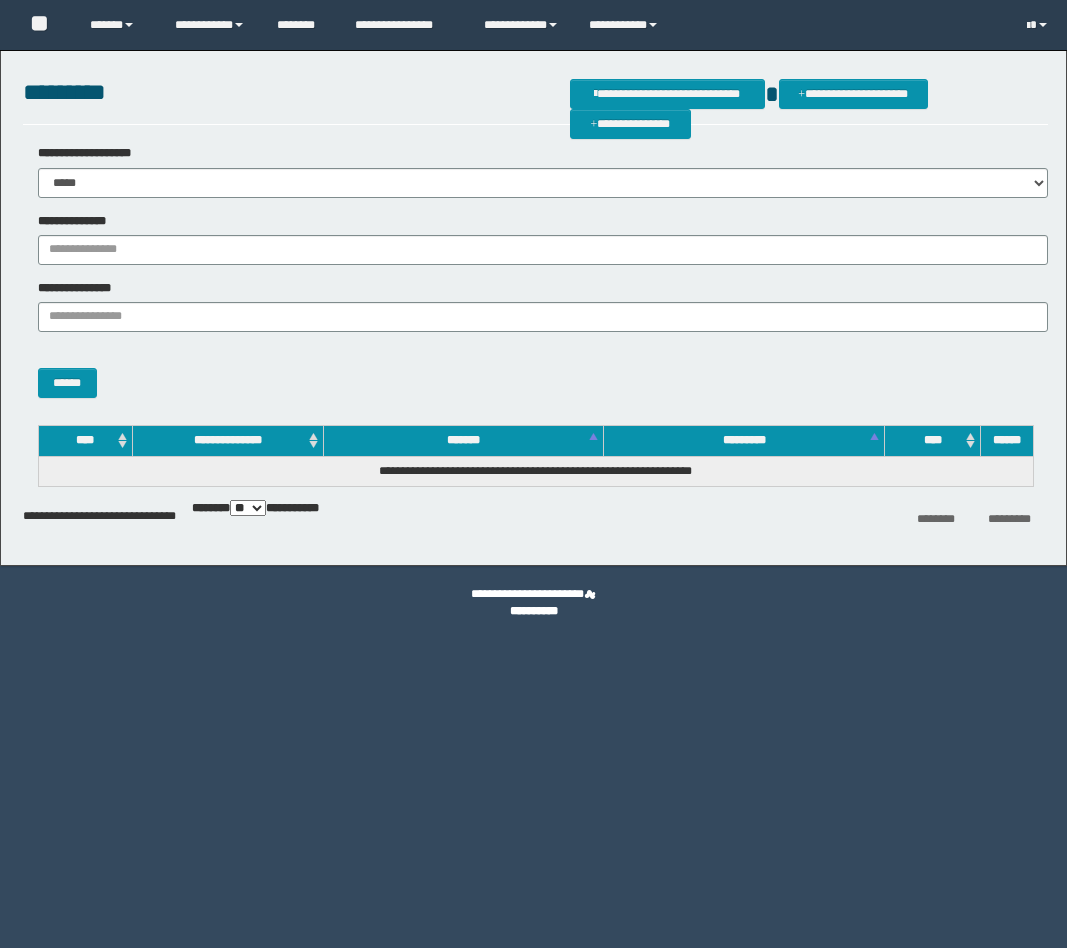 scroll, scrollTop: 0, scrollLeft: 0, axis: both 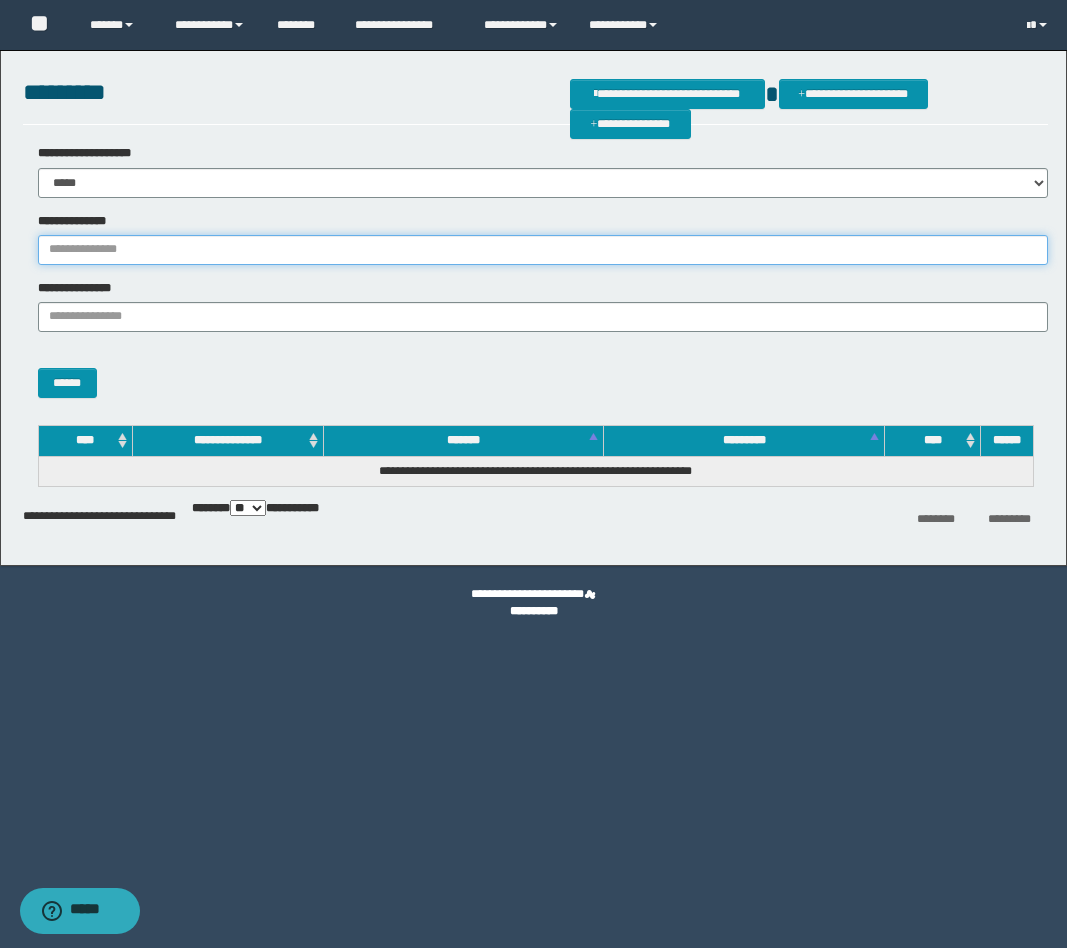 click on "**********" at bounding box center [543, 250] 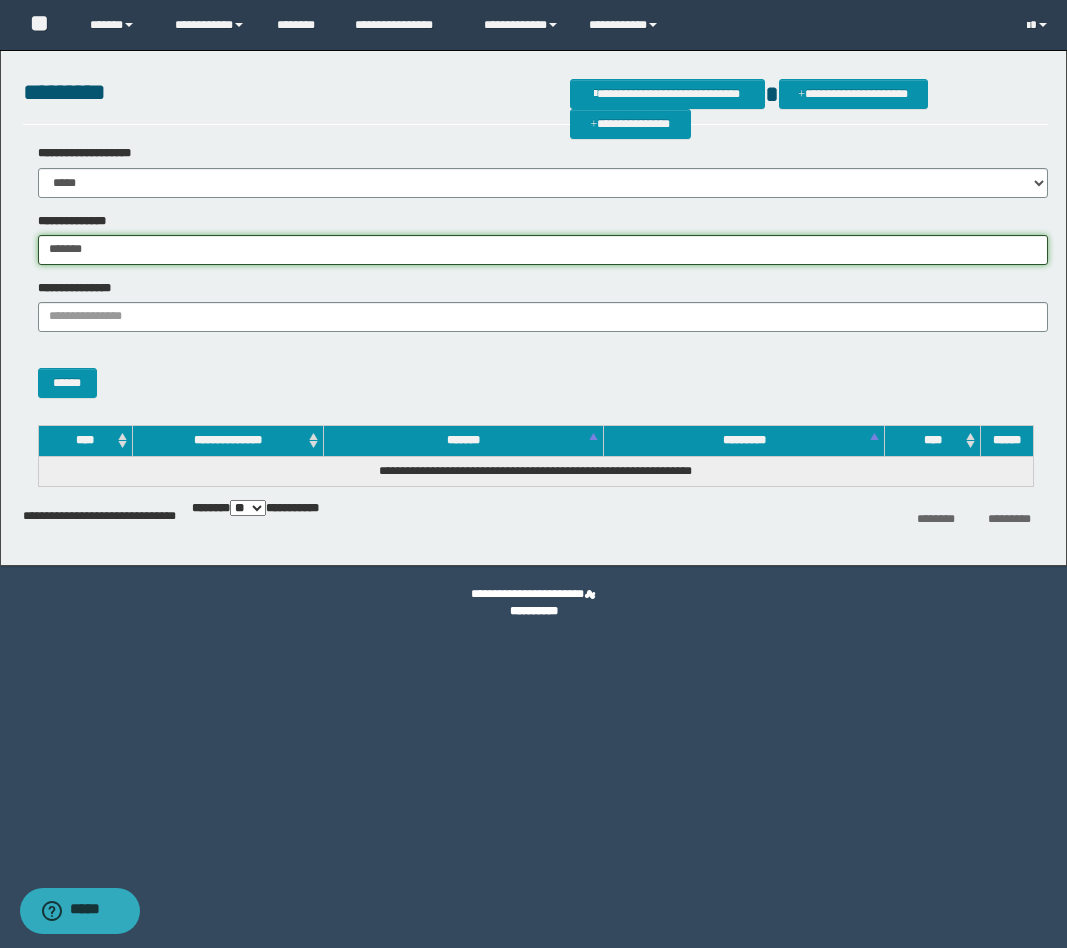 type on "*******" 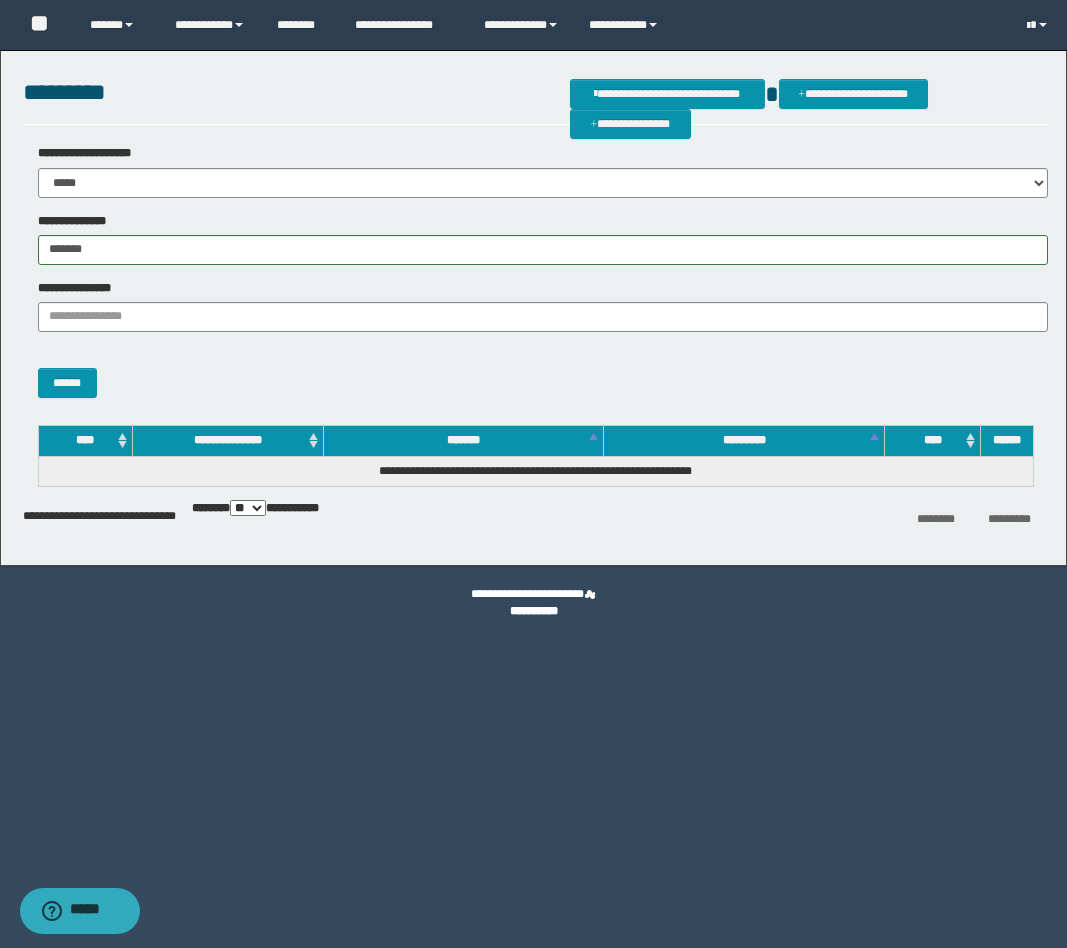 click on "******" at bounding box center (535, 373) 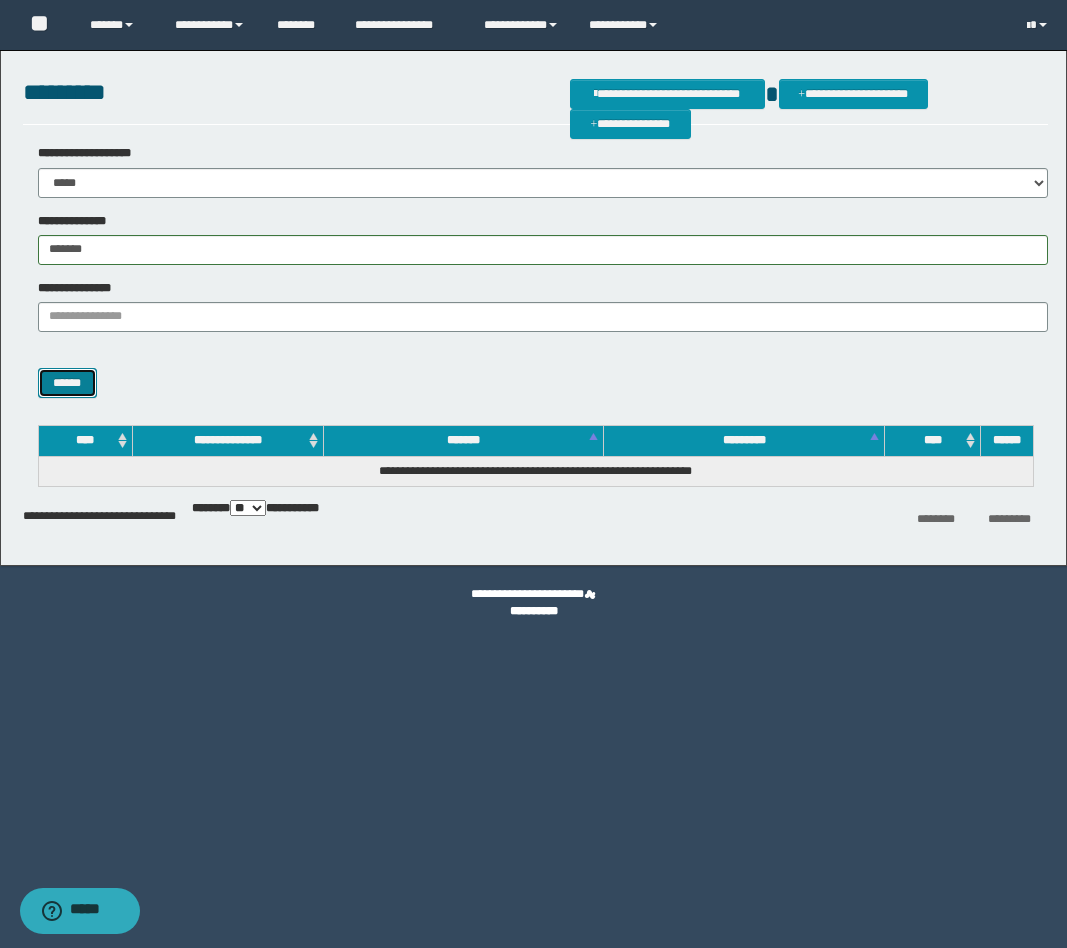 click on "******" at bounding box center (67, 383) 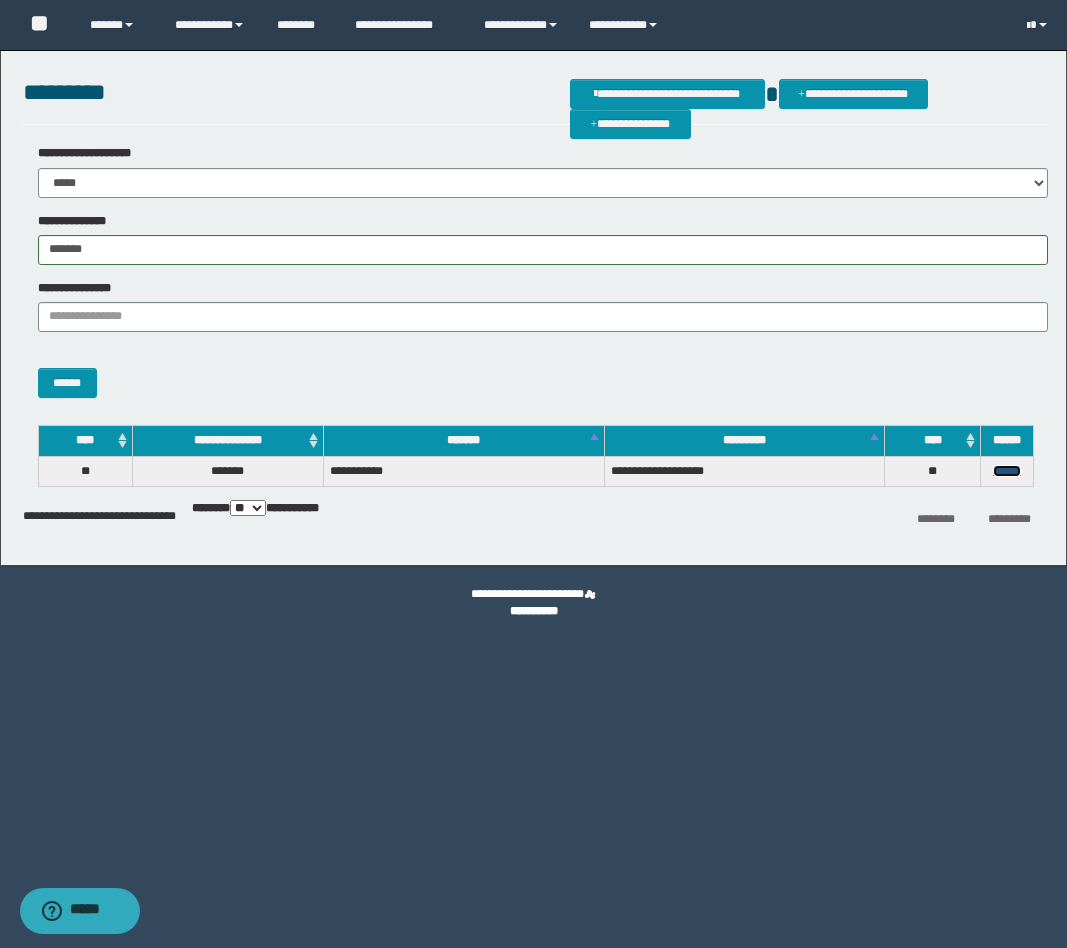 click on "******" at bounding box center [1007, 471] 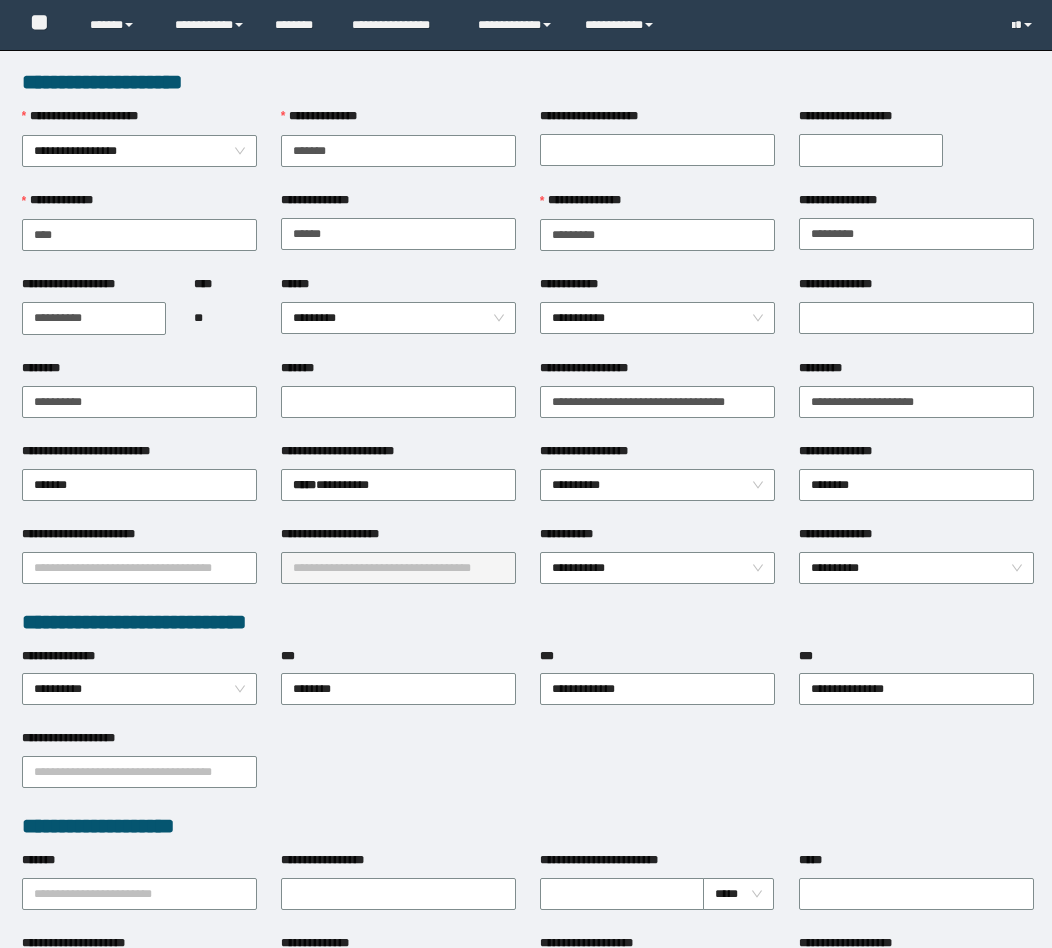 scroll, scrollTop: 0, scrollLeft: 0, axis: both 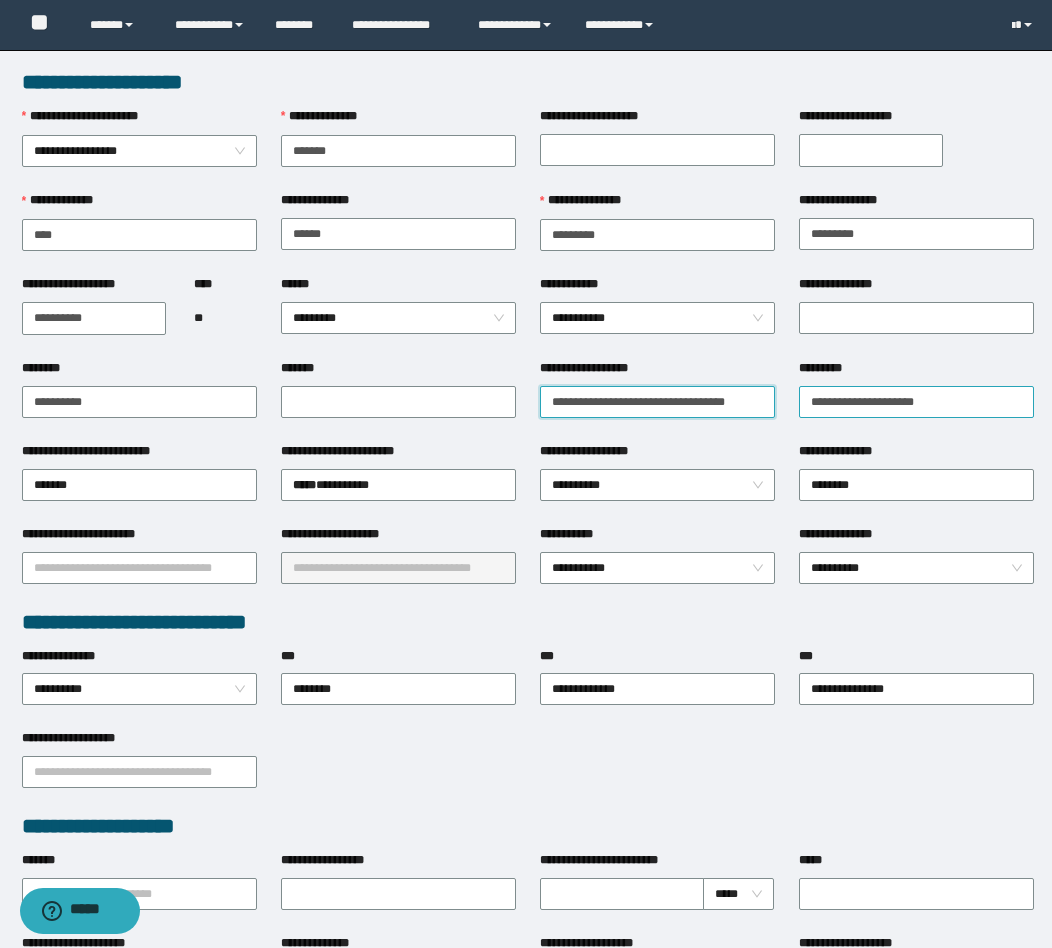 drag, startPoint x: 555, startPoint y: 400, endPoint x: 853, endPoint y: 405, distance: 298.04193 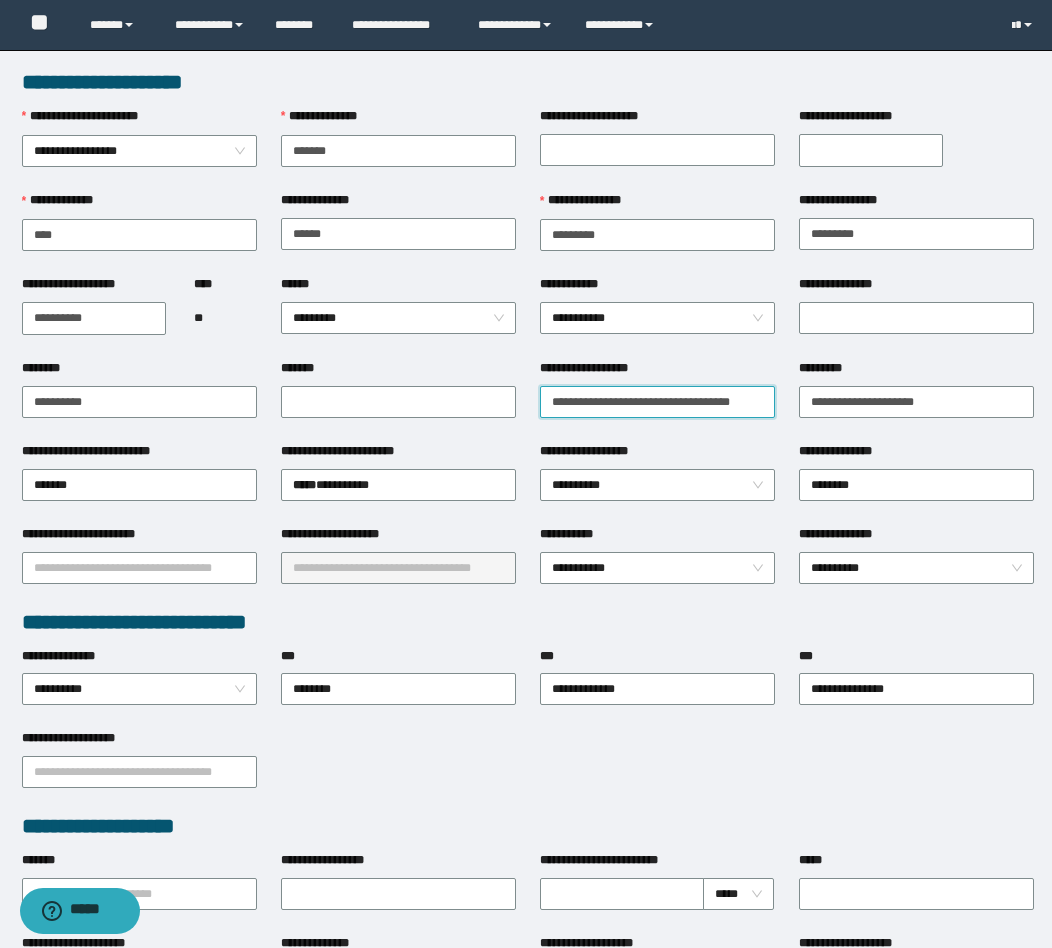 scroll, scrollTop: 0, scrollLeft: 13, axis: horizontal 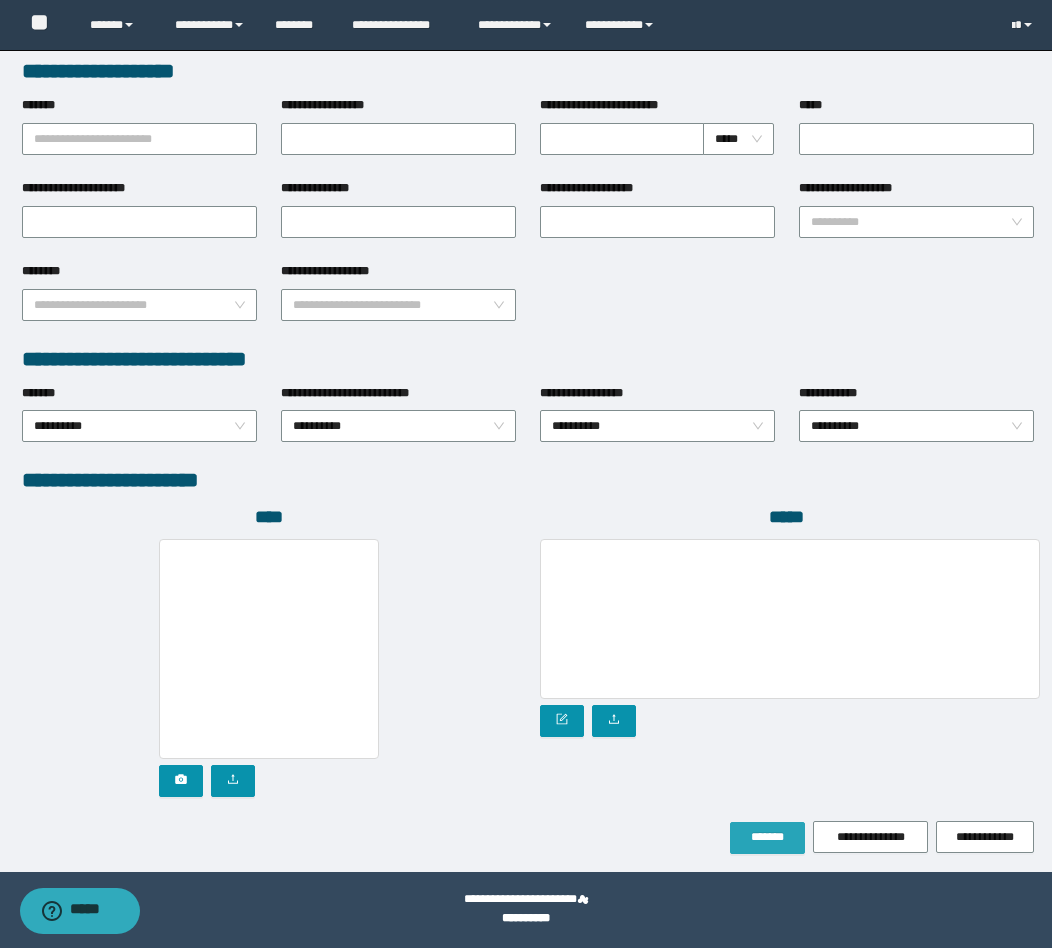 type on "**********" 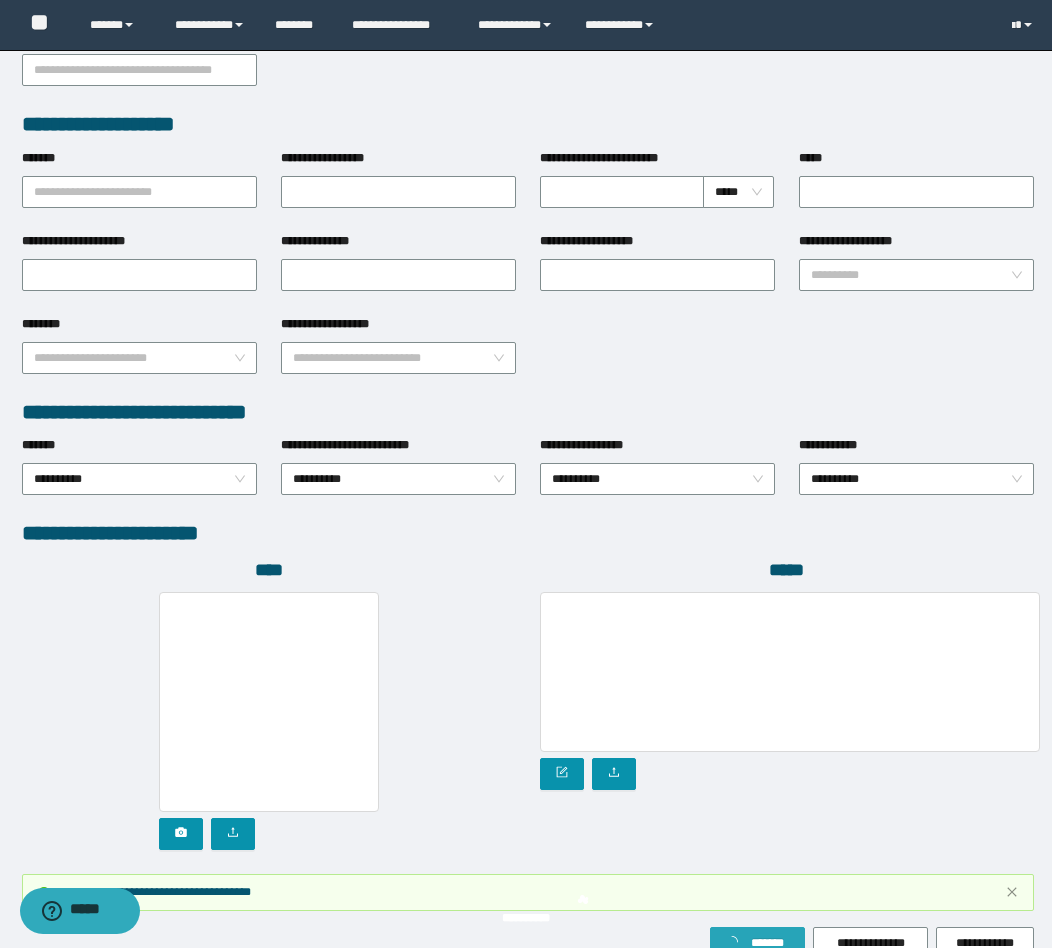 scroll, scrollTop: 808, scrollLeft: 0, axis: vertical 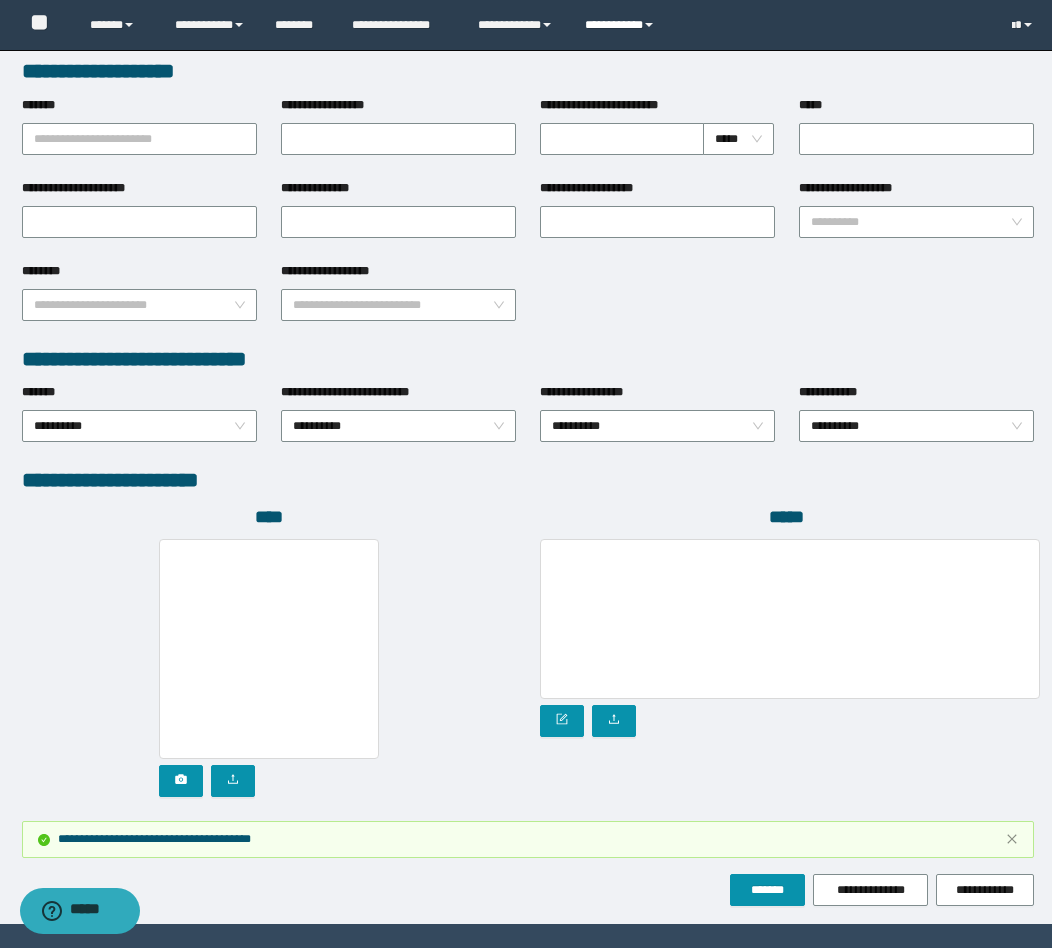 click on "**********" at bounding box center [622, 25] 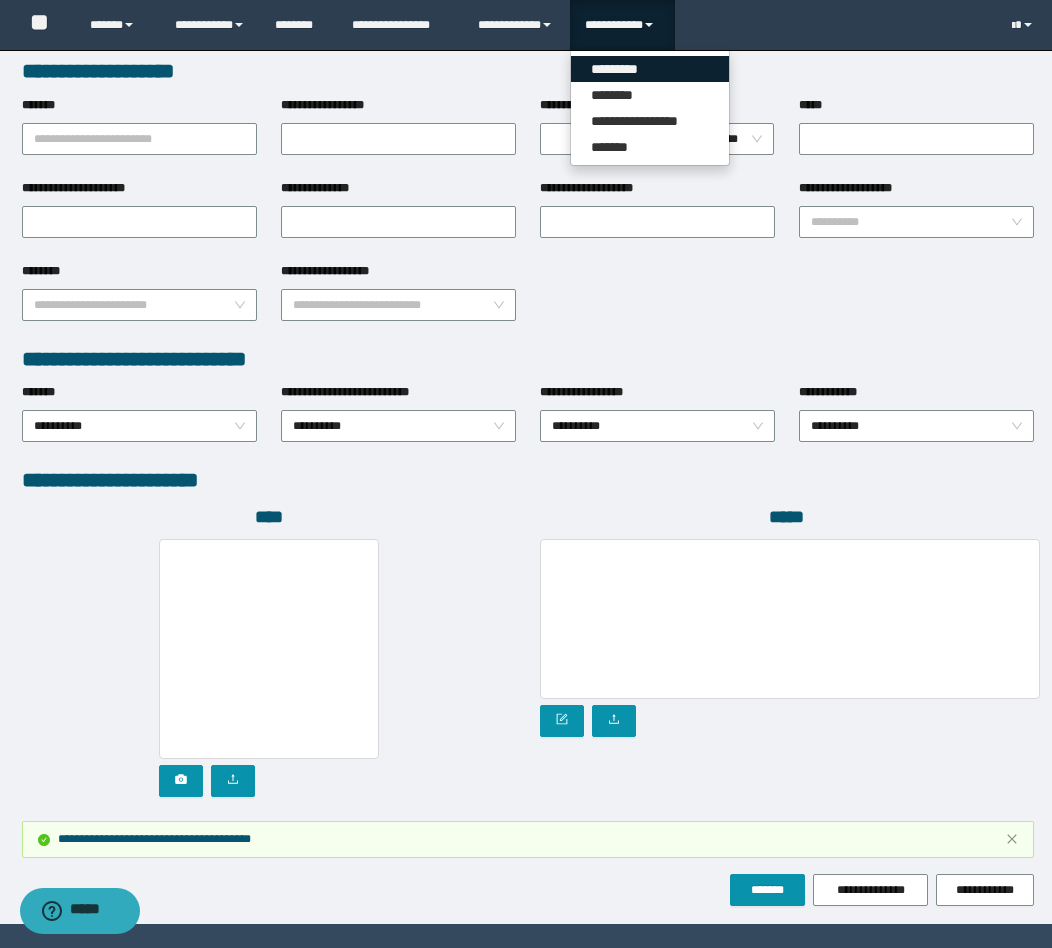 click on "*********" at bounding box center [650, 69] 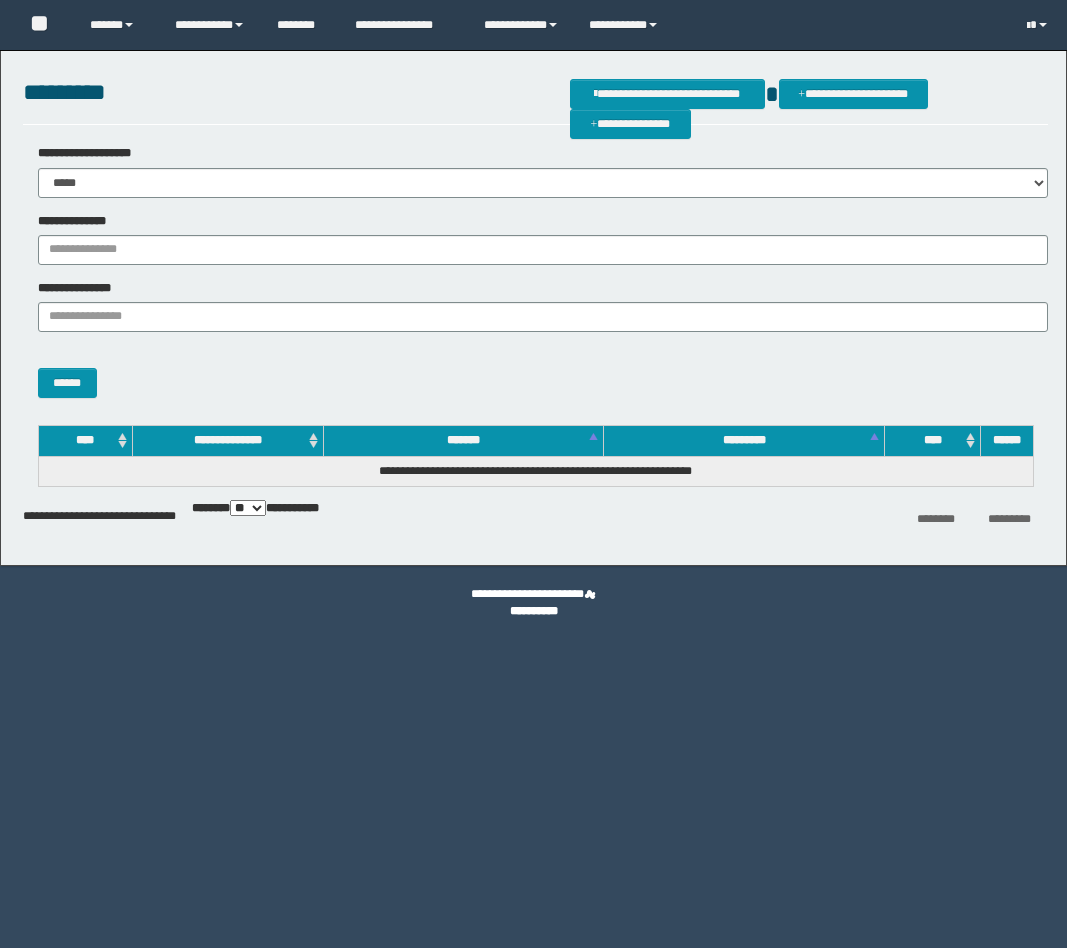 scroll, scrollTop: 0, scrollLeft: 0, axis: both 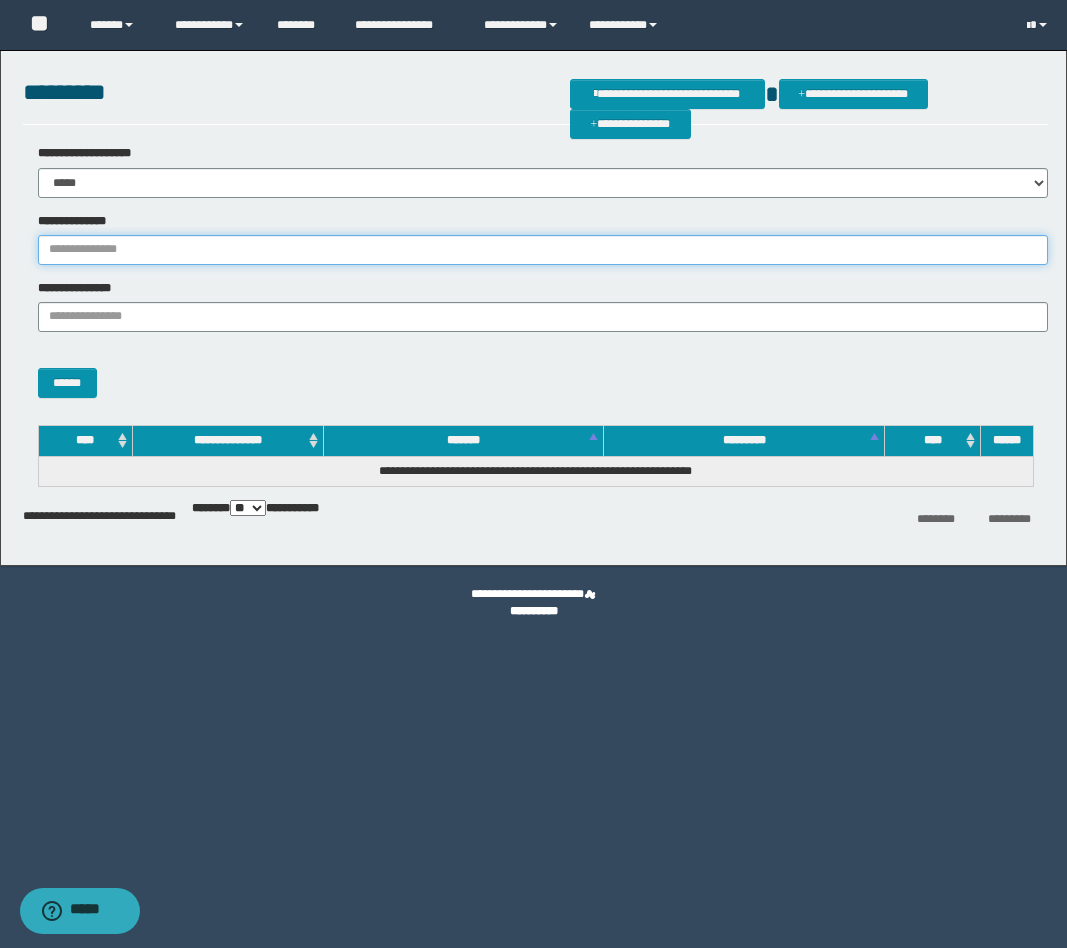 drag, startPoint x: 267, startPoint y: 258, endPoint x: 256, endPoint y: 265, distance: 13.038404 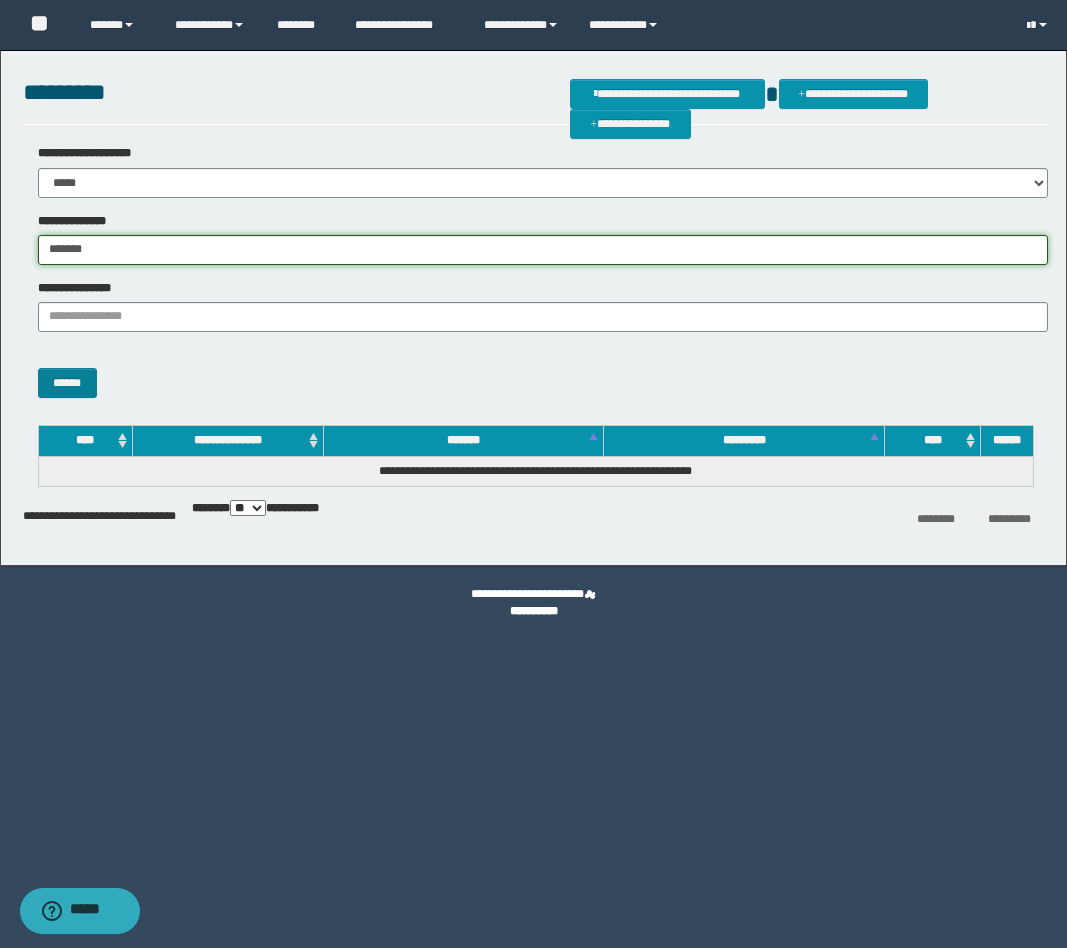 type on "*******" 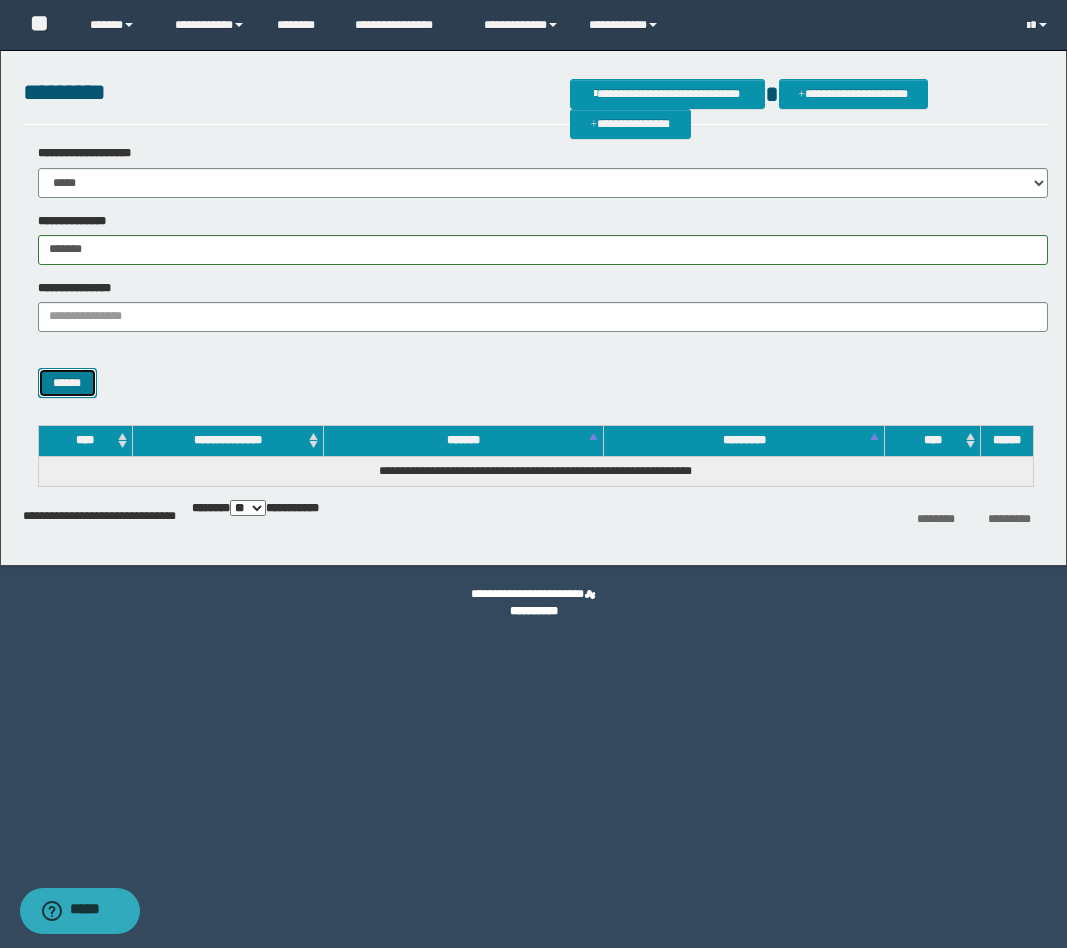 click on "******" at bounding box center [67, 383] 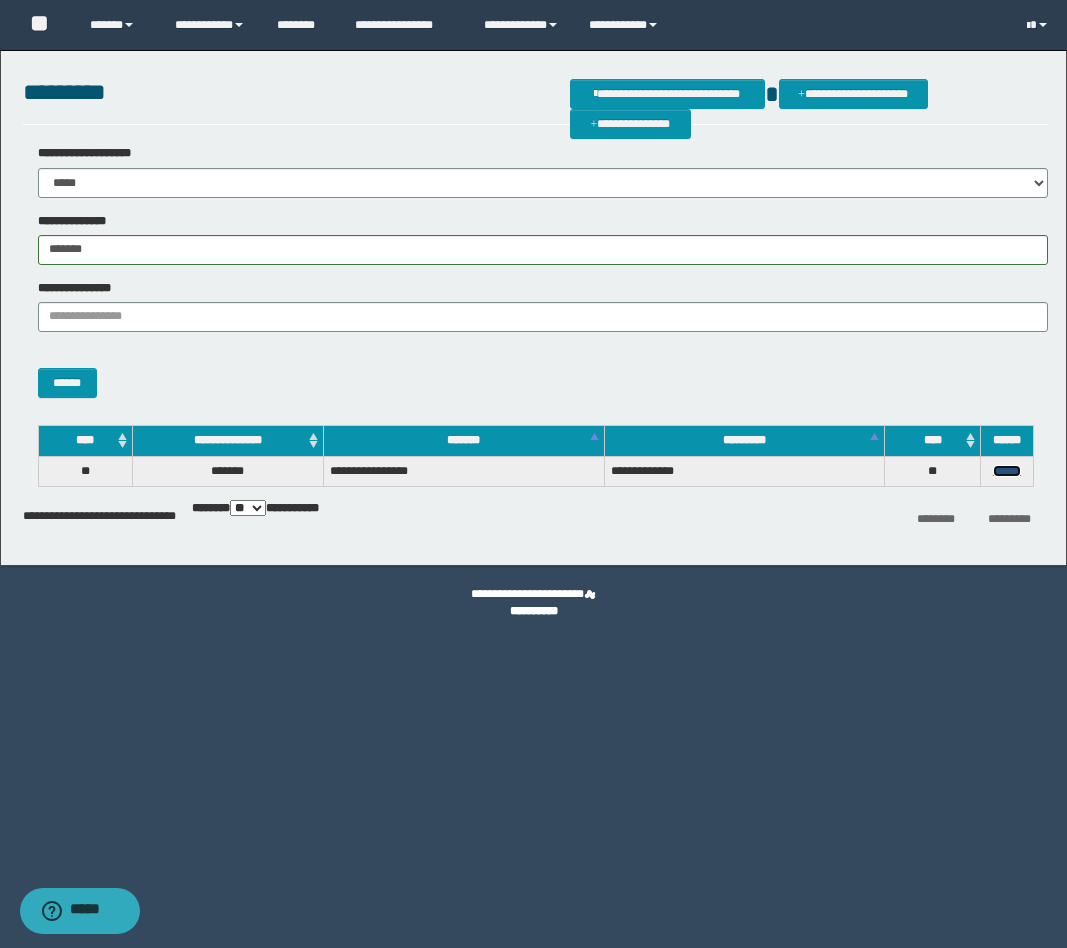 click on "******" at bounding box center [1007, 471] 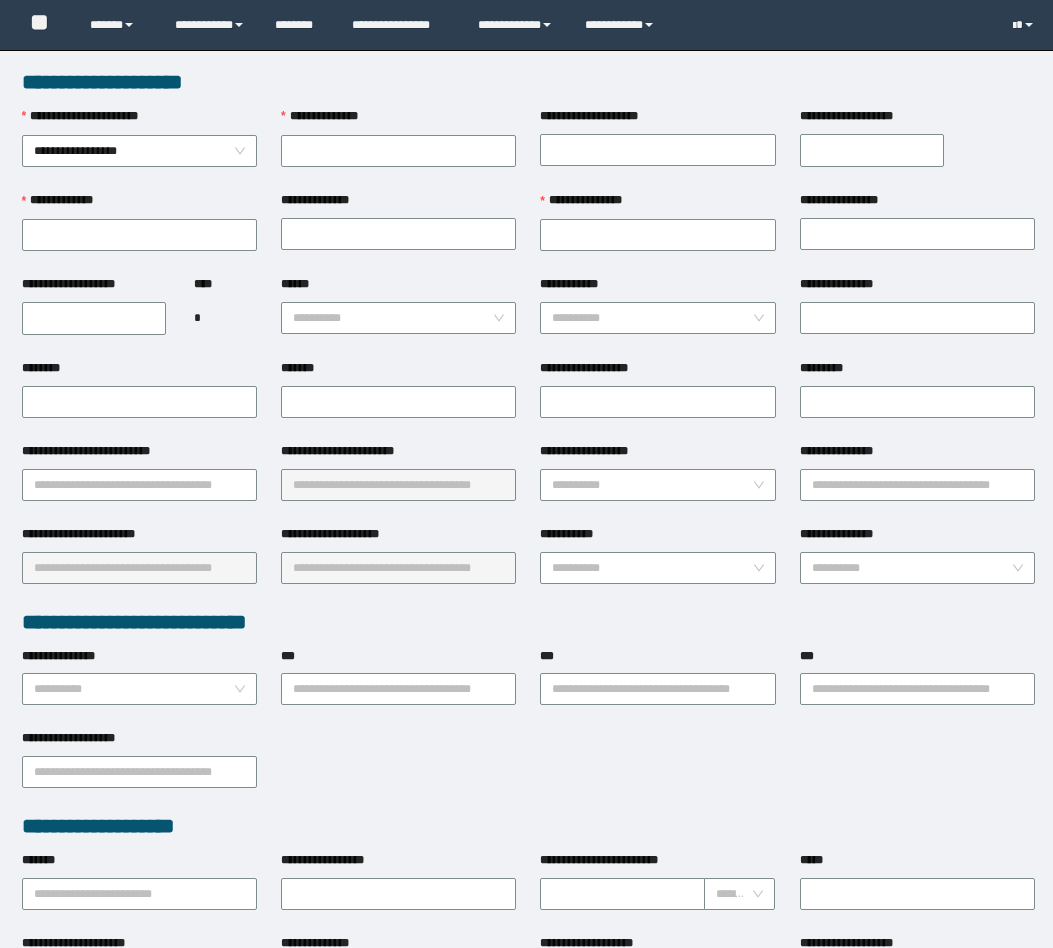 scroll, scrollTop: 0, scrollLeft: 0, axis: both 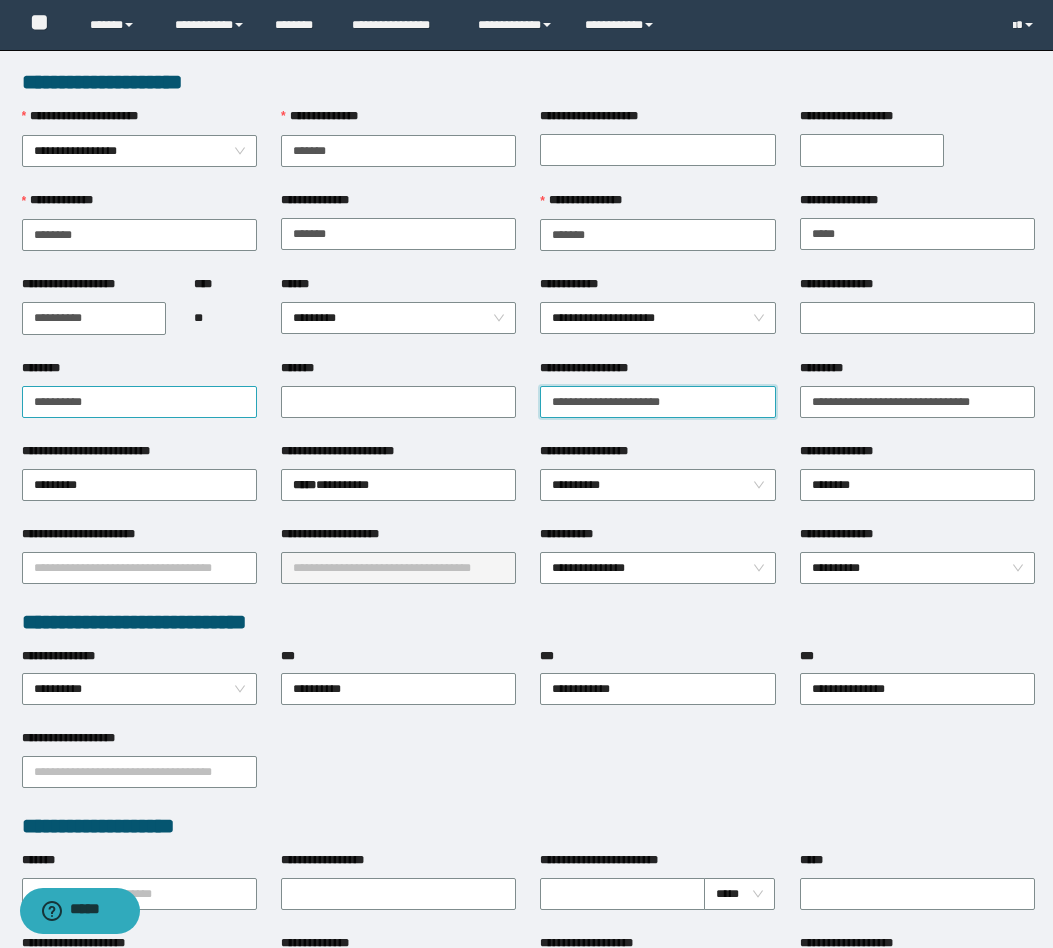 drag, startPoint x: 706, startPoint y: 396, endPoint x: 58, endPoint y: 397, distance: 648.0008 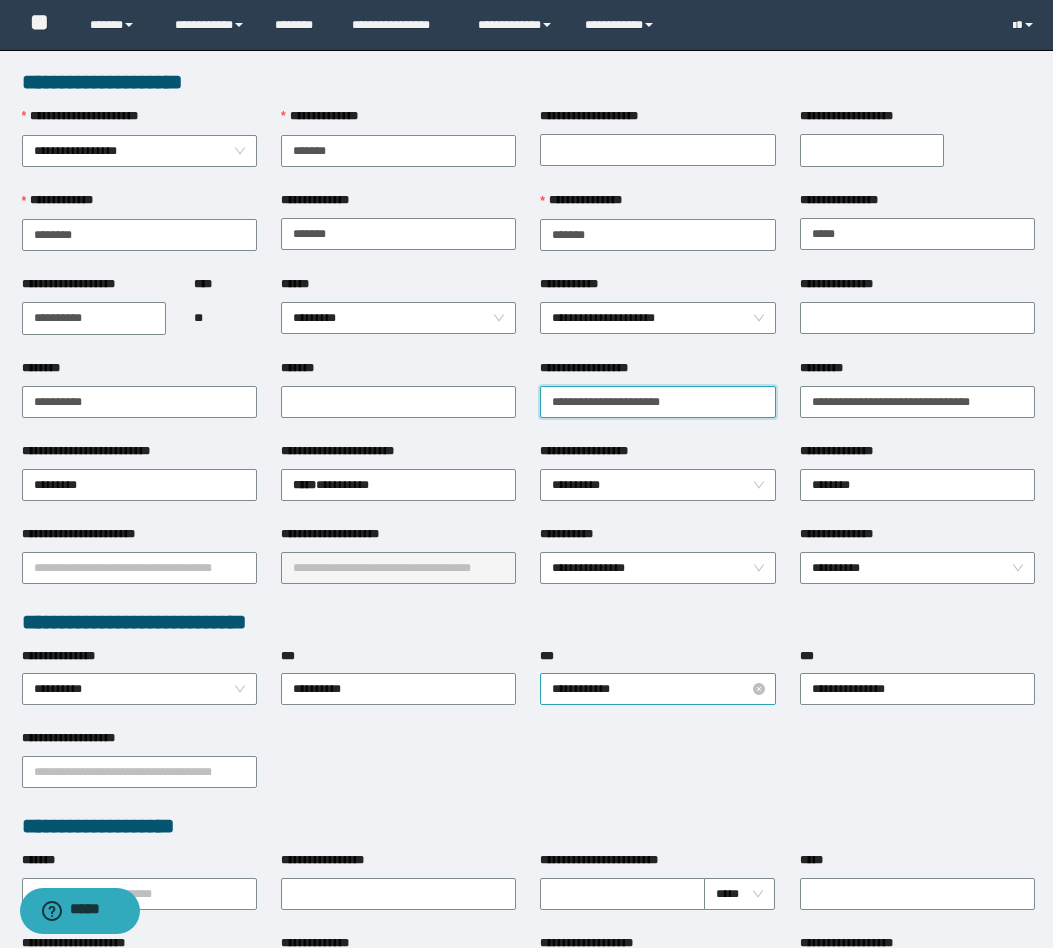 paste 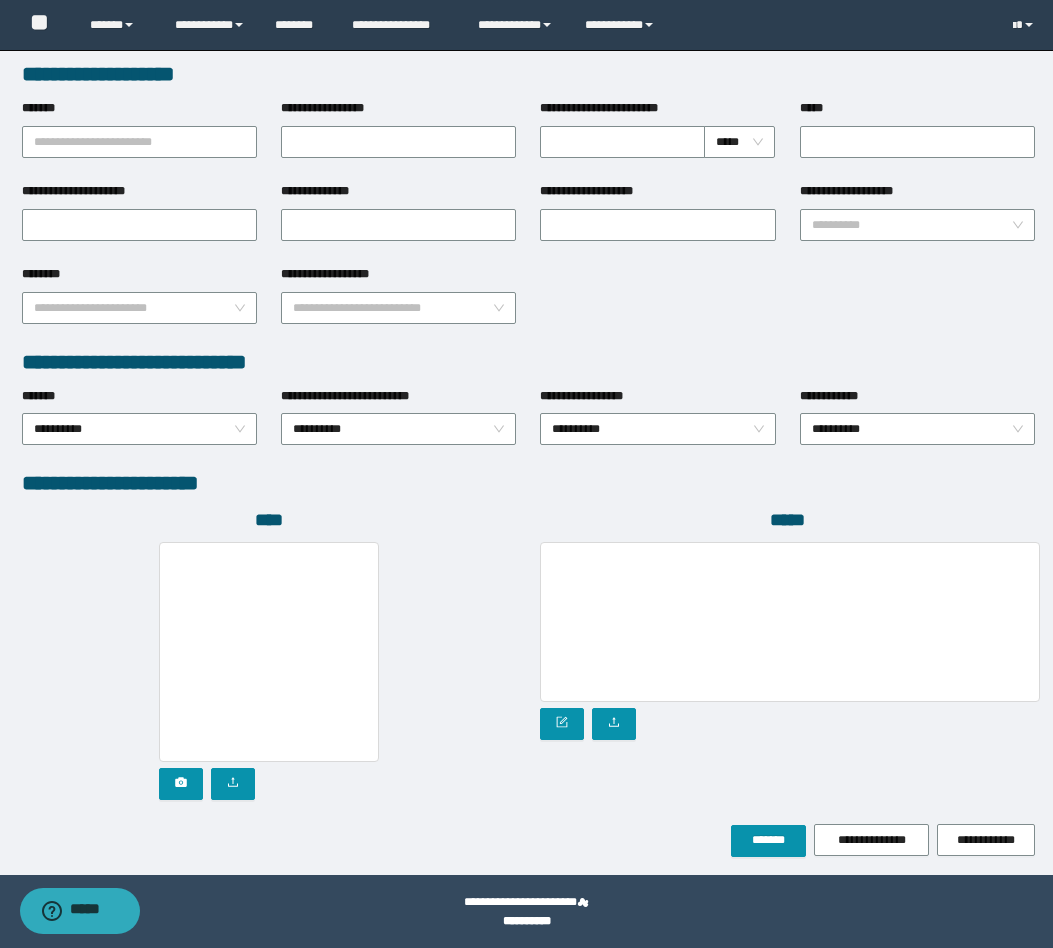 scroll, scrollTop: 755, scrollLeft: 0, axis: vertical 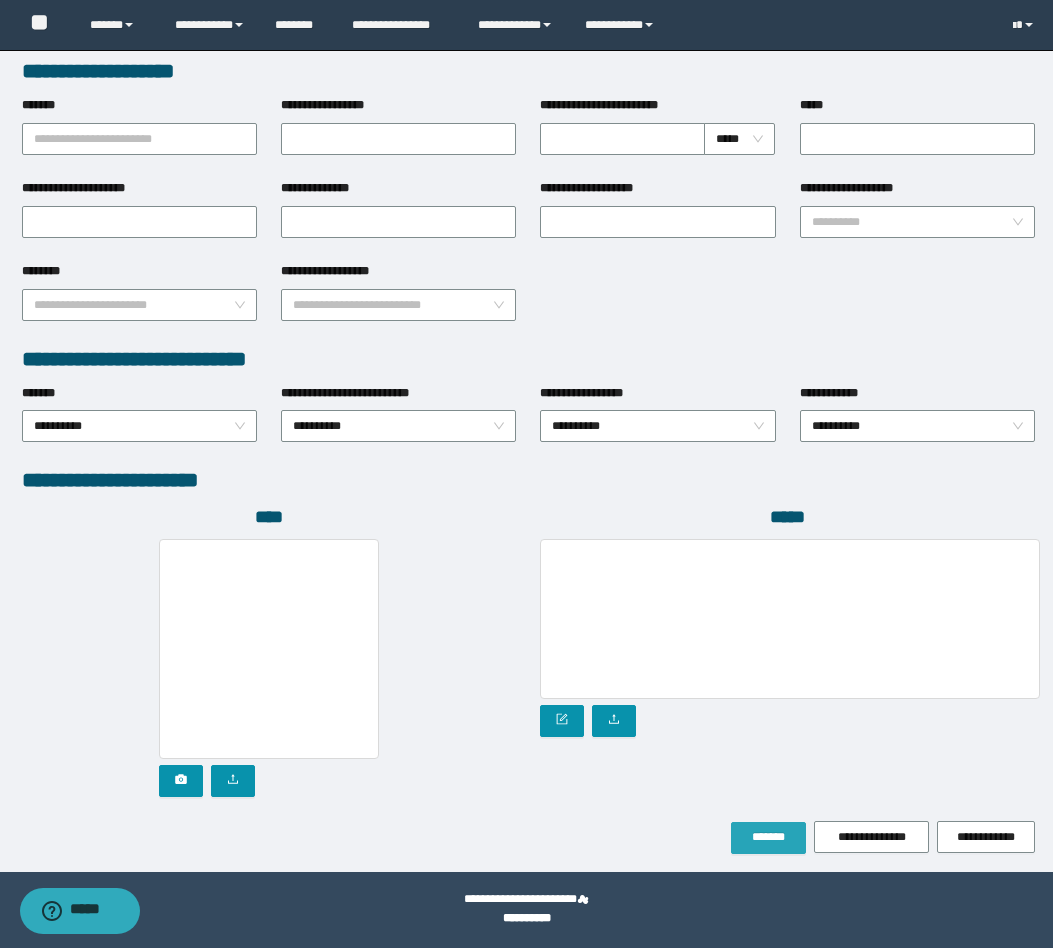 type on "**********" 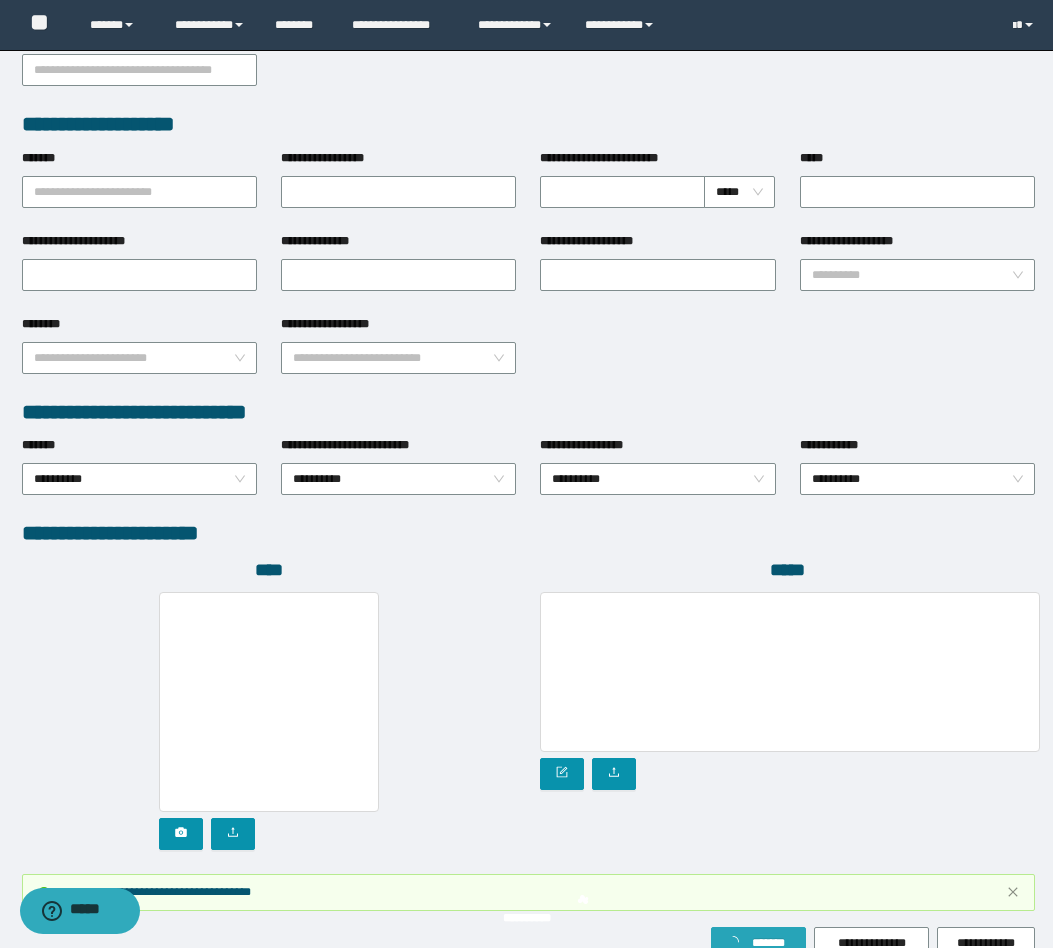 scroll, scrollTop: 808, scrollLeft: 0, axis: vertical 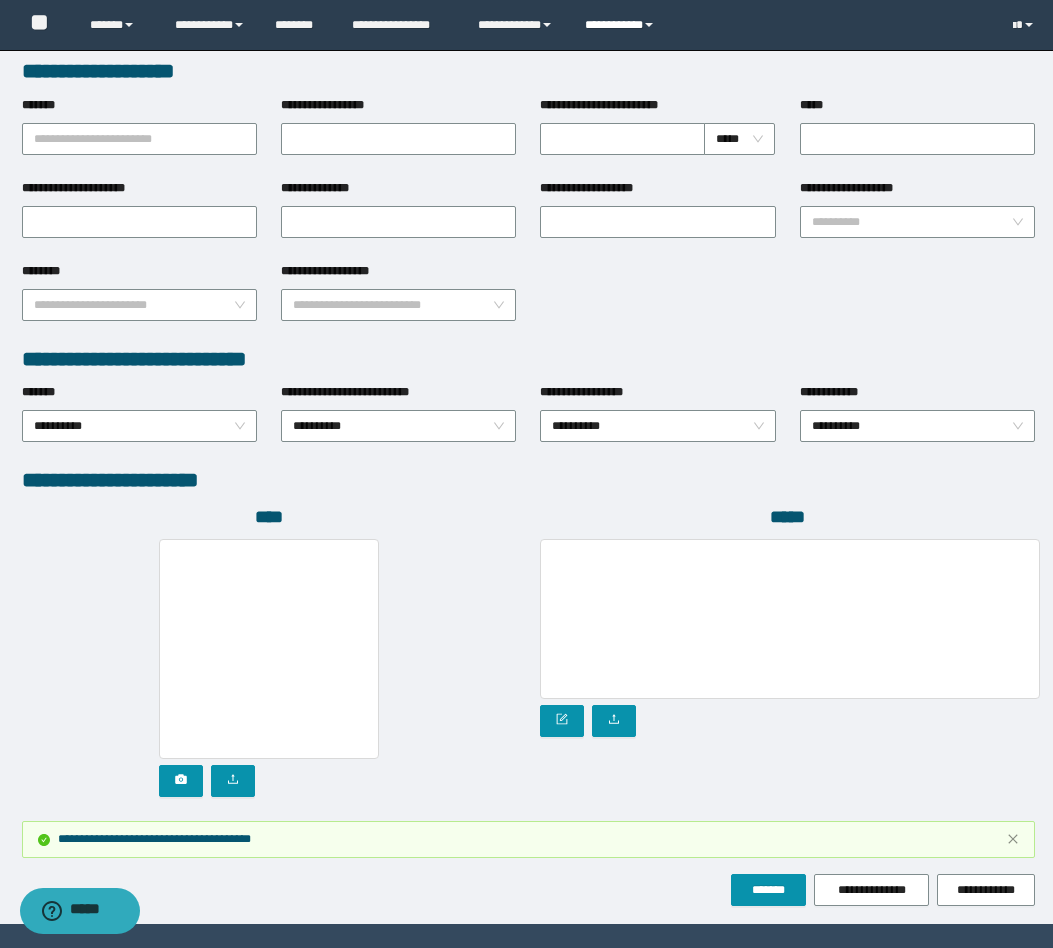 click on "**********" at bounding box center (622, 25) 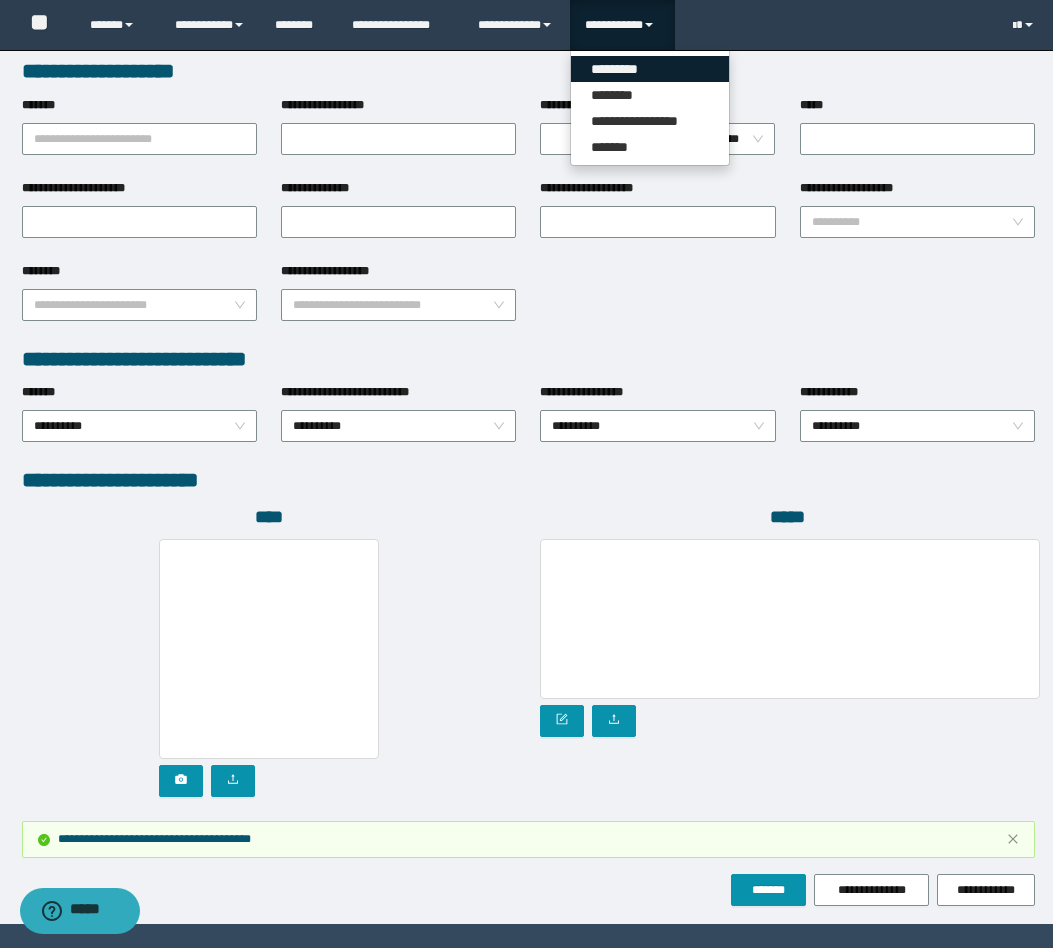 click on "*********" at bounding box center [650, 69] 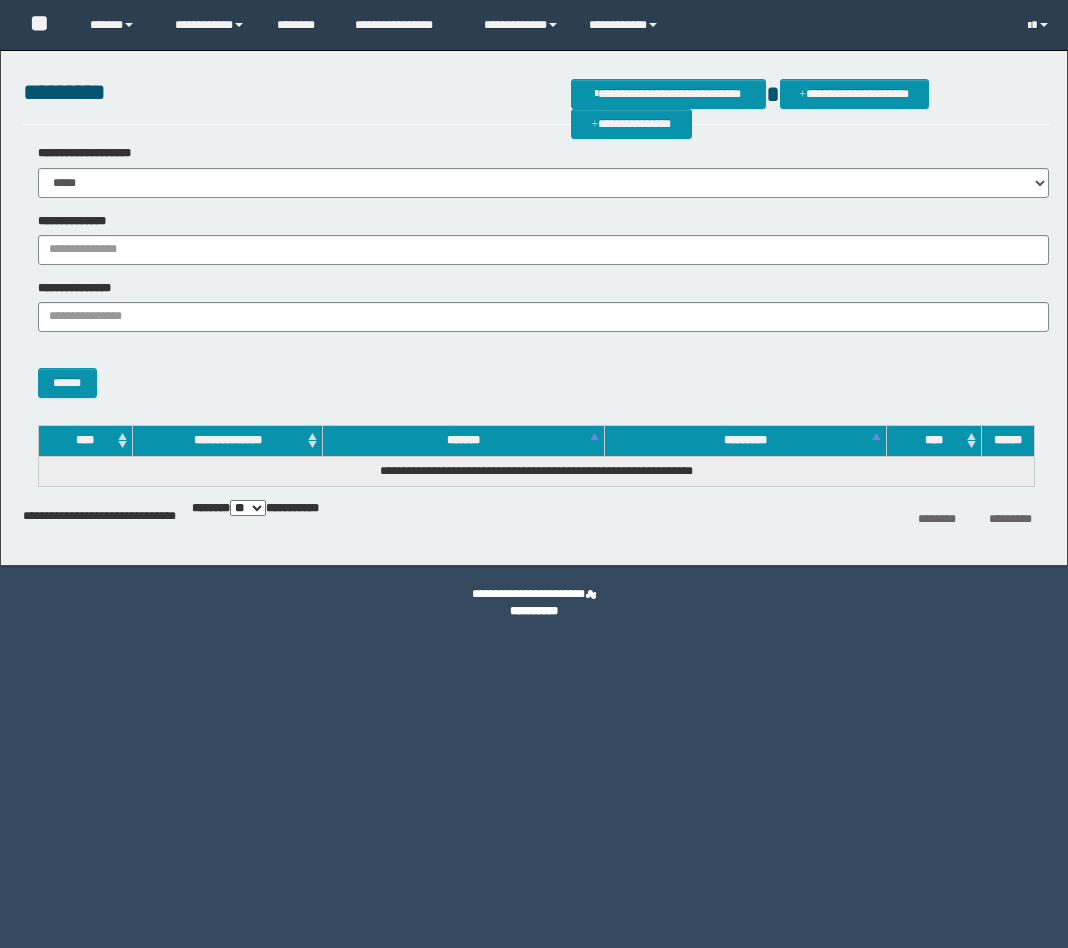 scroll, scrollTop: 0, scrollLeft: 0, axis: both 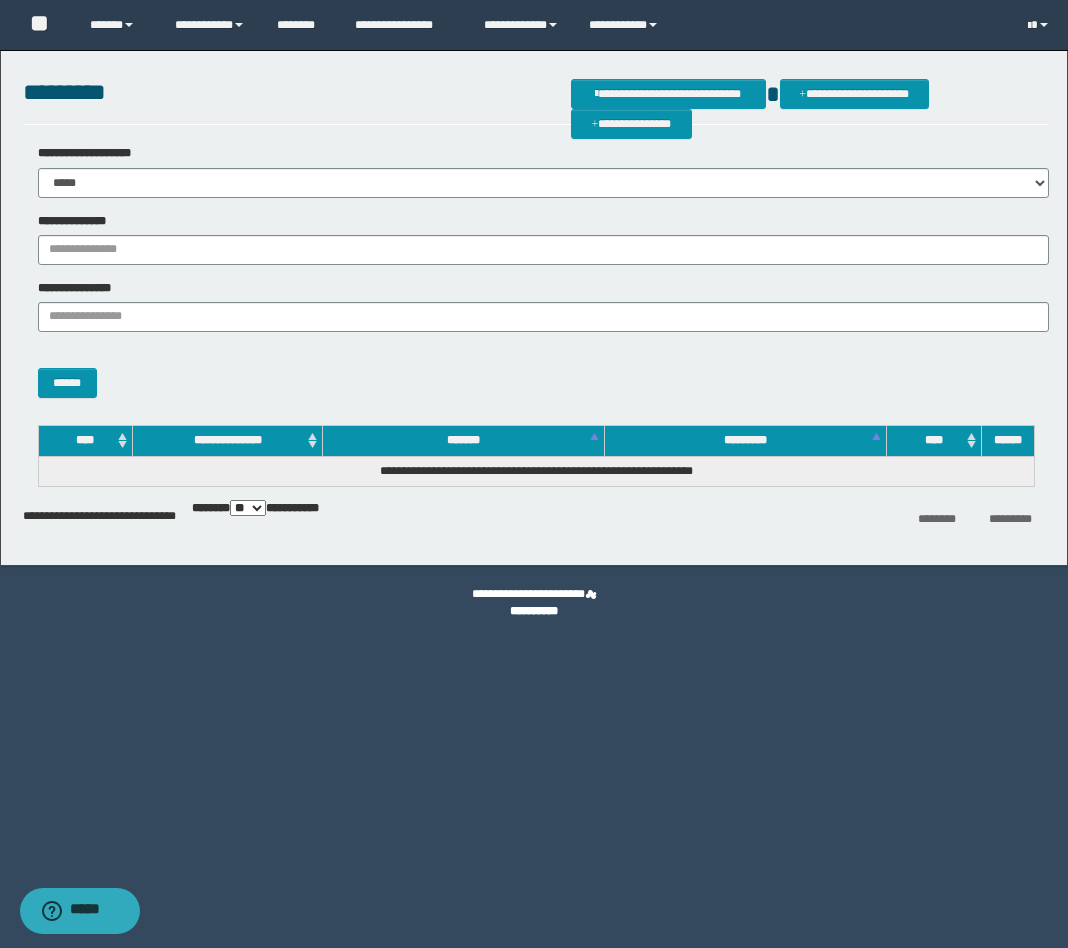 drag, startPoint x: 207, startPoint y: 273, endPoint x: 204, endPoint y: 255, distance: 18.248287 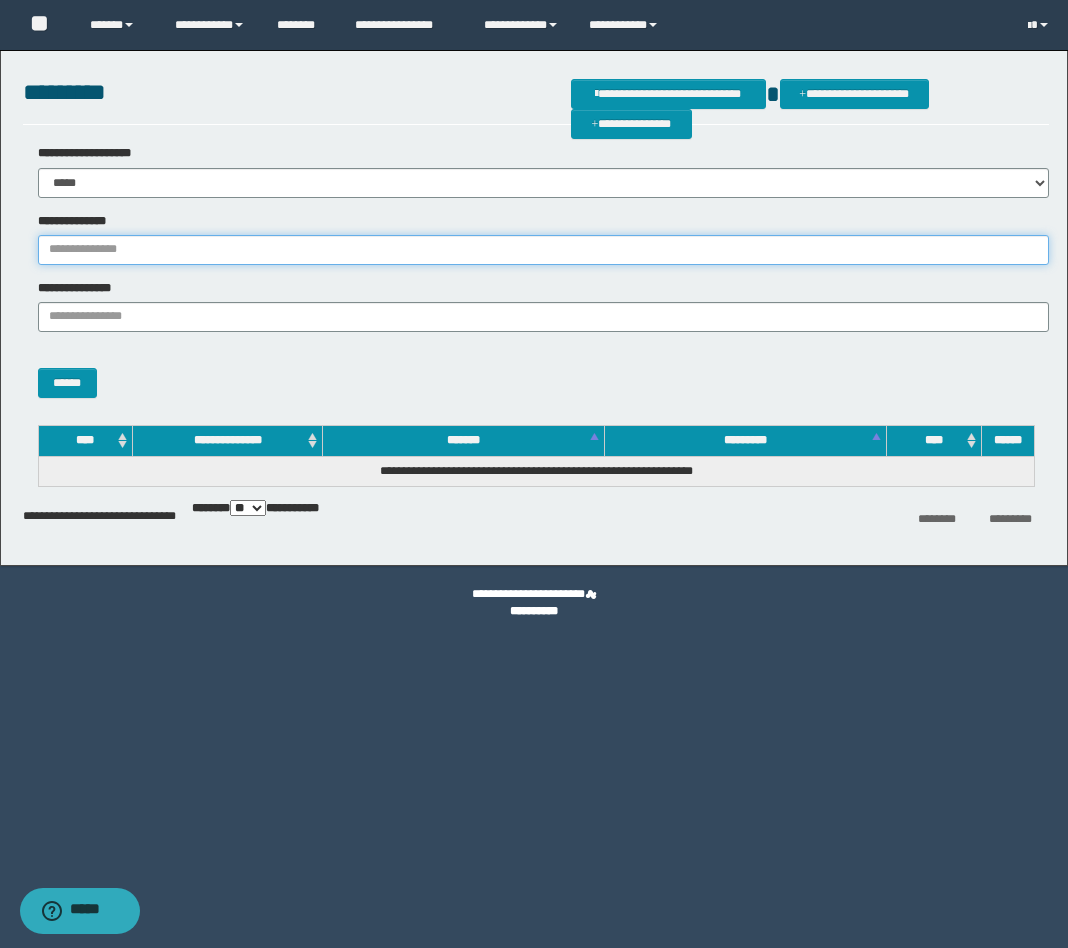 click on "**********" at bounding box center [543, 250] 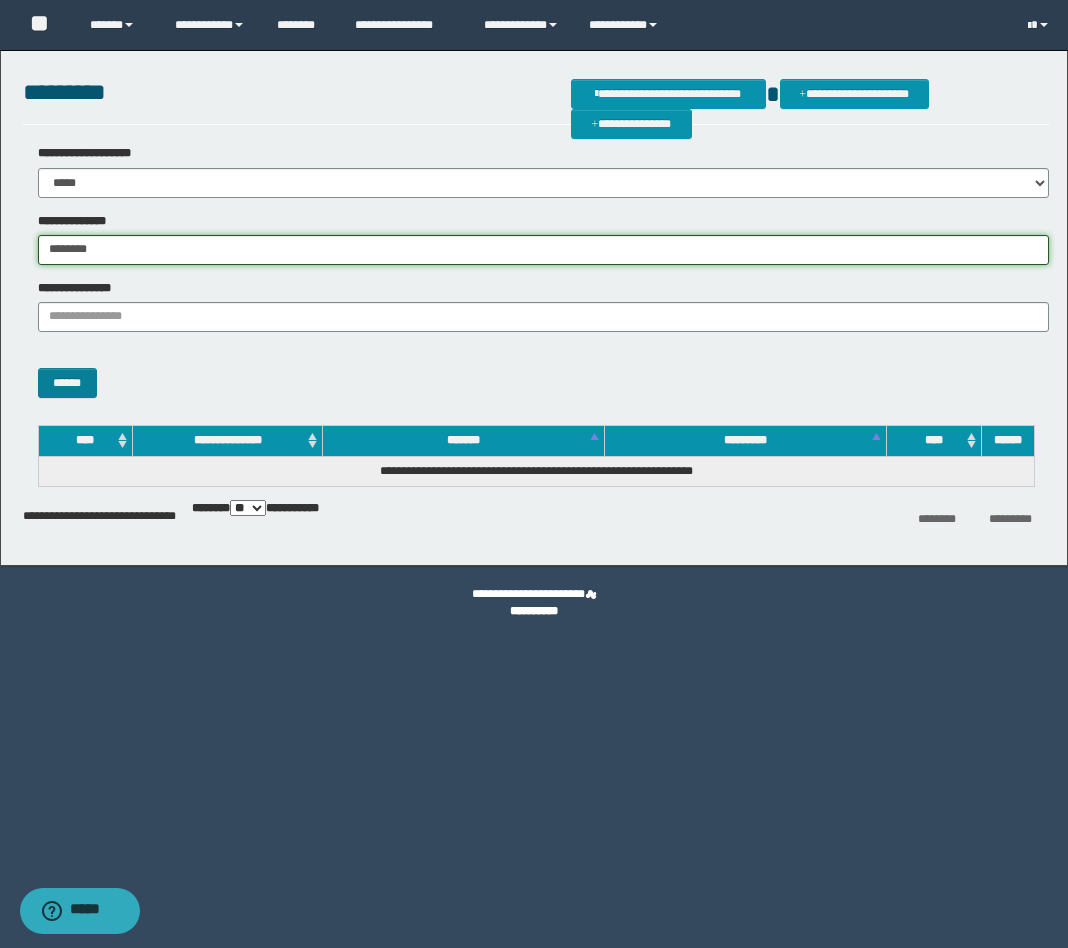 type on "********" 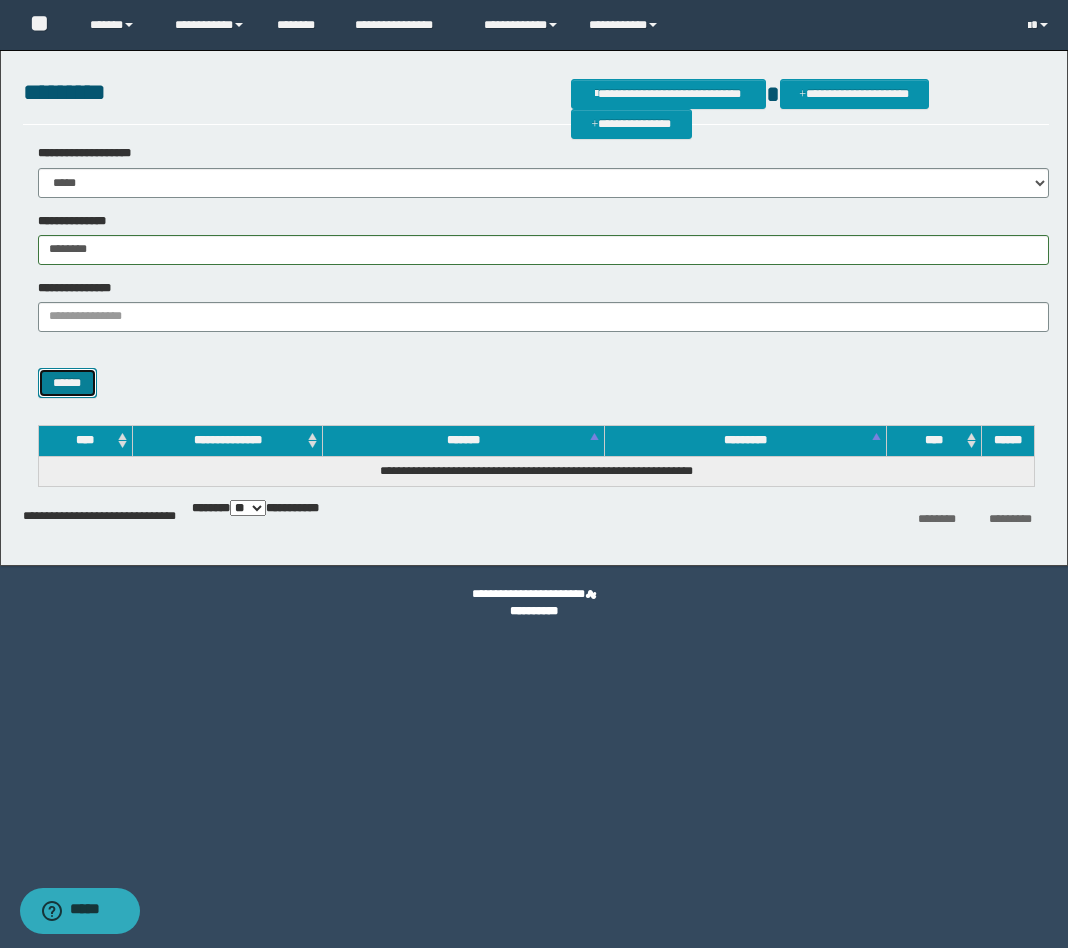 click on "******" at bounding box center (67, 383) 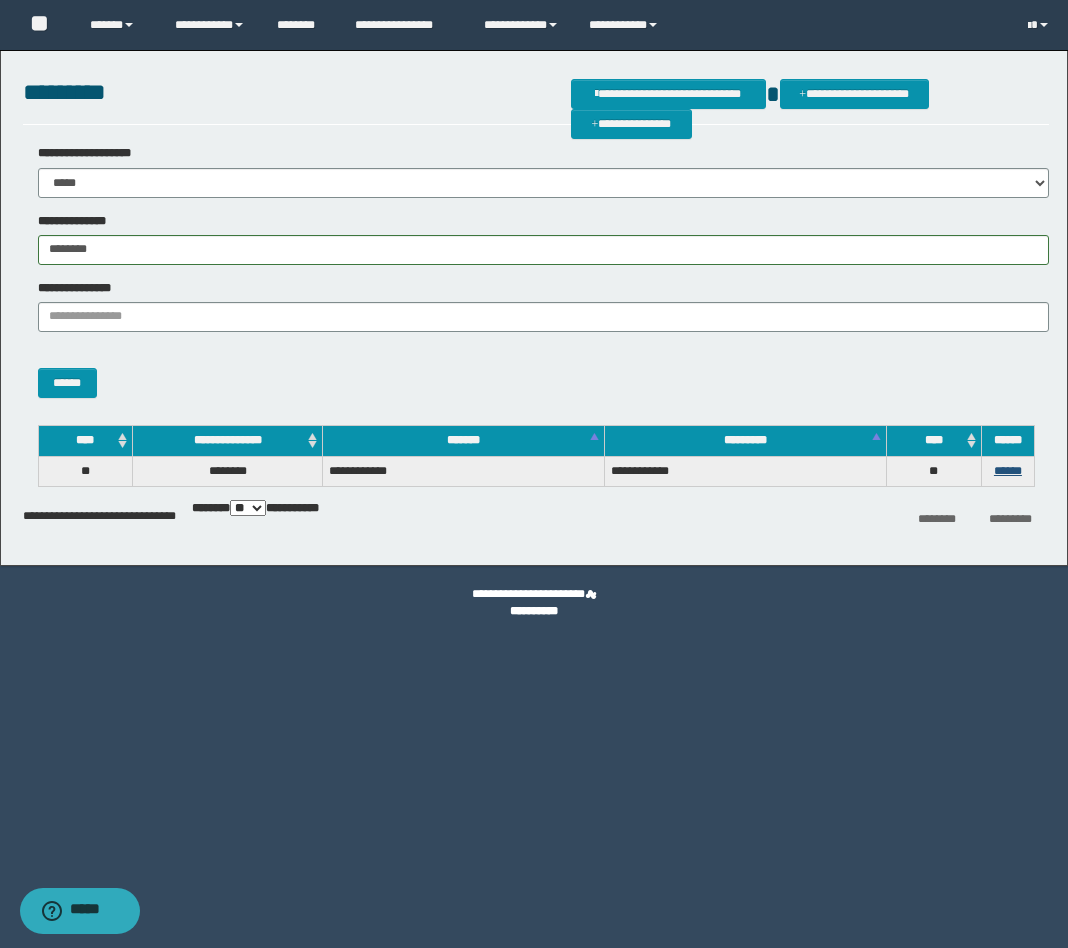 drag, startPoint x: 988, startPoint y: 469, endPoint x: 1002, endPoint y: 470, distance: 14.035668 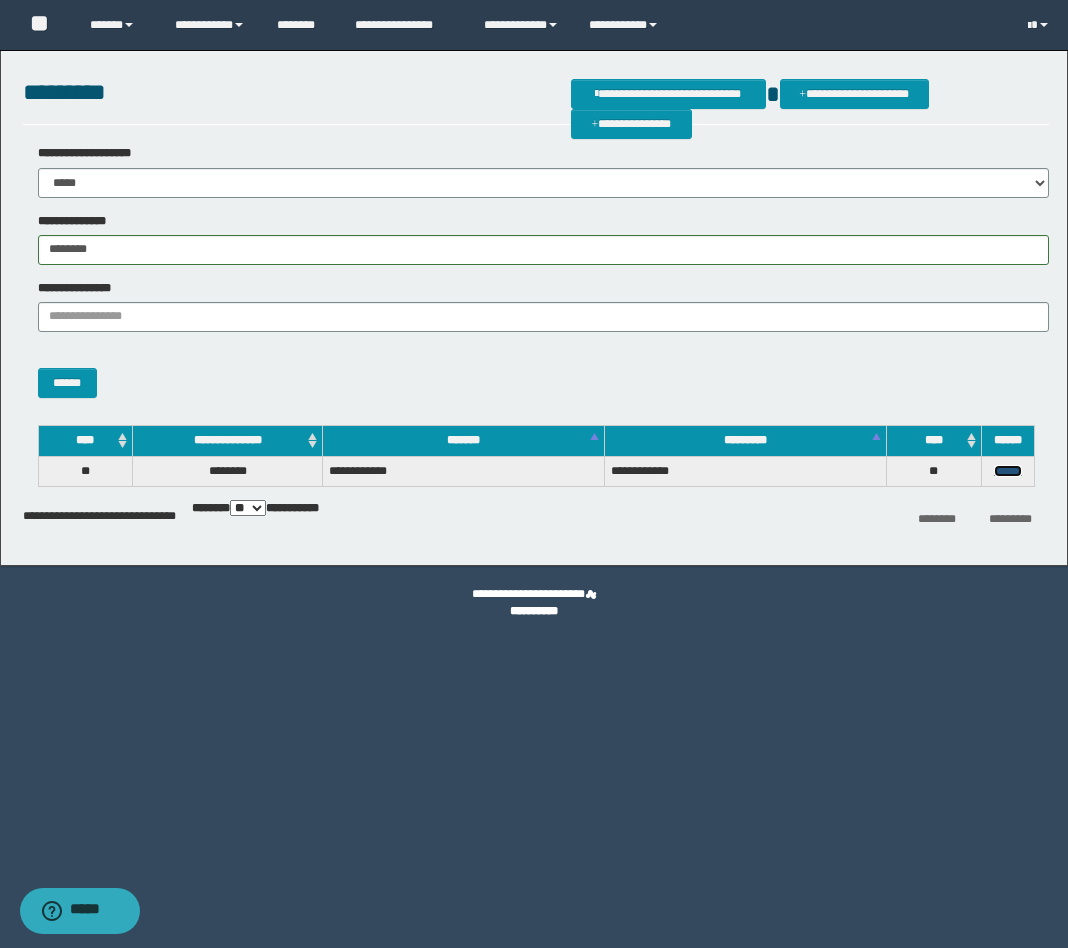 click on "******" at bounding box center [1008, 471] 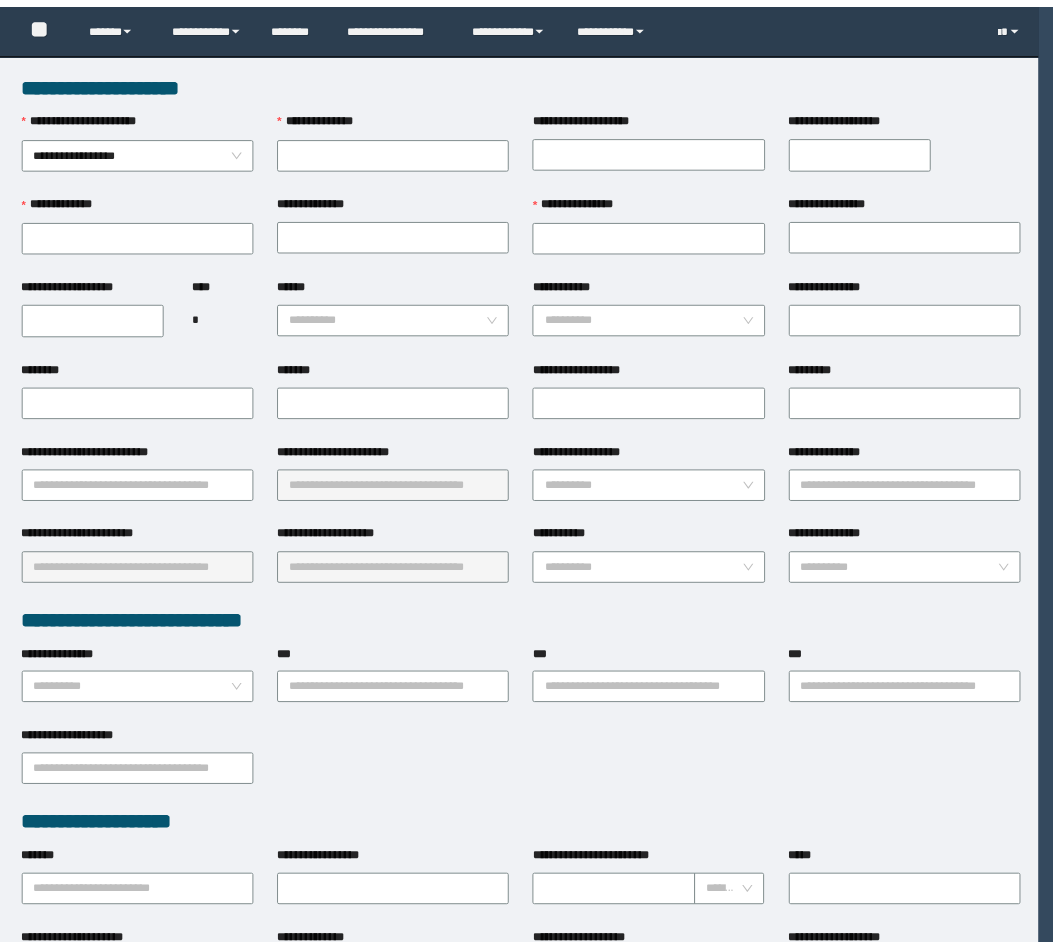scroll, scrollTop: 0, scrollLeft: 0, axis: both 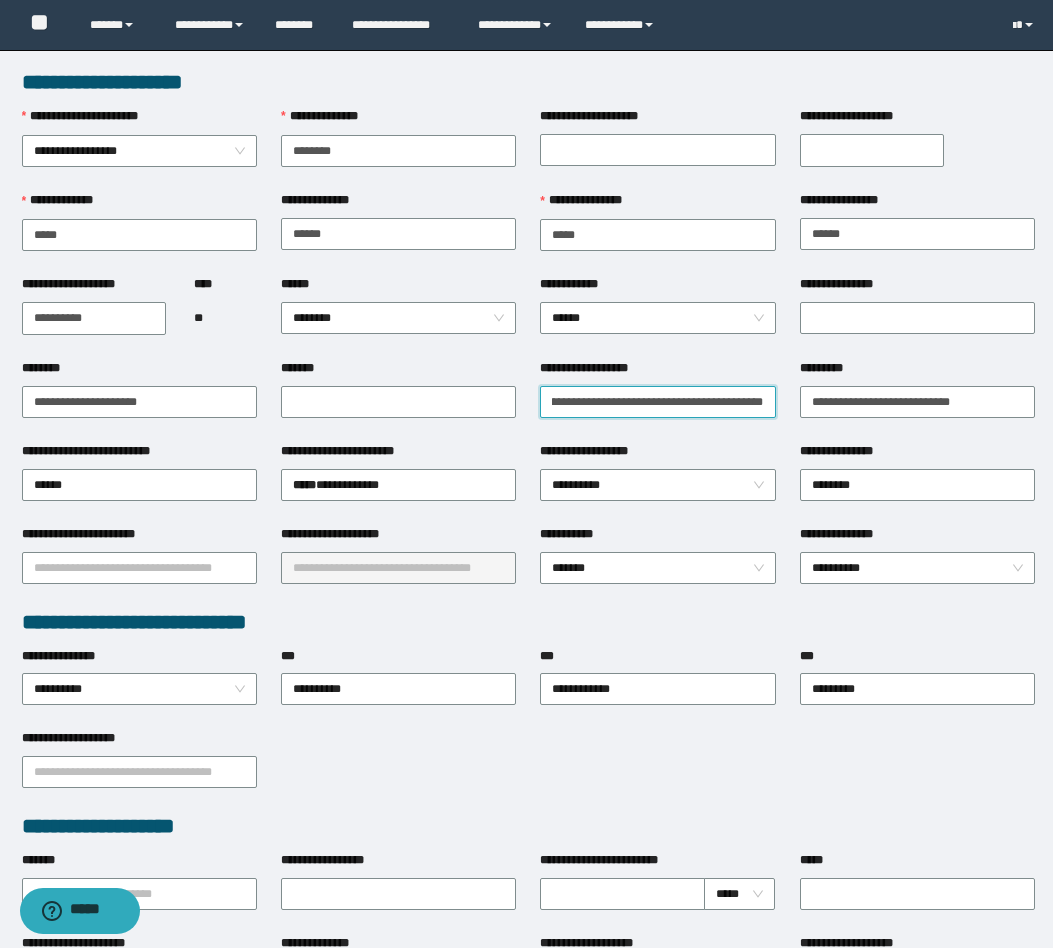 drag, startPoint x: 689, startPoint y: 403, endPoint x: 599, endPoint y: 405, distance: 90.02222 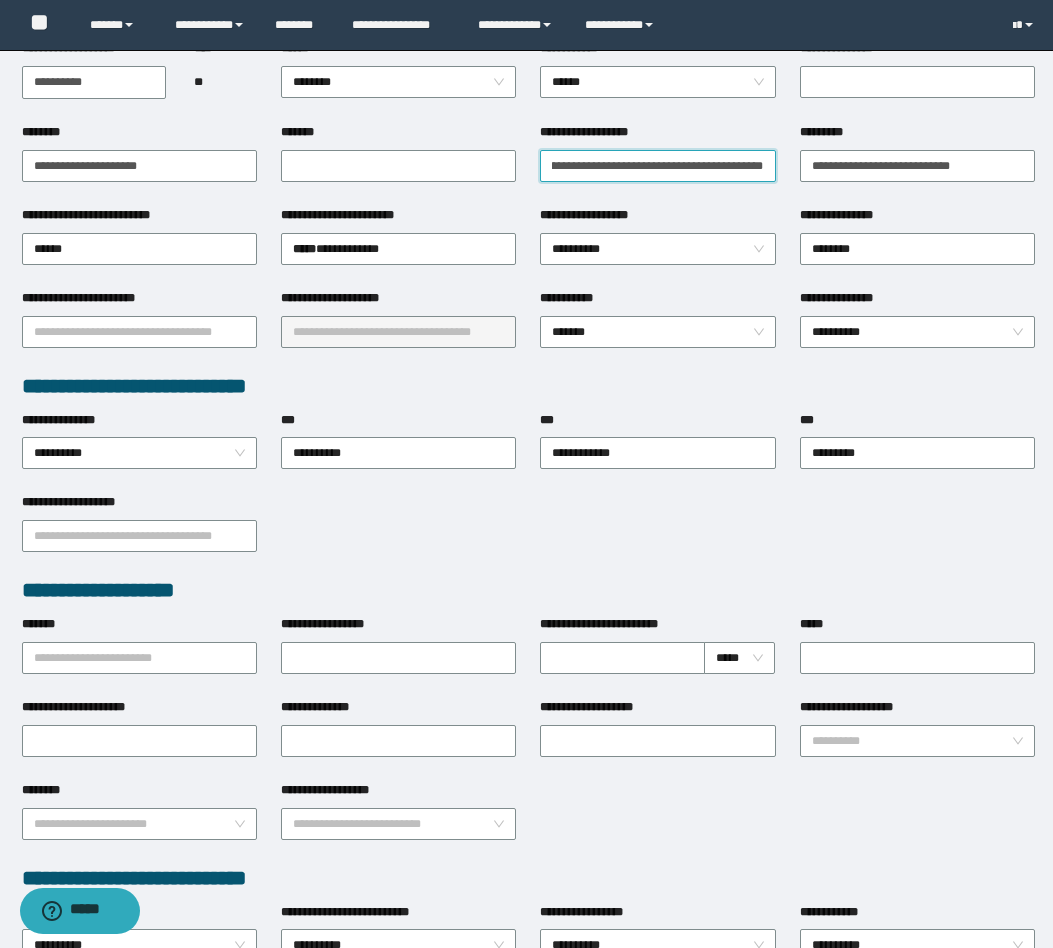 scroll, scrollTop: 200, scrollLeft: 0, axis: vertical 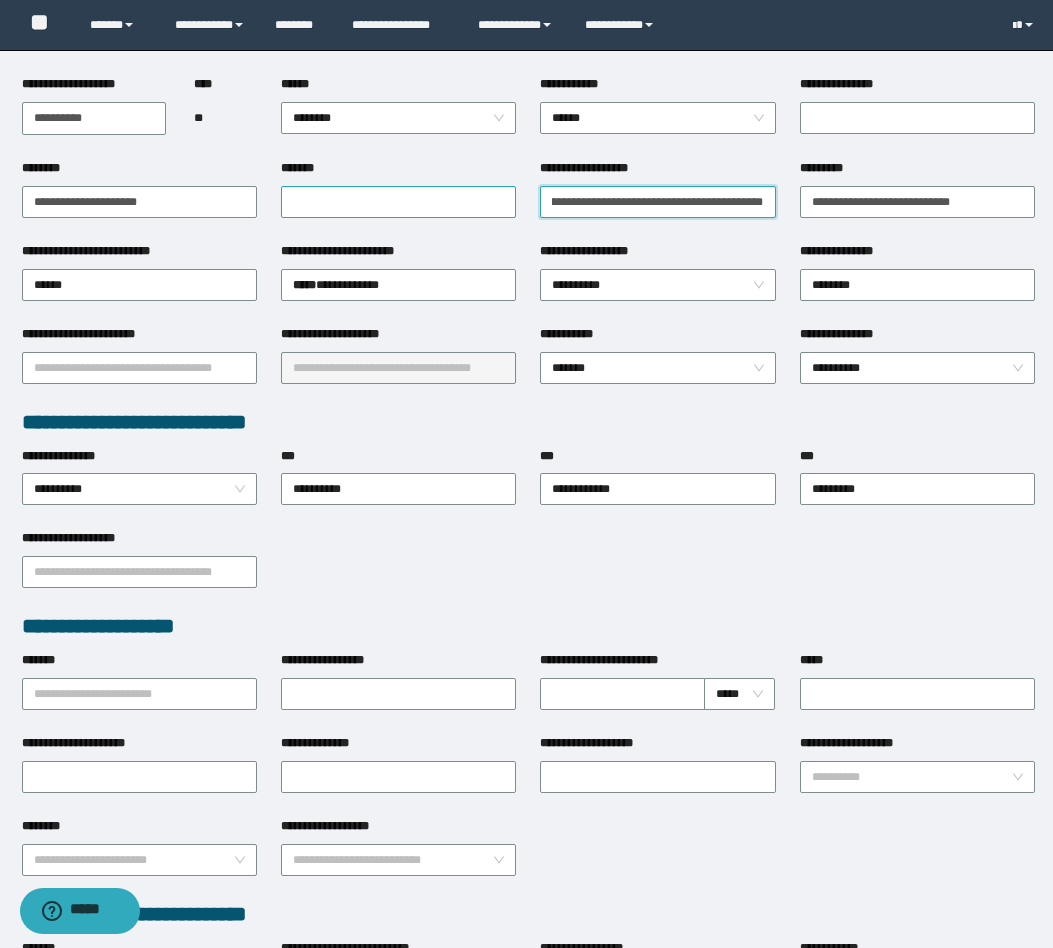 type on "**********" 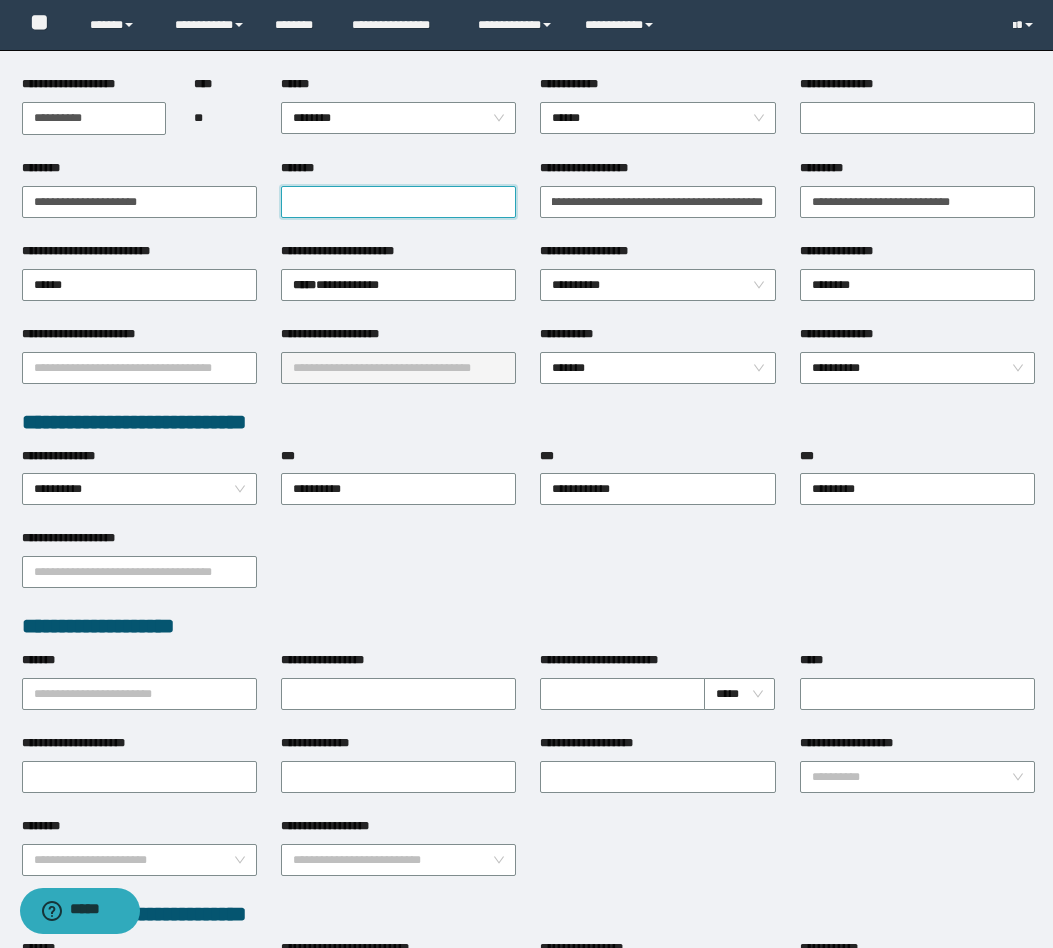 click on "*******" at bounding box center [398, 202] 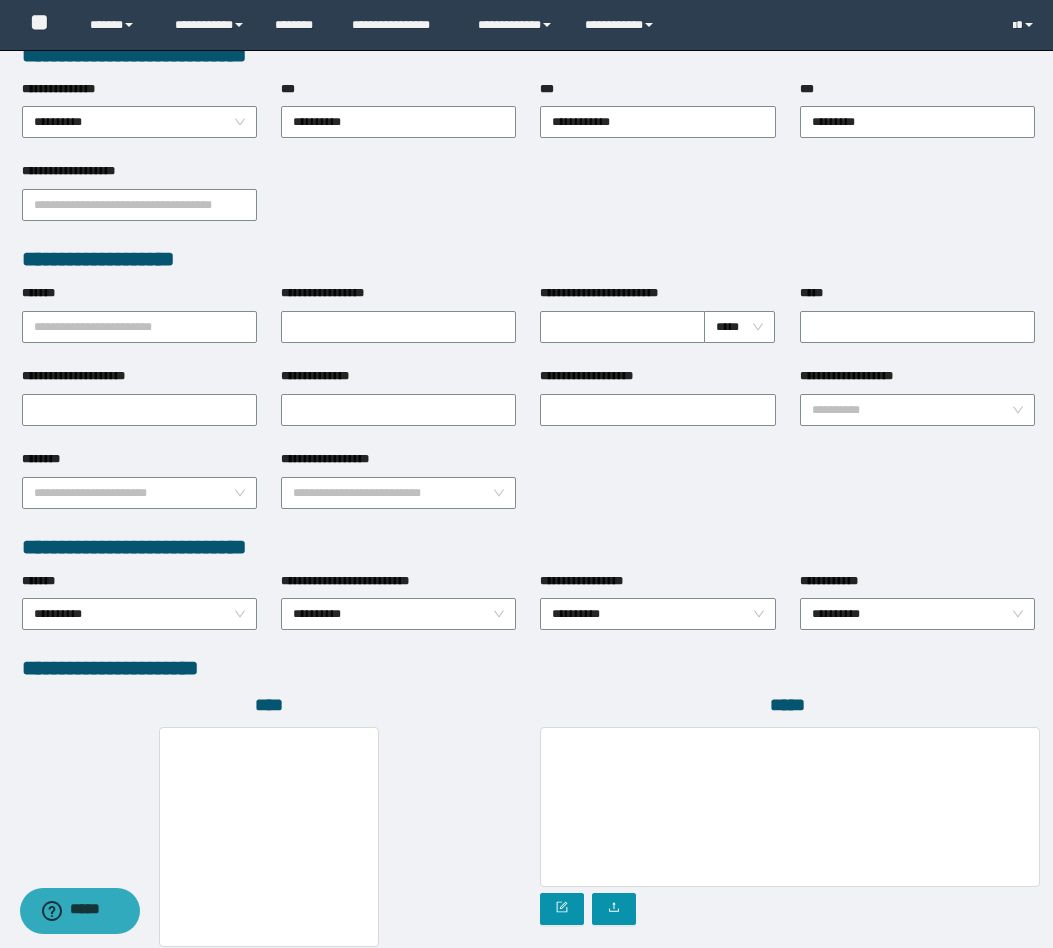 scroll, scrollTop: 755, scrollLeft: 0, axis: vertical 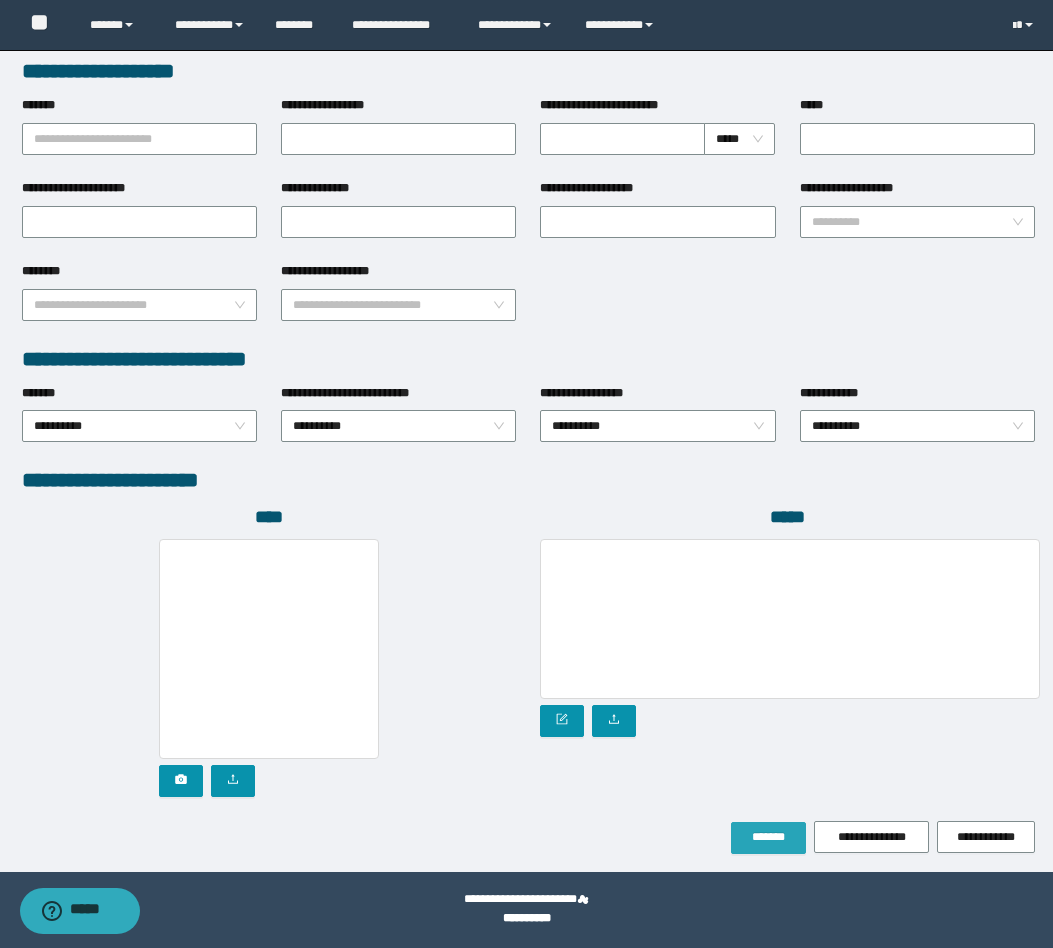 click on "*******" at bounding box center [768, 837] 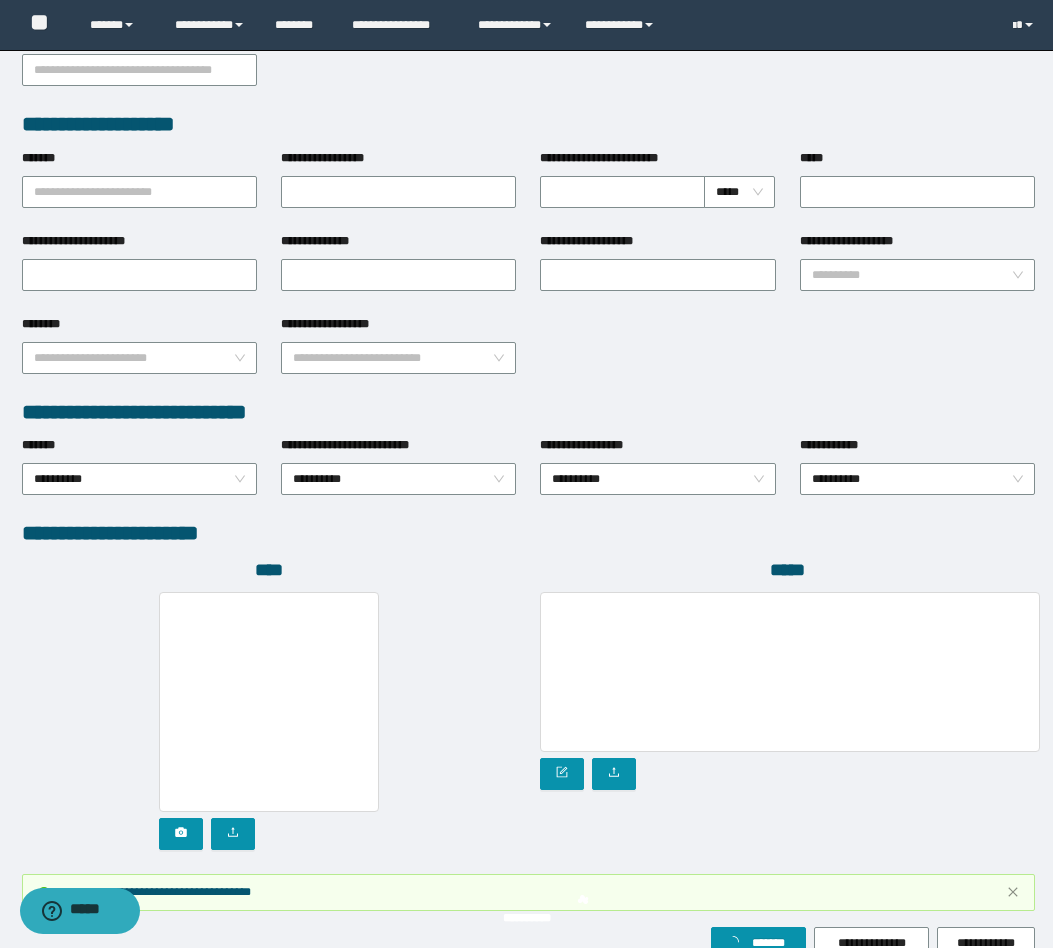 scroll, scrollTop: 808, scrollLeft: 0, axis: vertical 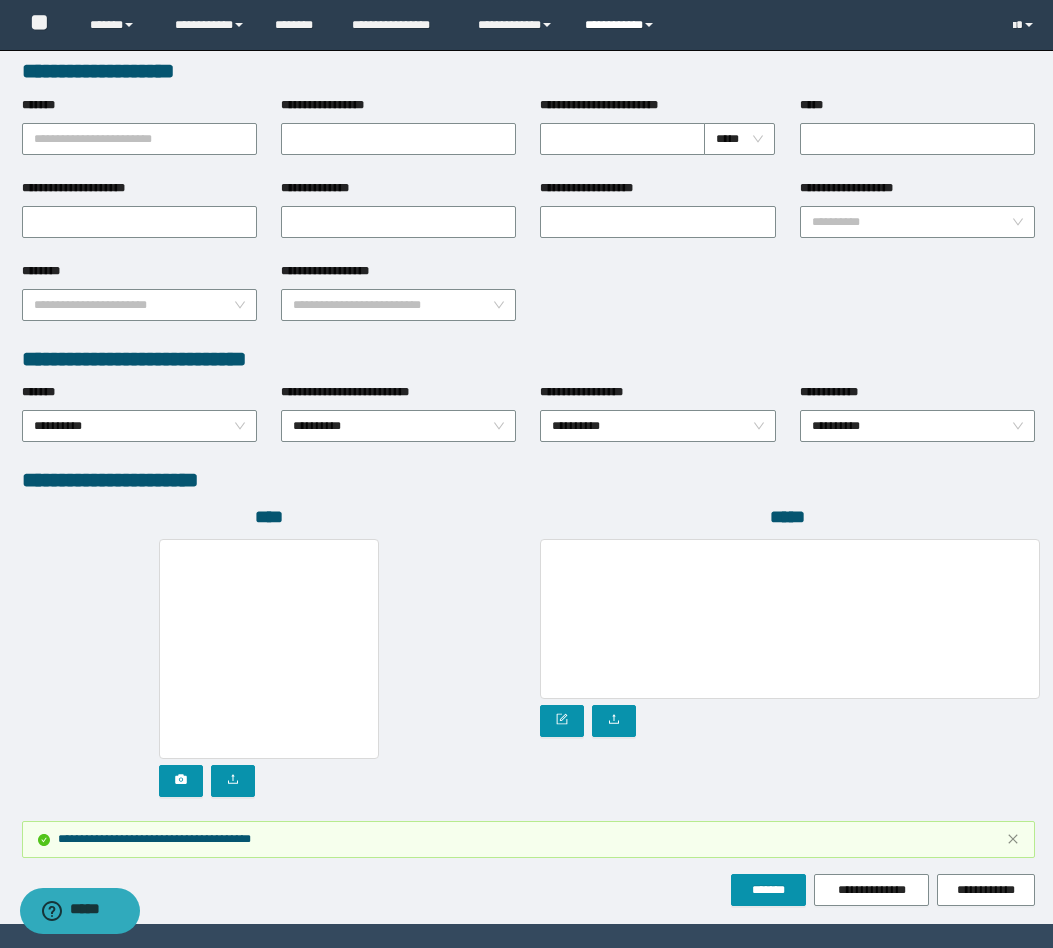 click on "**********" at bounding box center (622, 25) 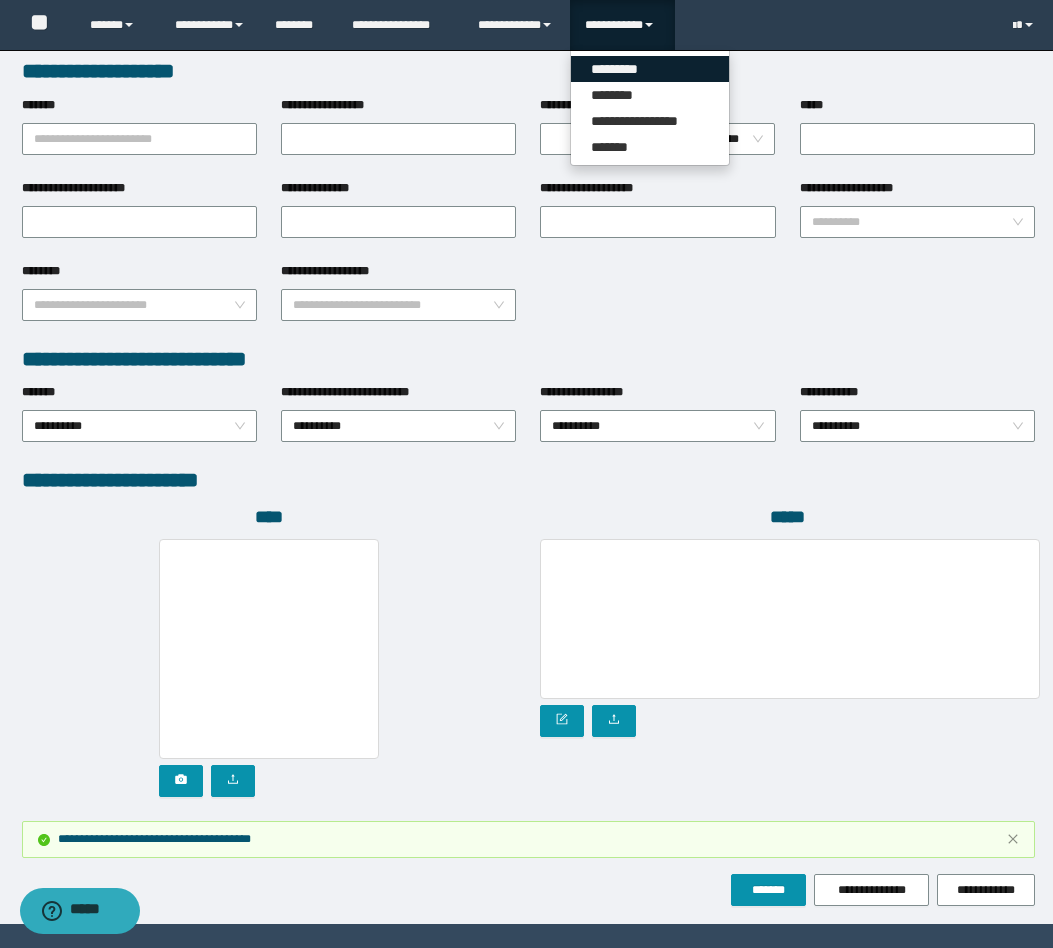 click on "*********" at bounding box center [650, 69] 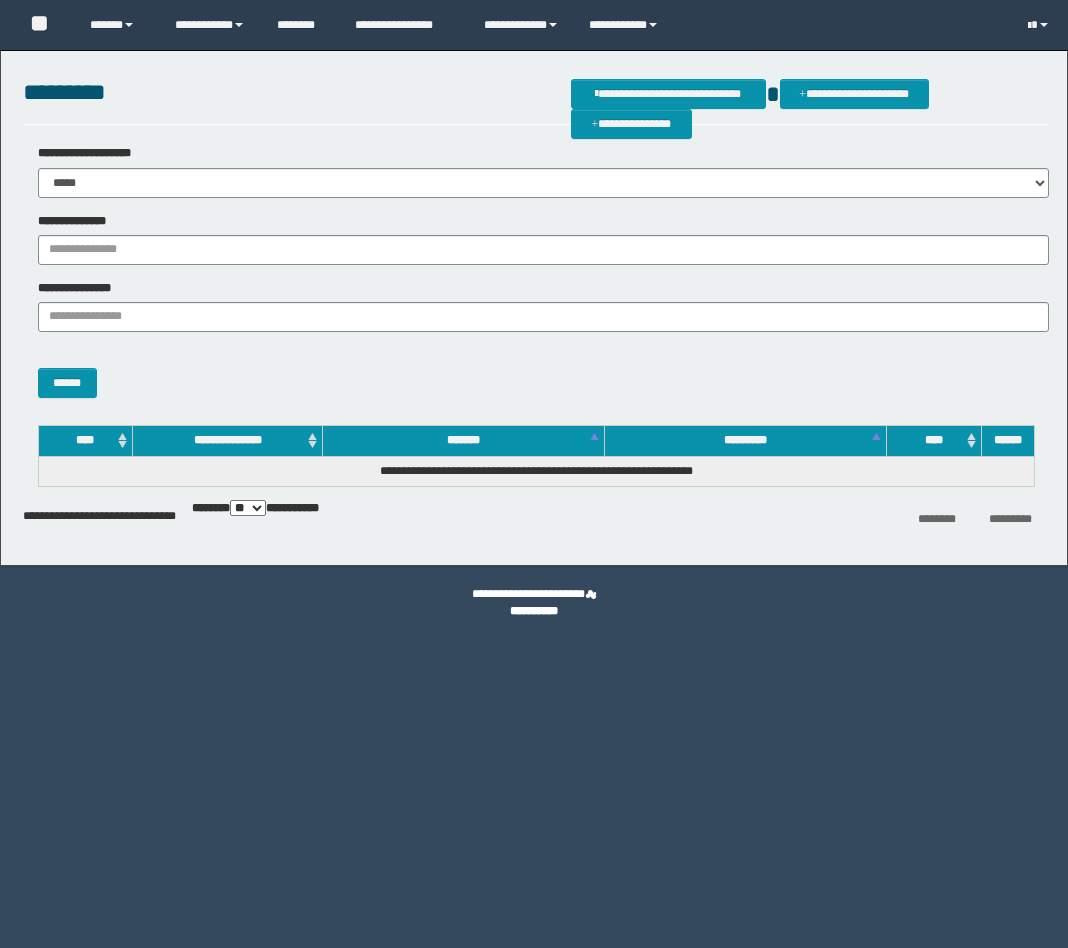 scroll, scrollTop: 0, scrollLeft: 0, axis: both 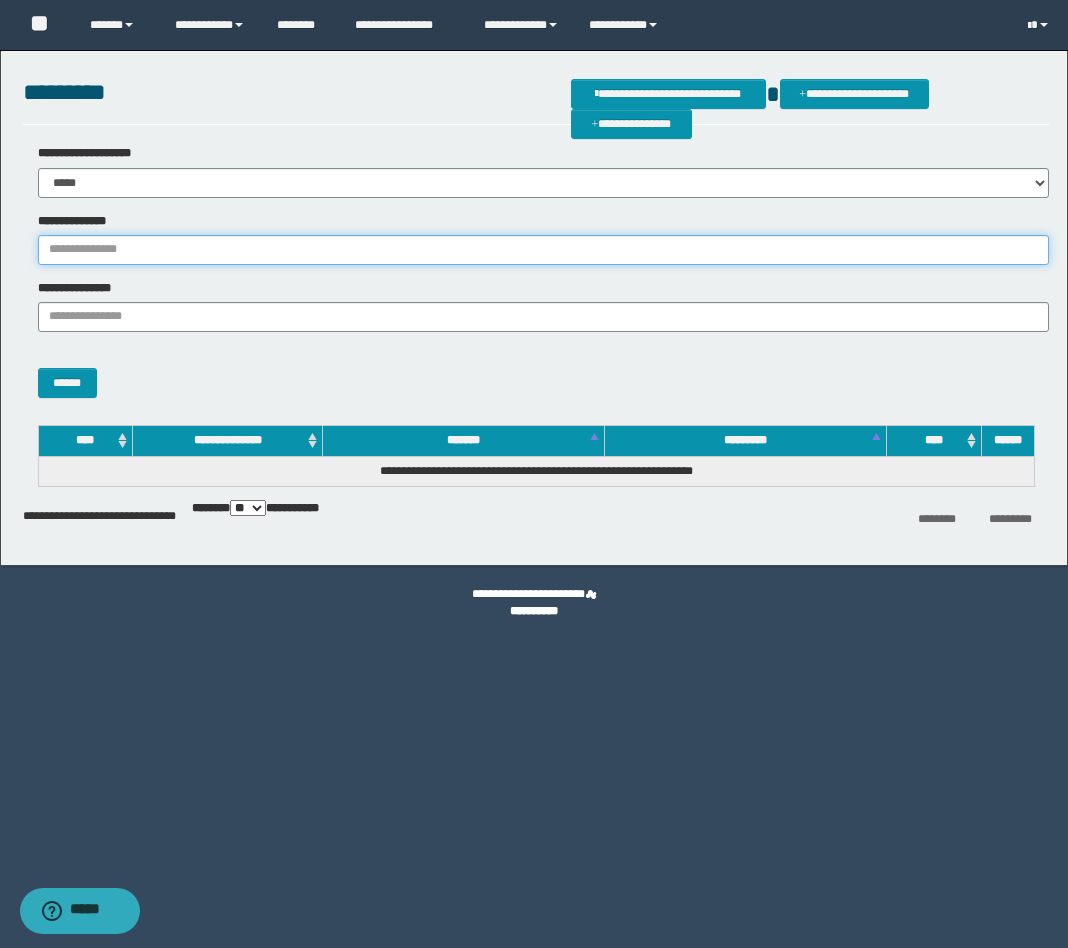 drag, startPoint x: 194, startPoint y: 259, endPoint x: 182, endPoint y: 263, distance: 12.649111 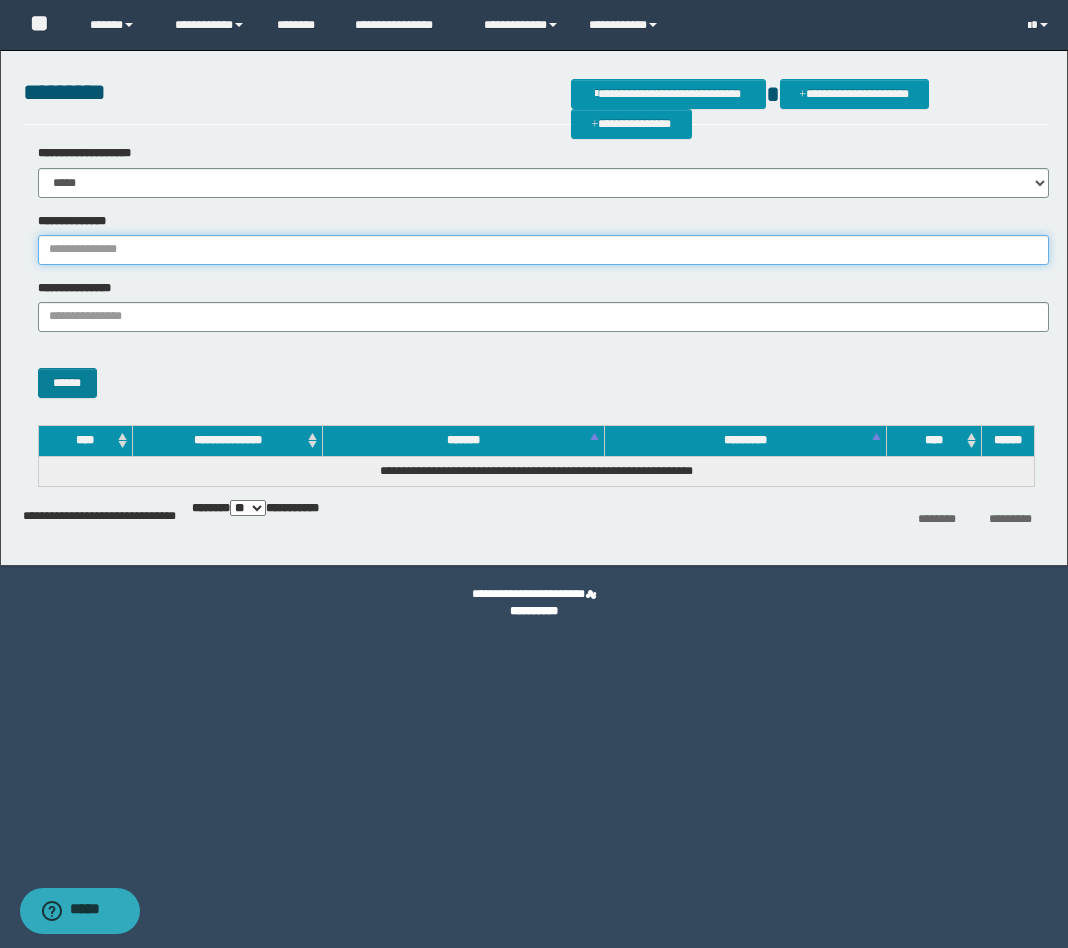 paste on "********" 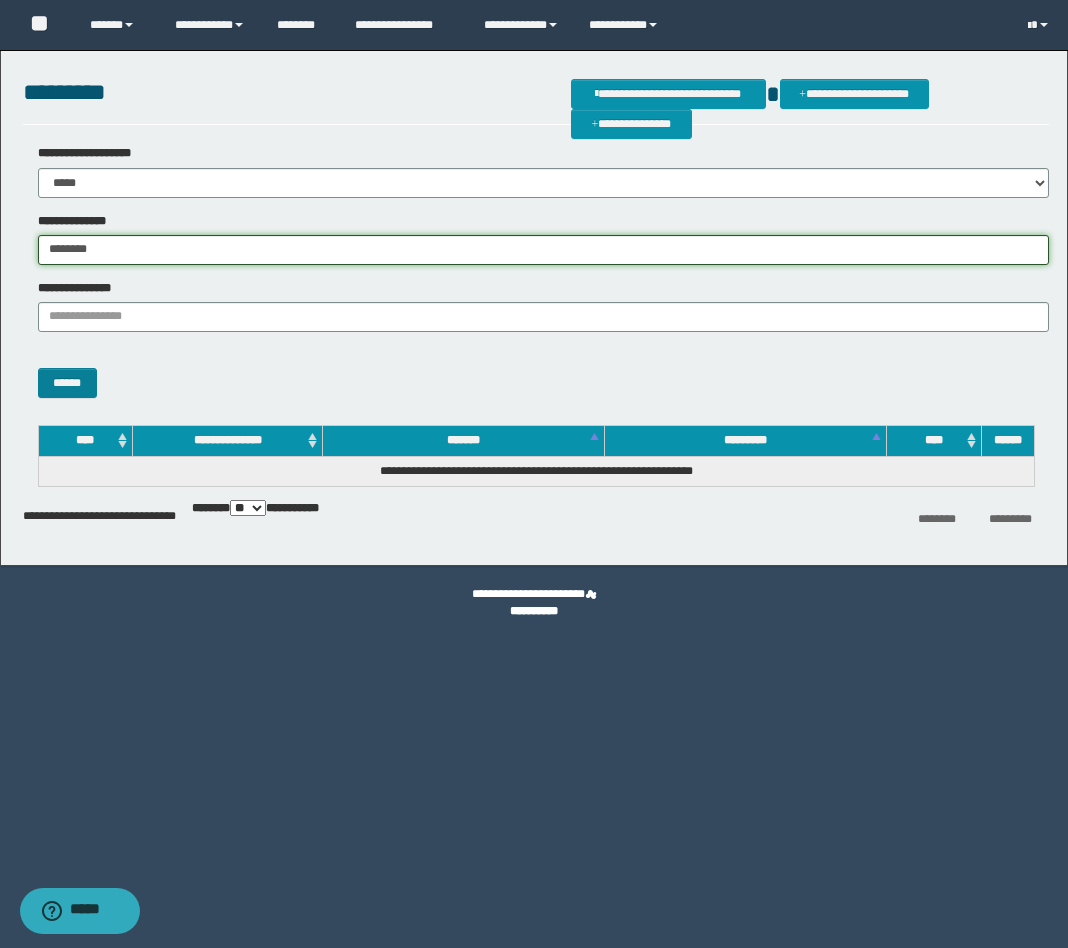 type on "********" 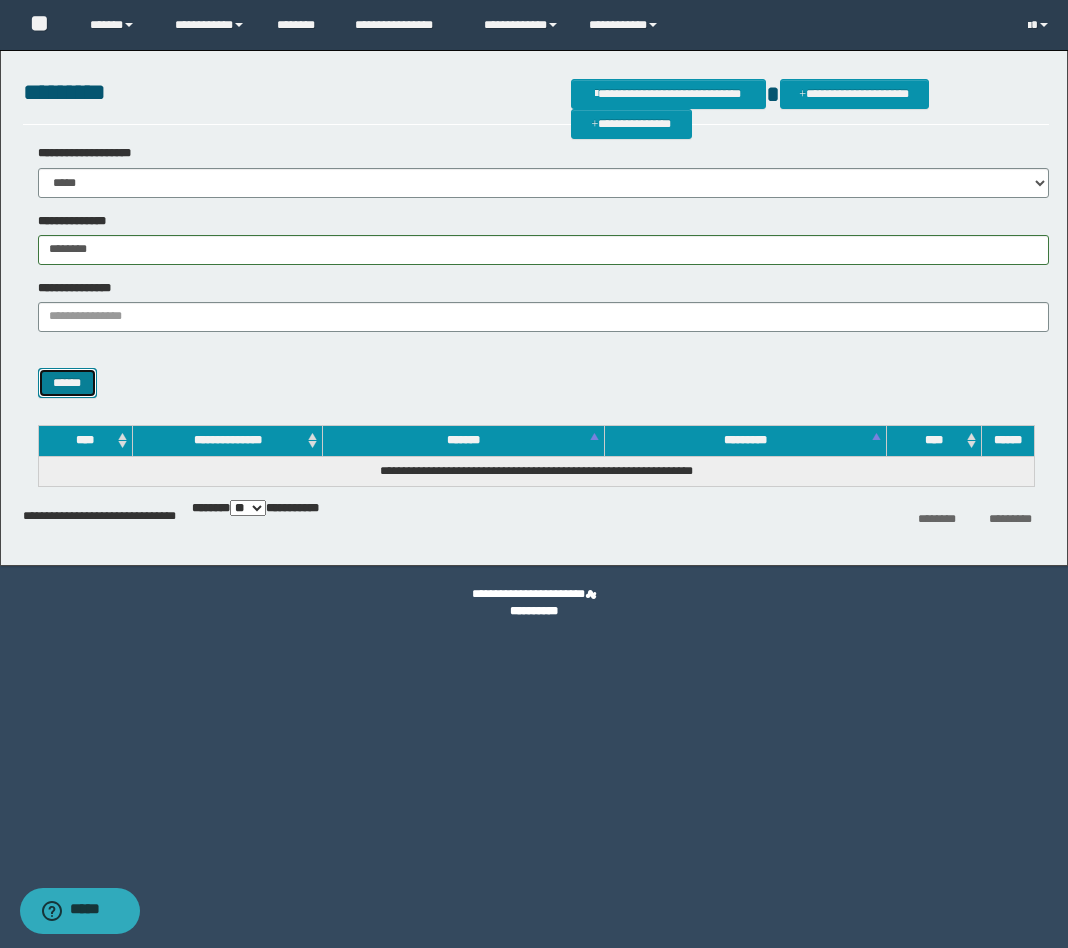 click on "******" at bounding box center [67, 383] 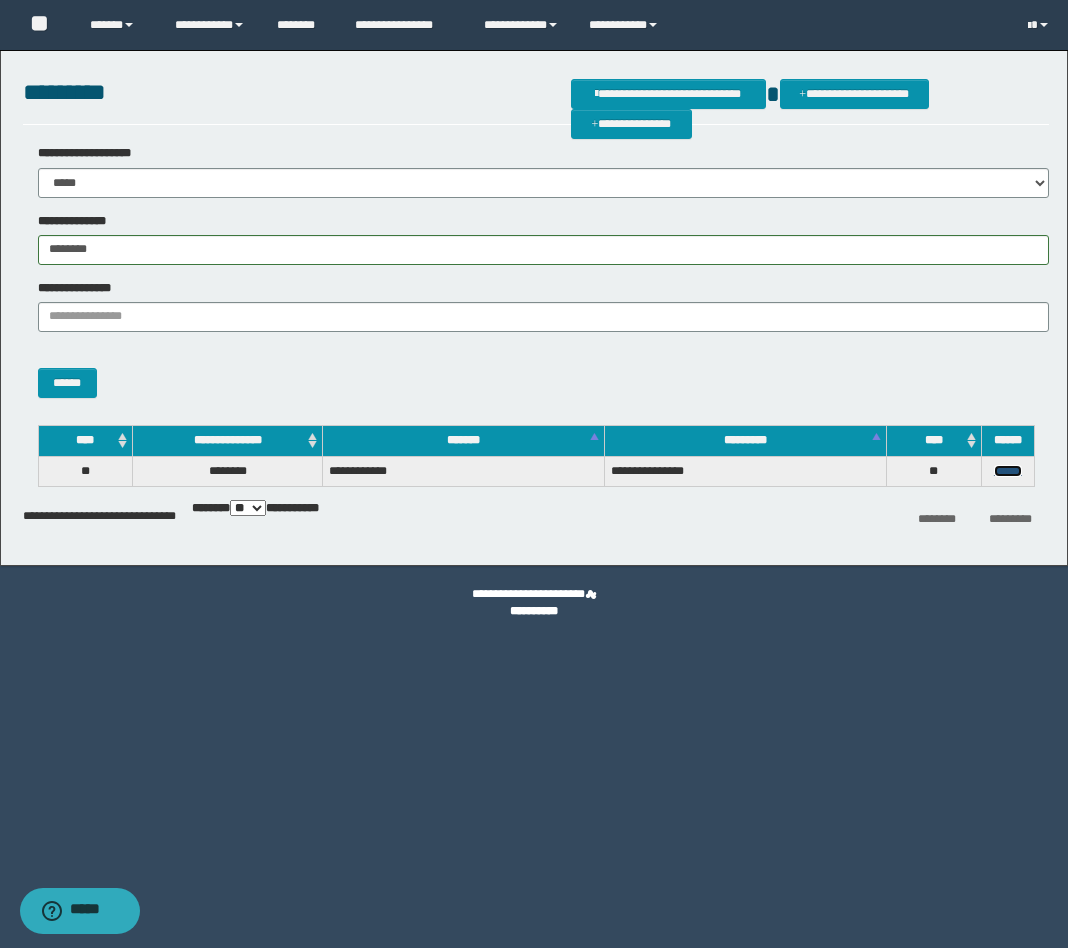 click on "******" at bounding box center [1008, 471] 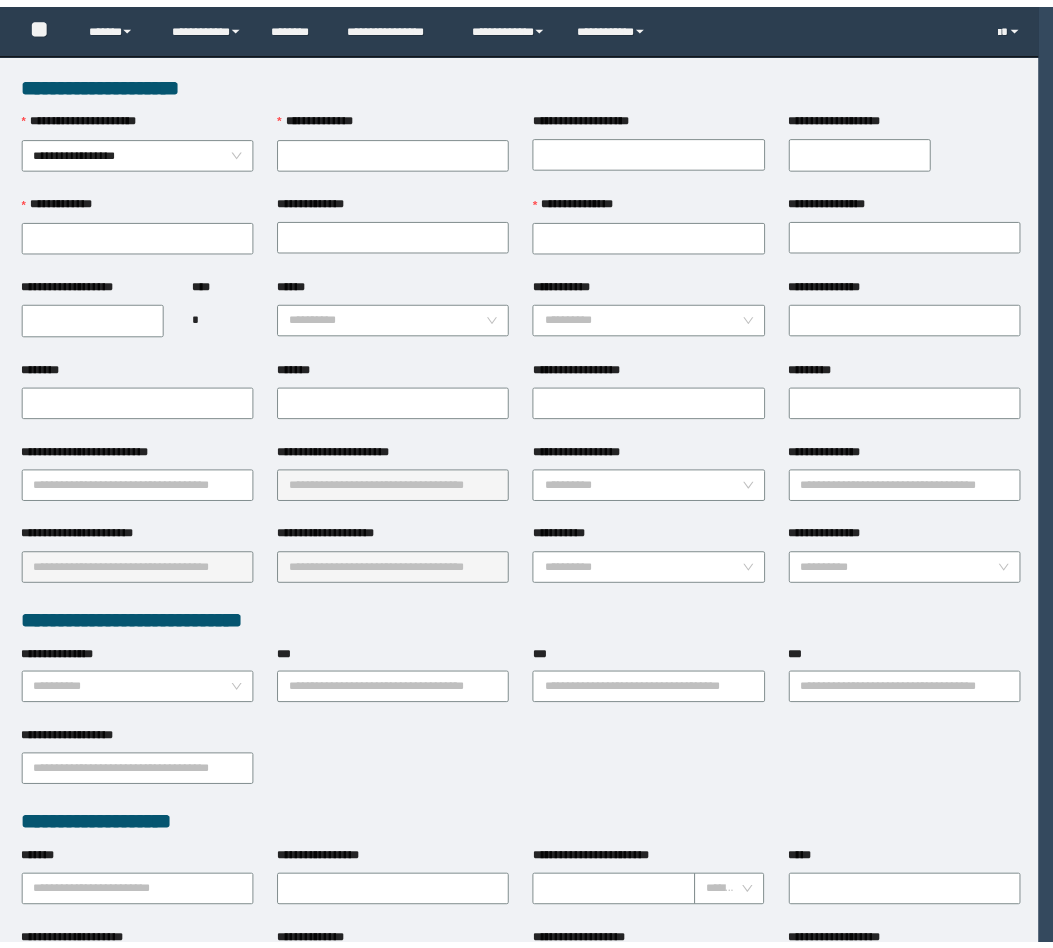 scroll, scrollTop: 0, scrollLeft: 0, axis: both 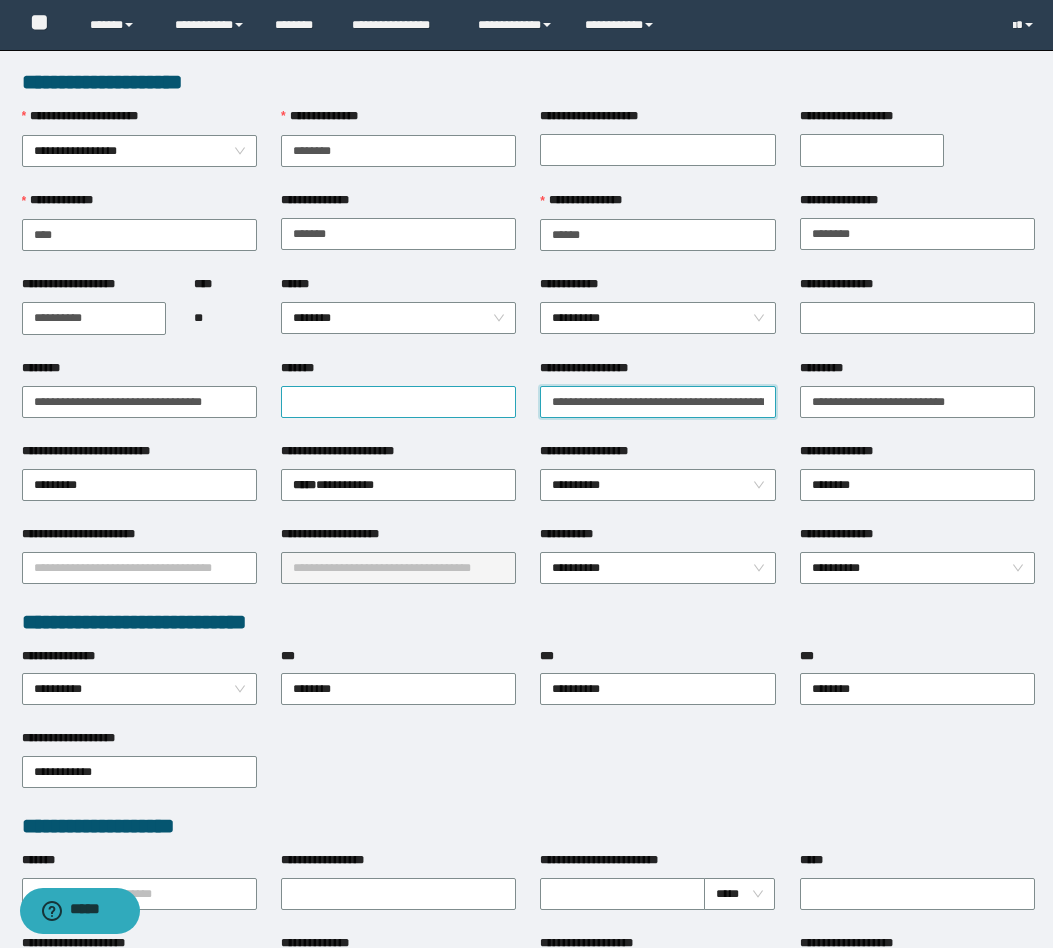 drag, startPoint x: 704, startPoint y: 401, endPoint x: 469, endPoint y: 411, distance: 235.21268 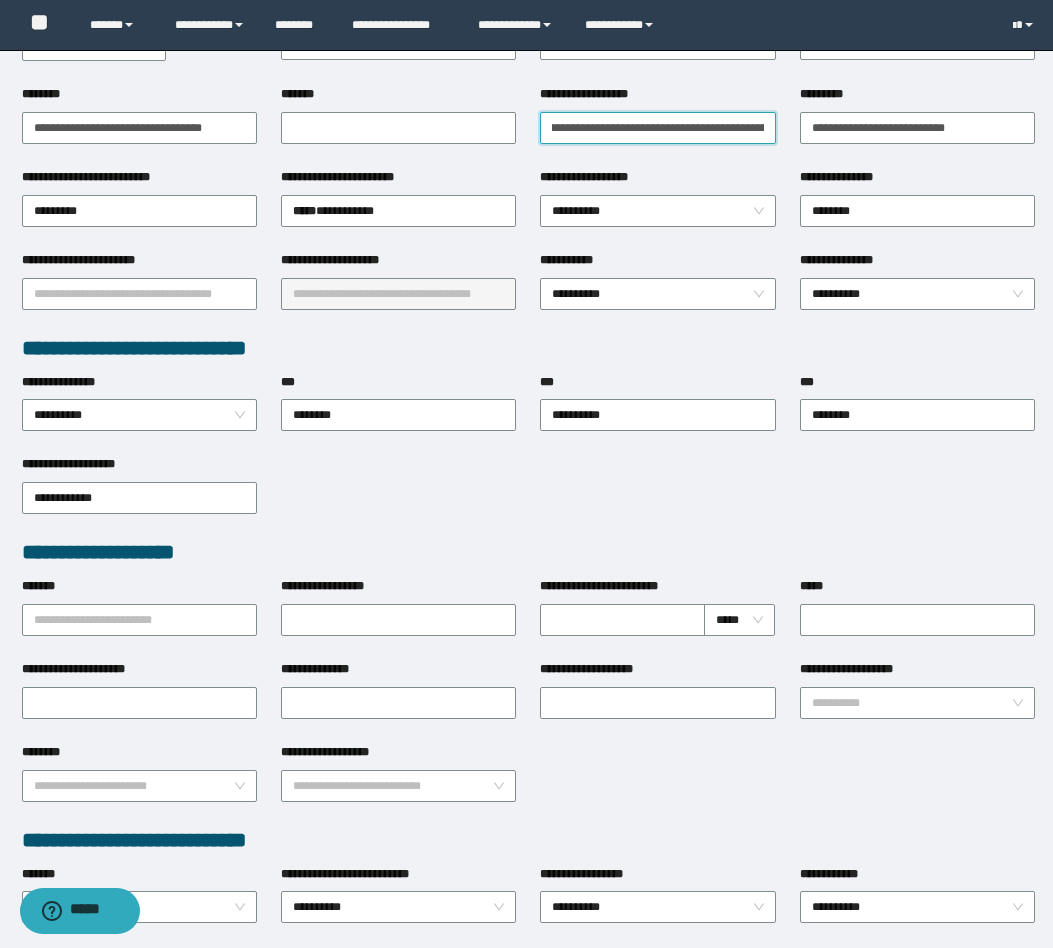scroll, scrollTop: 755, scrollLeft: 0, axis: vertical 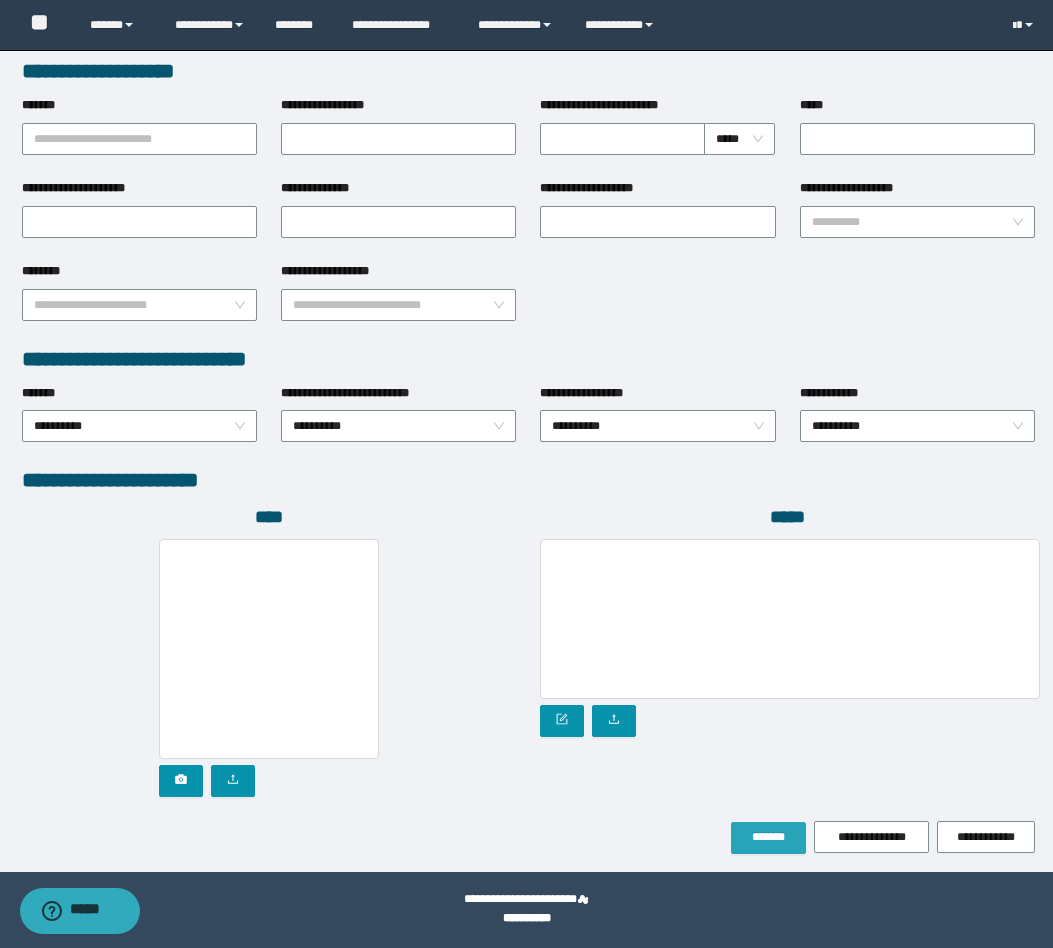 type on "**********" 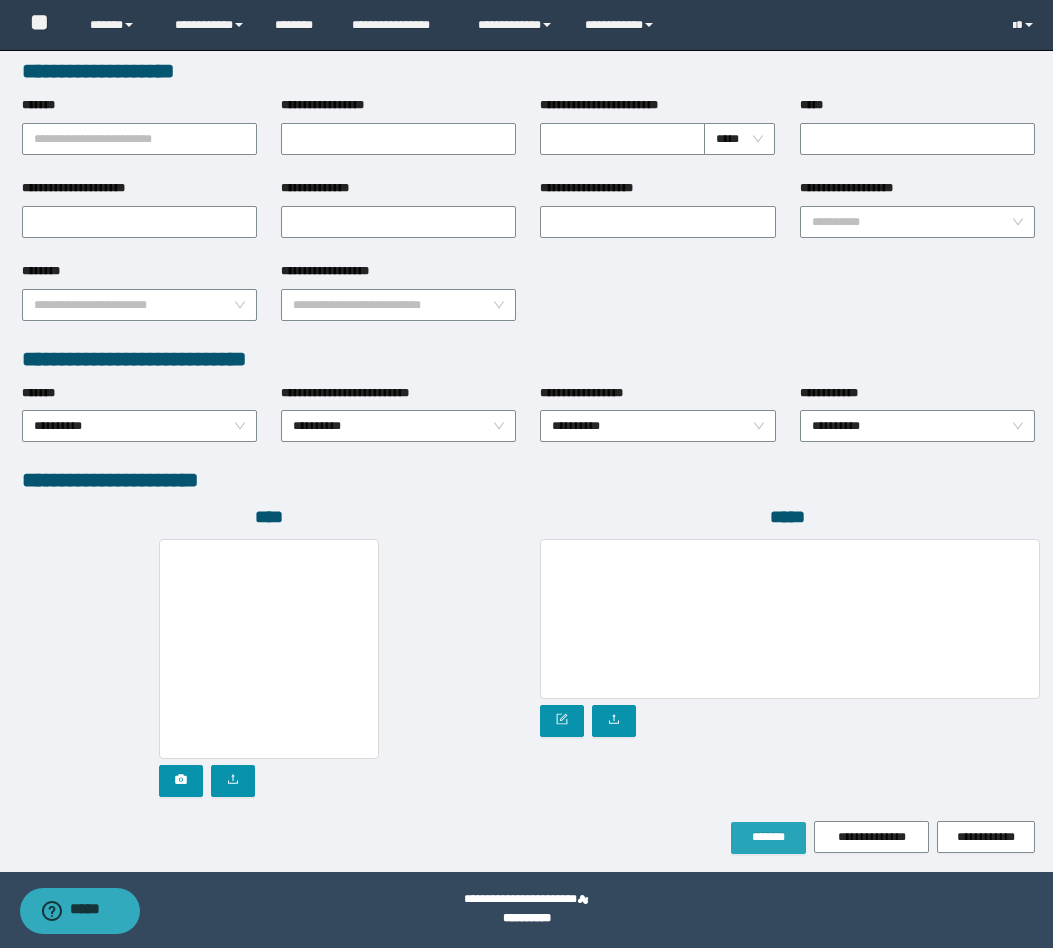 click on "*******" at bounding box center (768, 837) 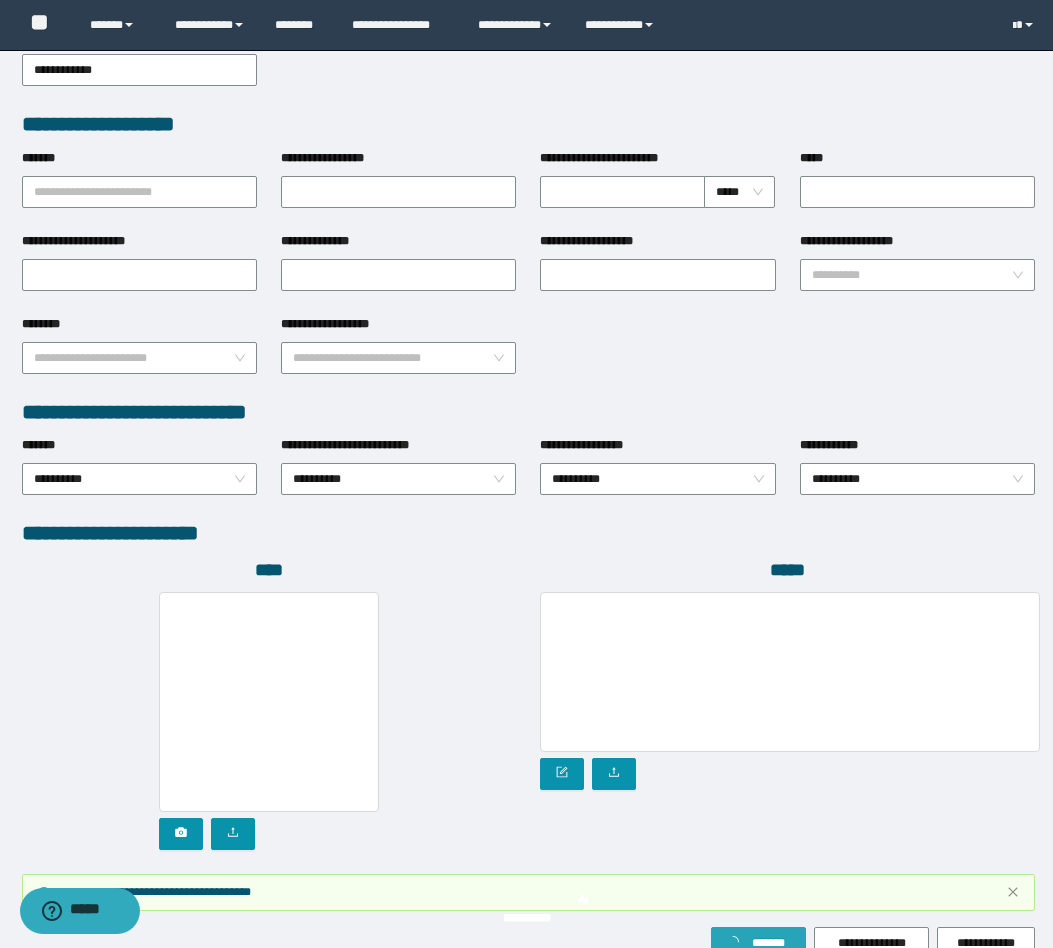 scroll, scrollTop: 808, scrollLeft: 0, axis: vertical 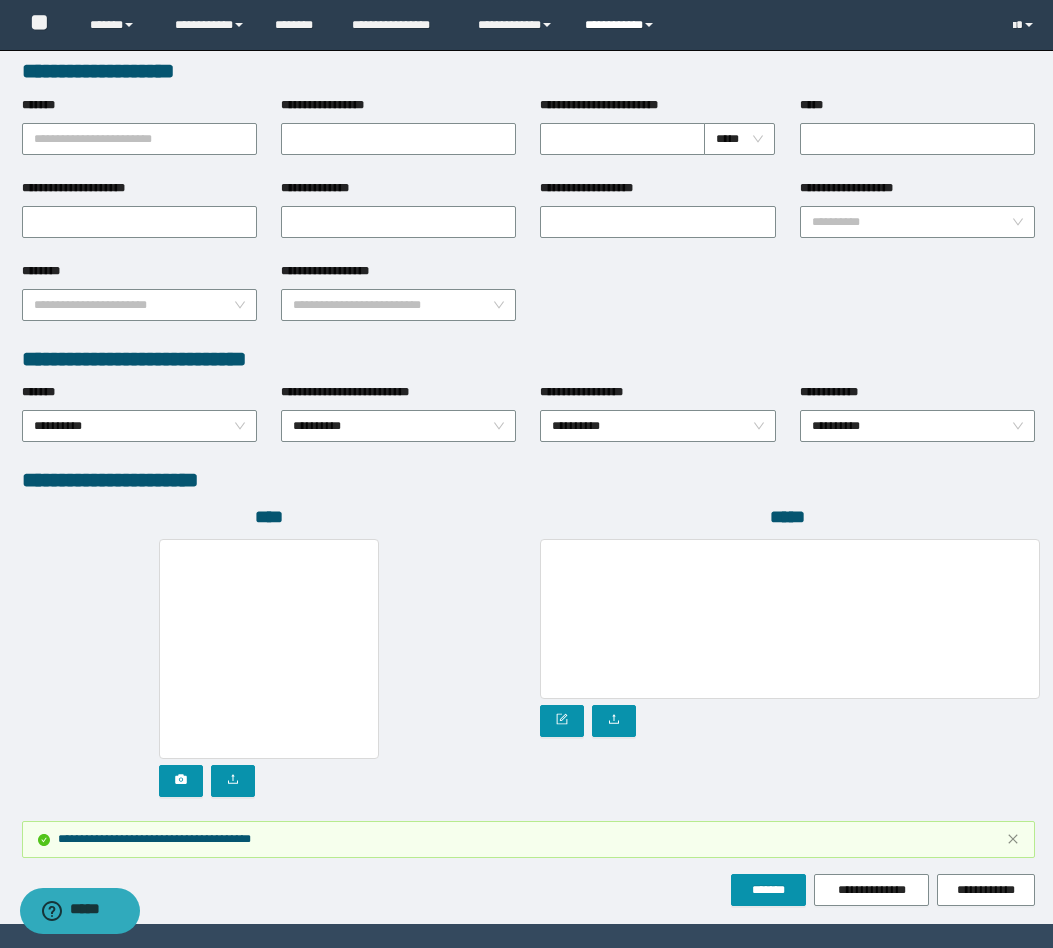 click on "**********" at bounding box center [622, 25] 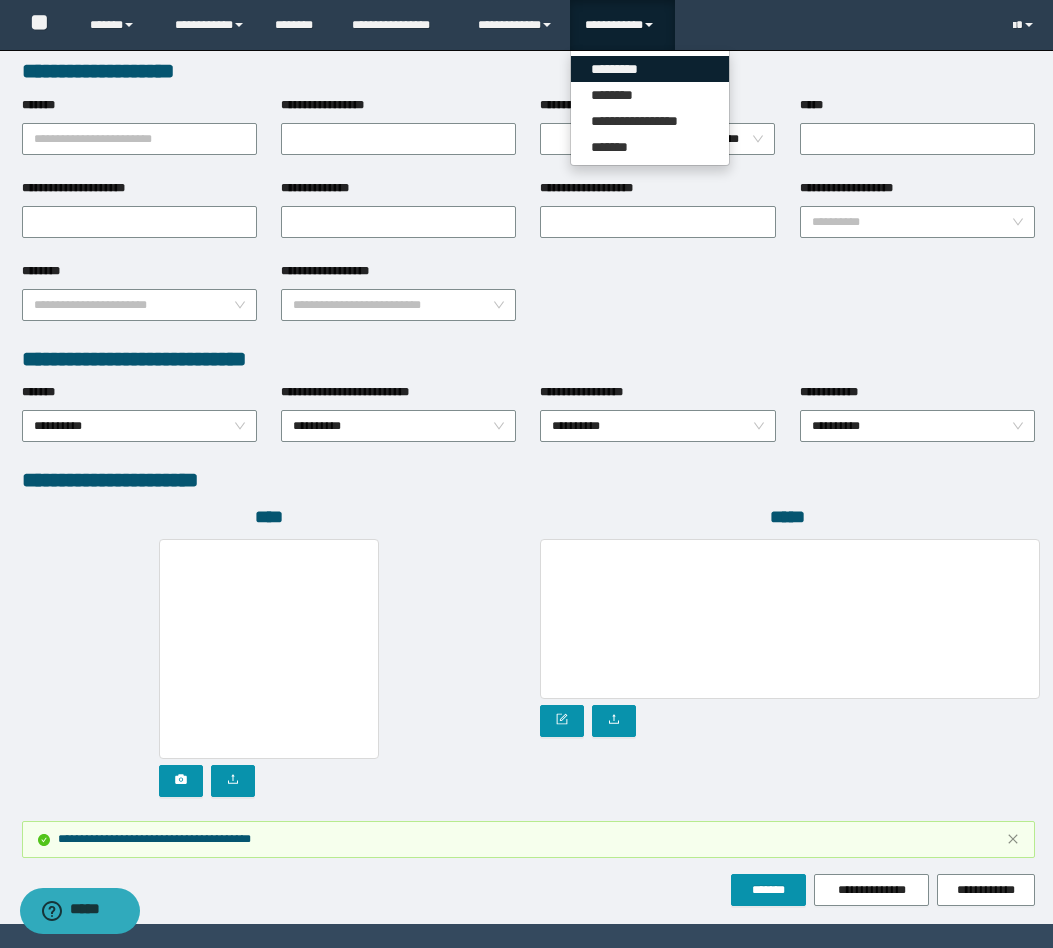 click on "*********" at bounding box center (650, 69) 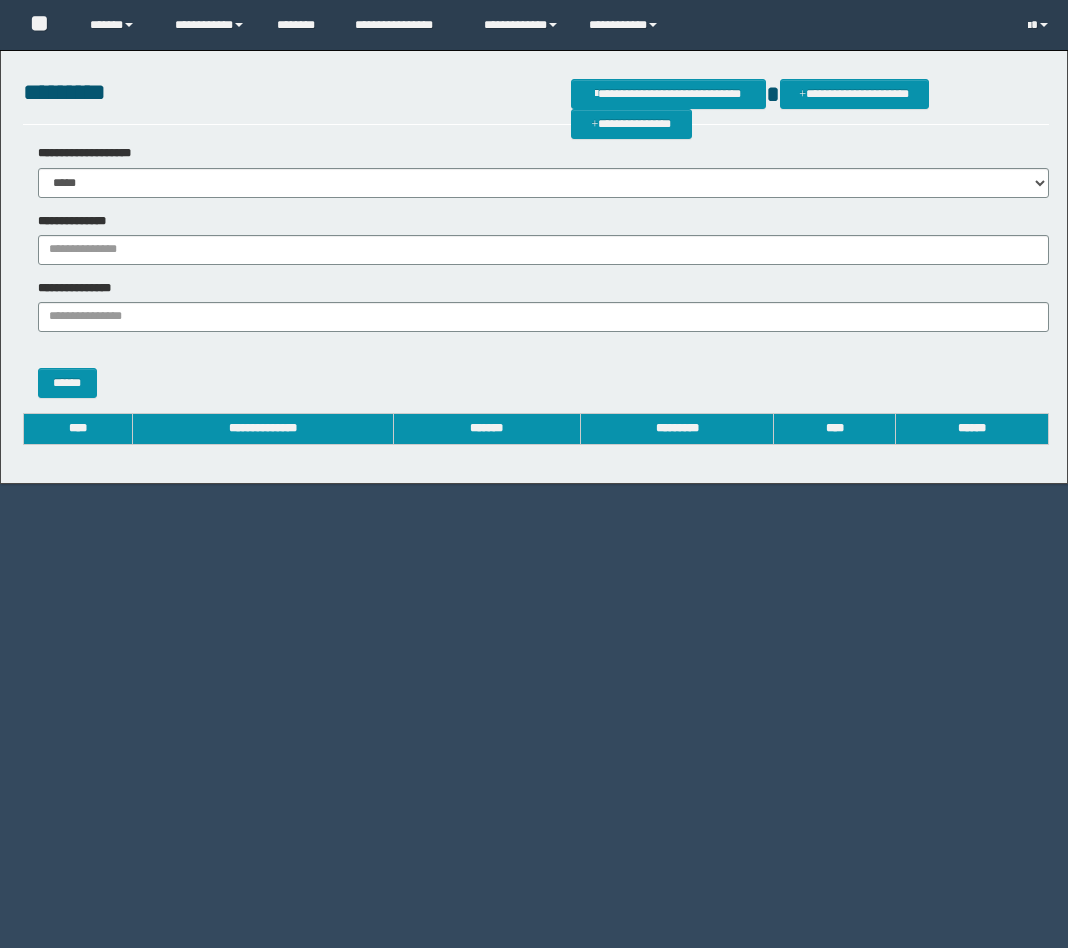 scroll, scrollTop: 0, scrollLeft: 0, axis: both 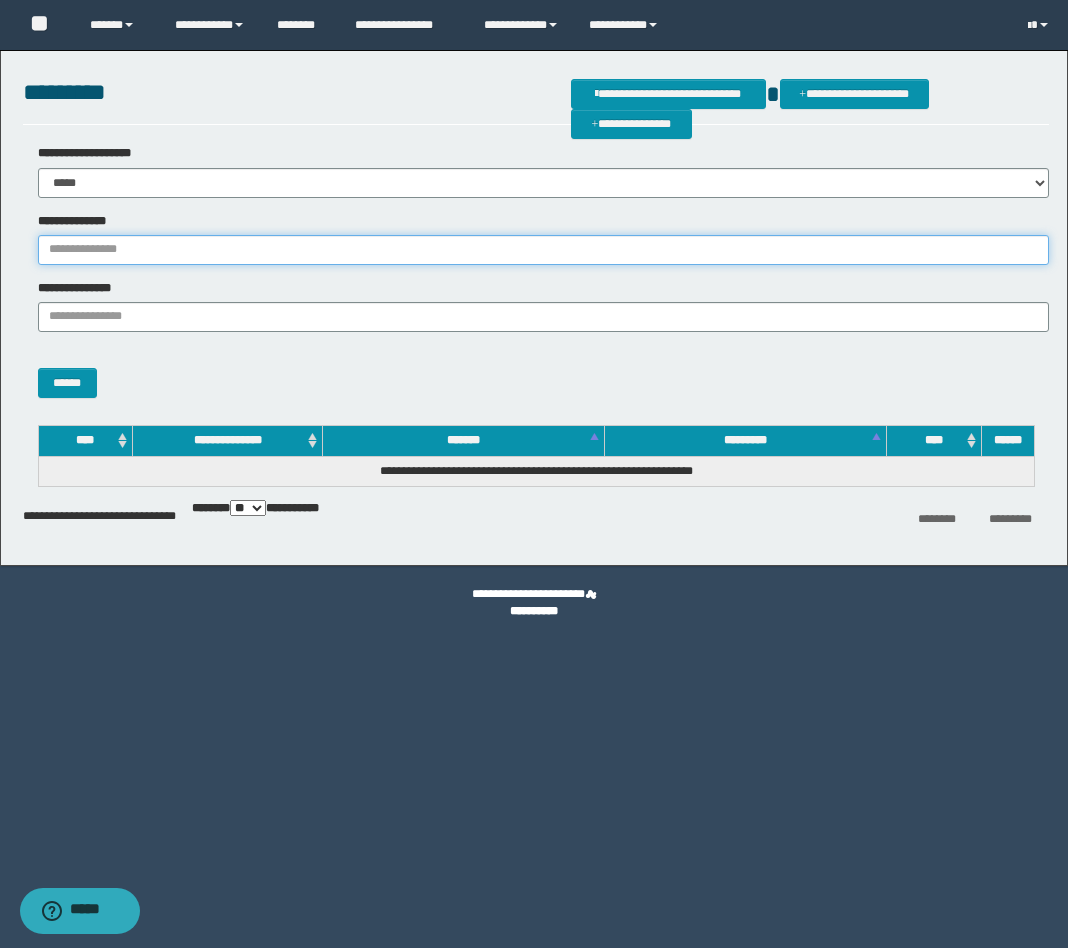 drag, startPoint x: 126, startPoint y: 242, endPoint x: 107, endPoint y: 259, distance: 25.495098 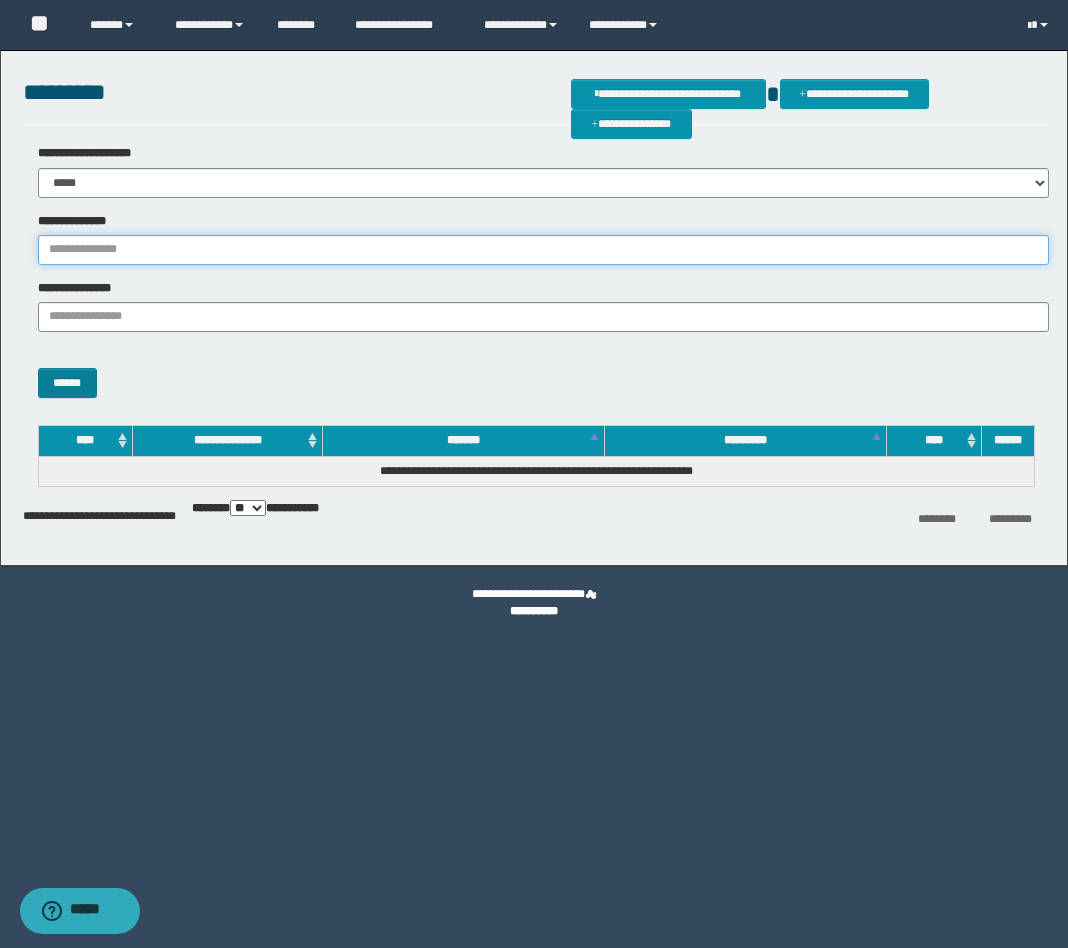 paste on "**********" 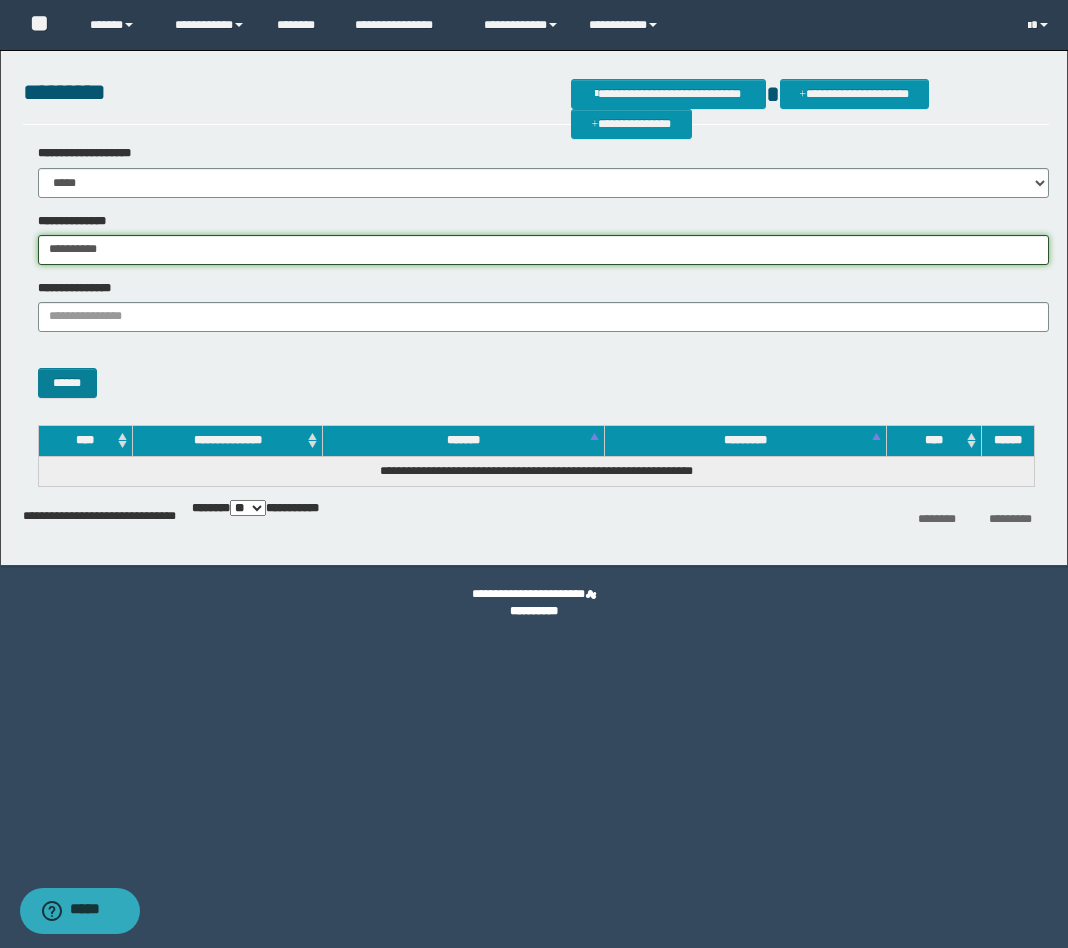 type on "**********" 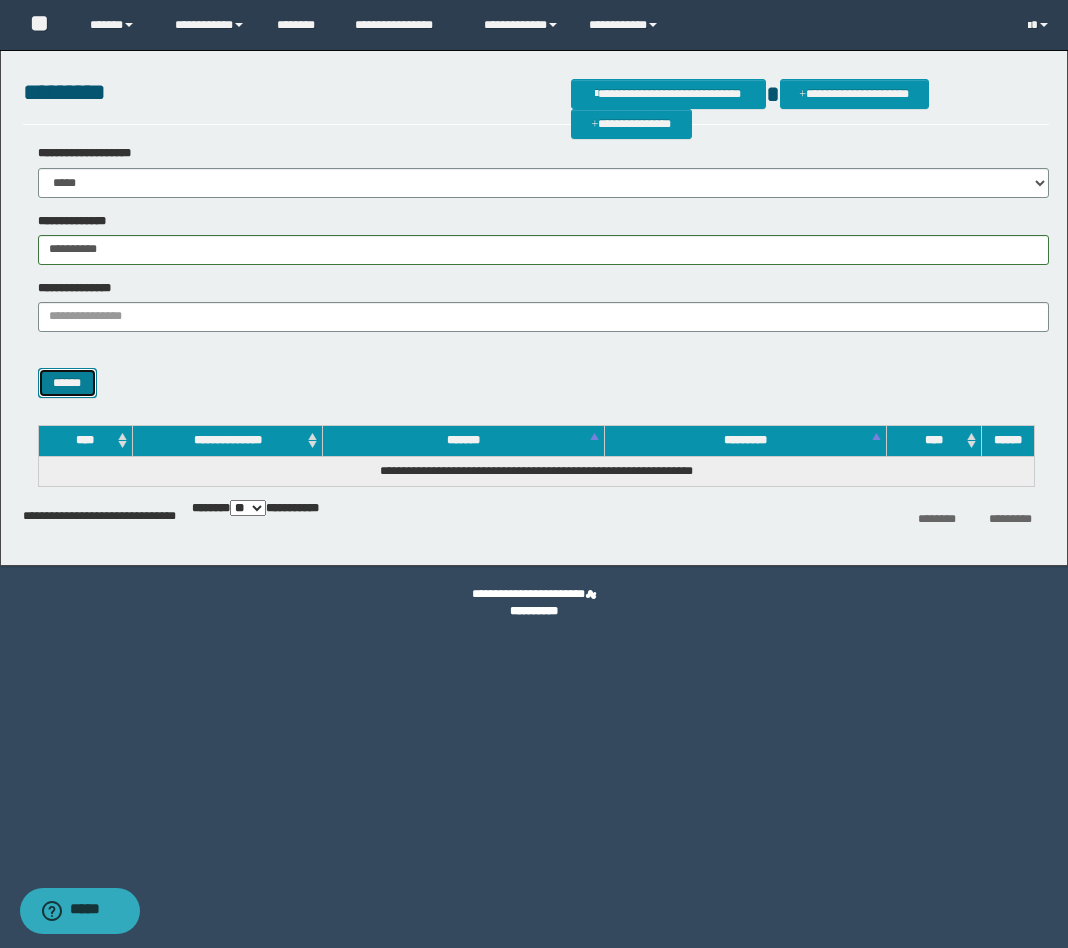 click on "******" at bounding box center (67, 383) 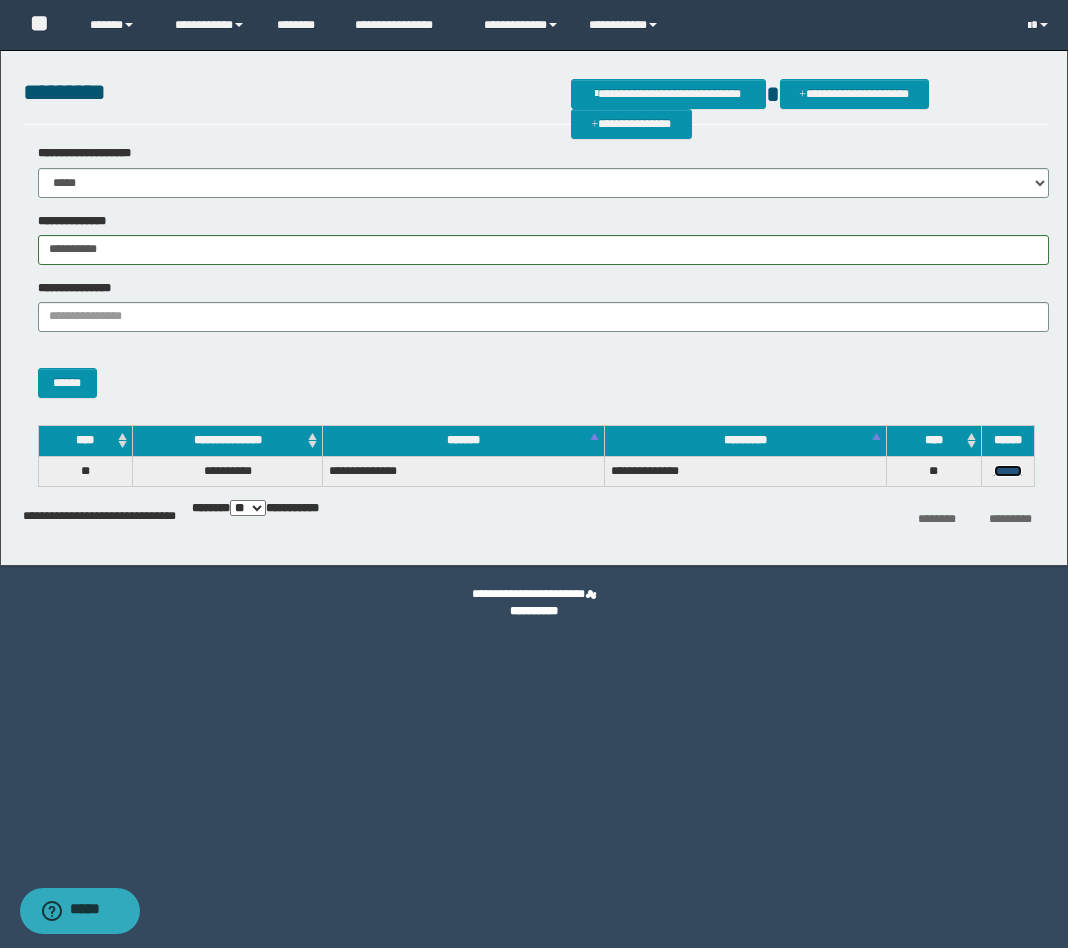 click on "******" at bounding box center [1008, 471] 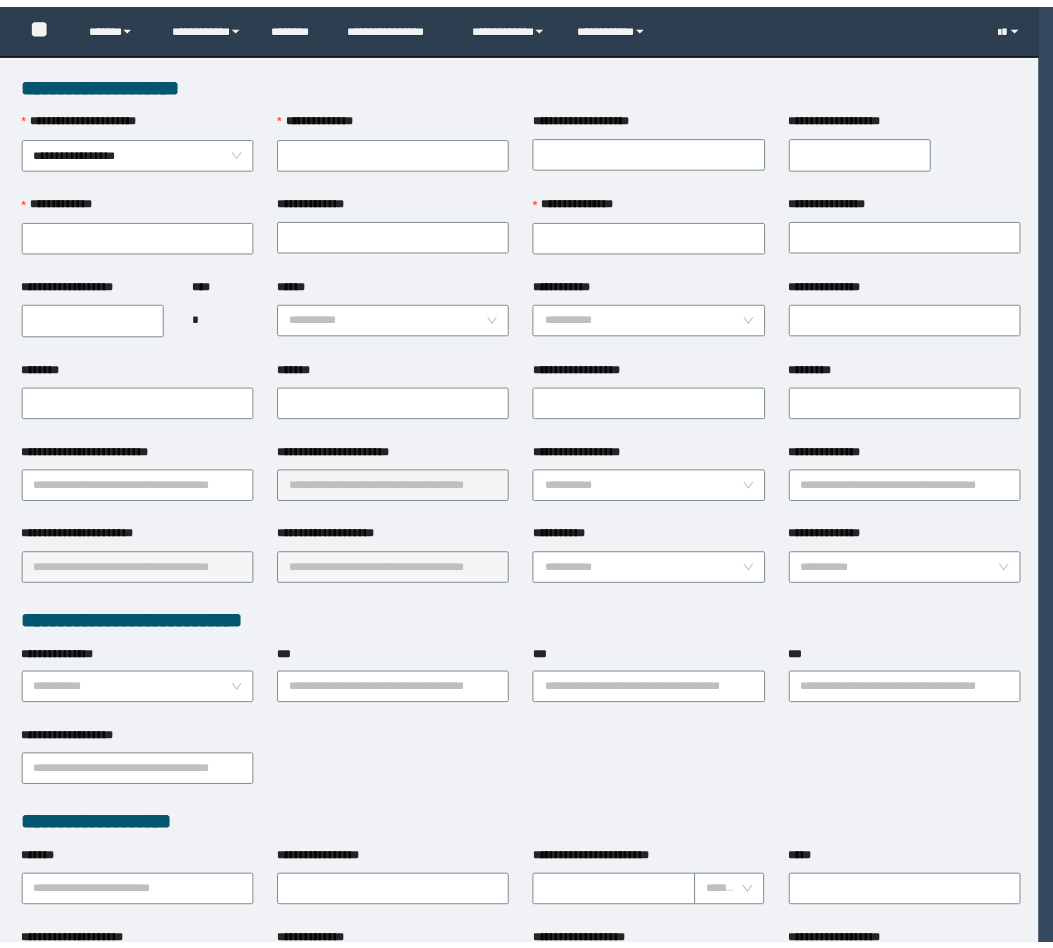 scroll, scrollTop: 0, scrollLeft: 0, axis: both 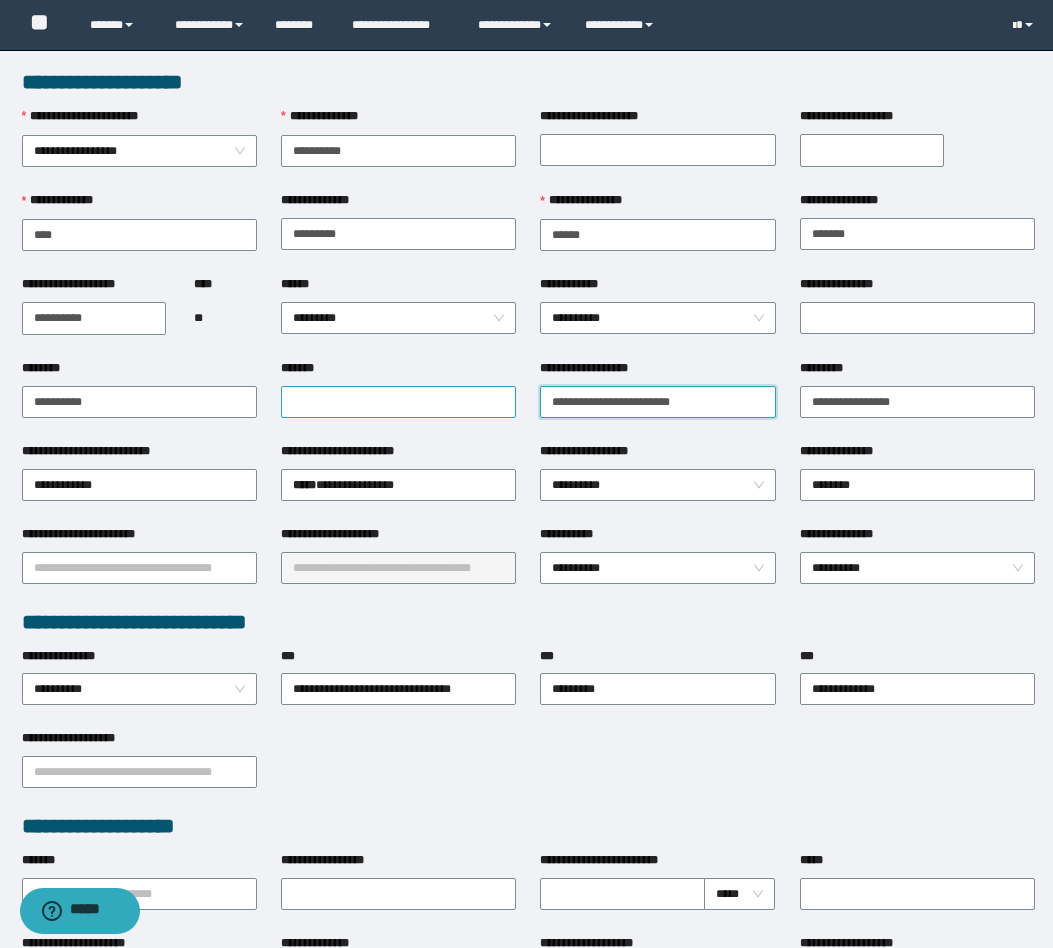 drag, startPoint x: 717, startPoint y: 410, endPoint x: 319, endPoint y: 393, distance: 398.3629 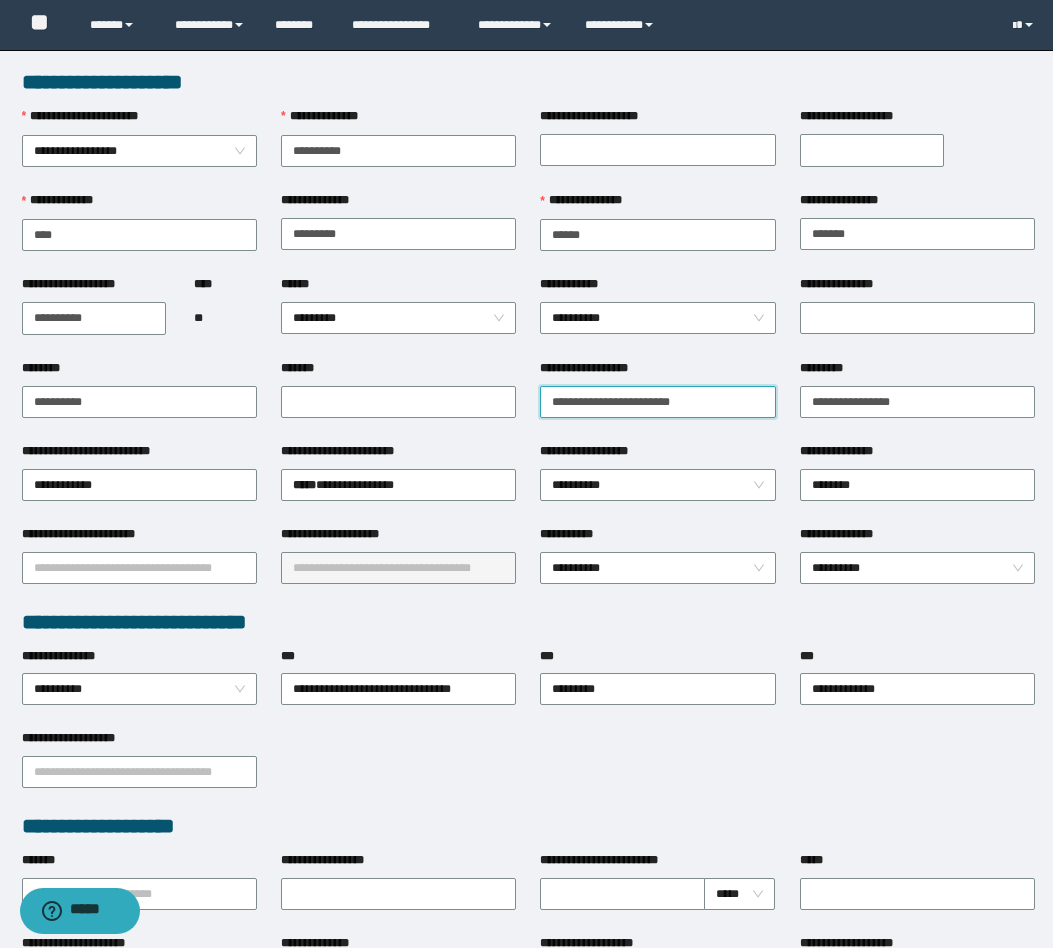 paste on "**********" 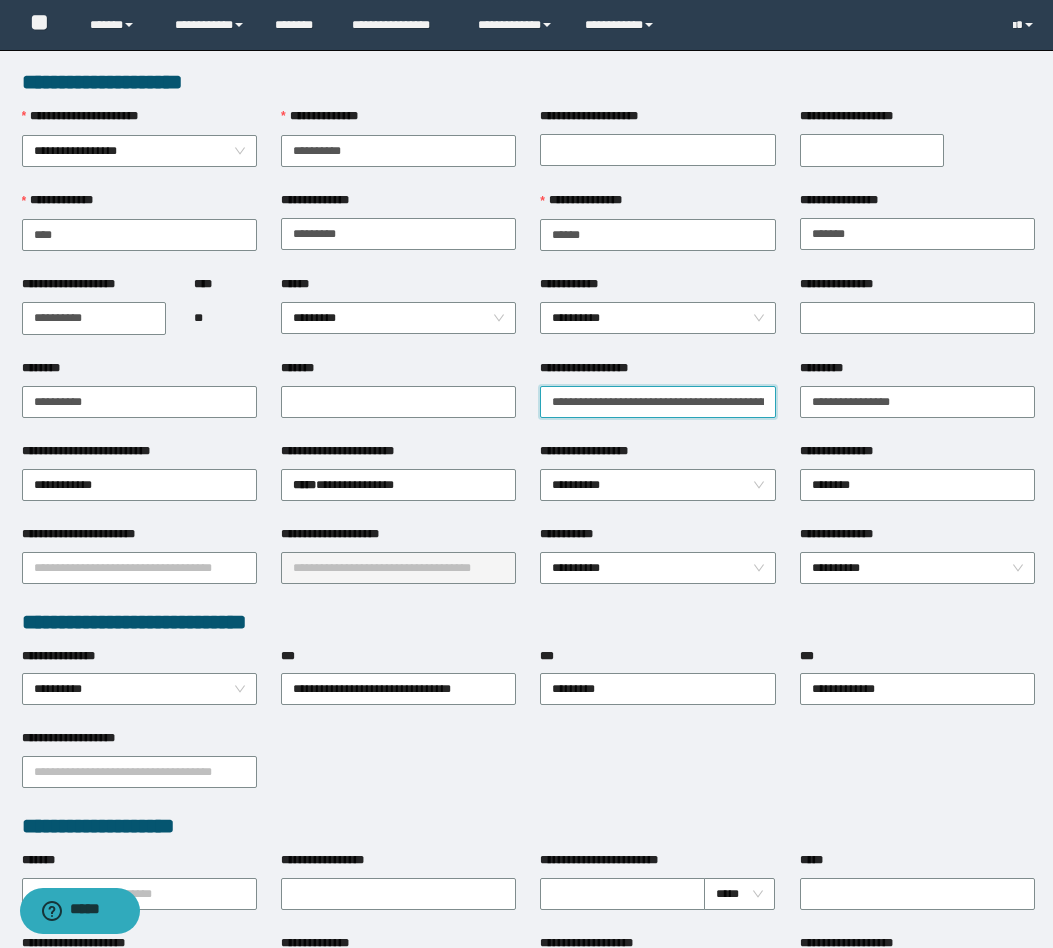 scroll, scrollTop: 0, scrollLeft: 128, axis: horizontal 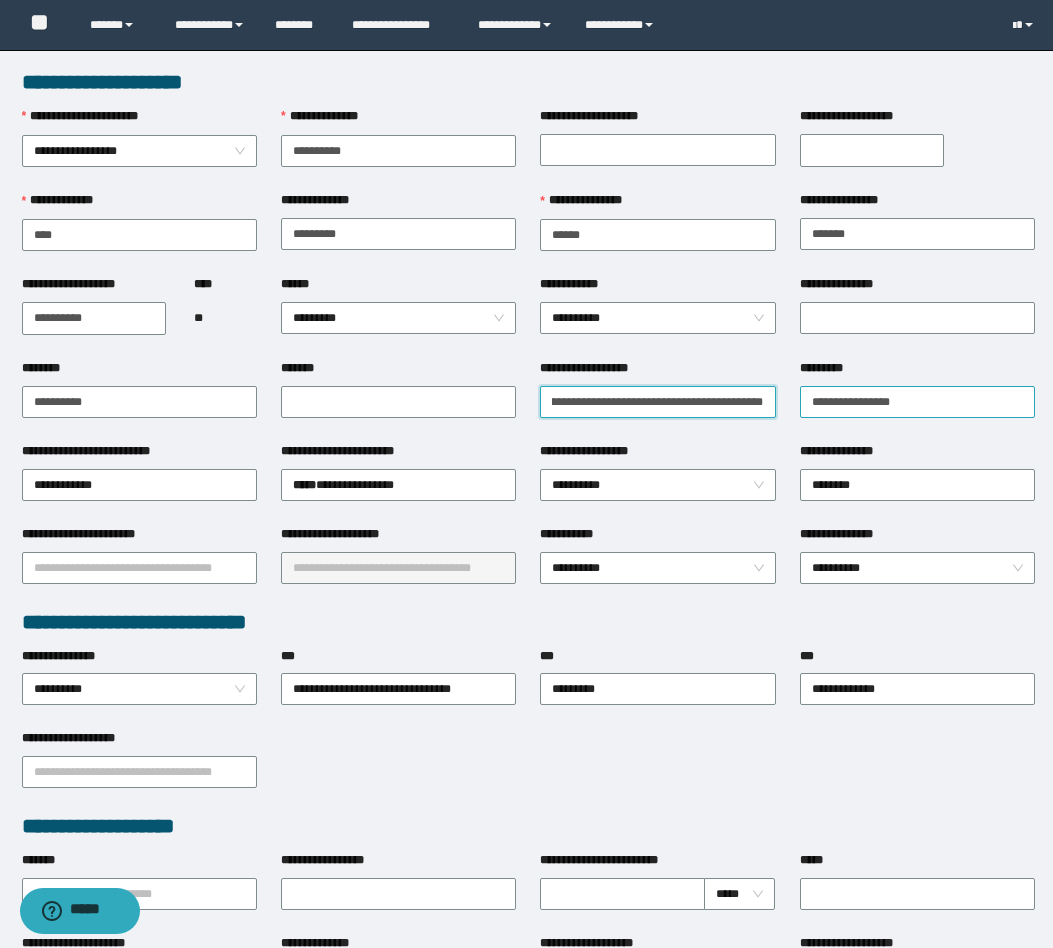 drag, startPoint x: 580, startPoint y: 399, endPoint x: 876, endPoint y: 412, distance: 296.28534 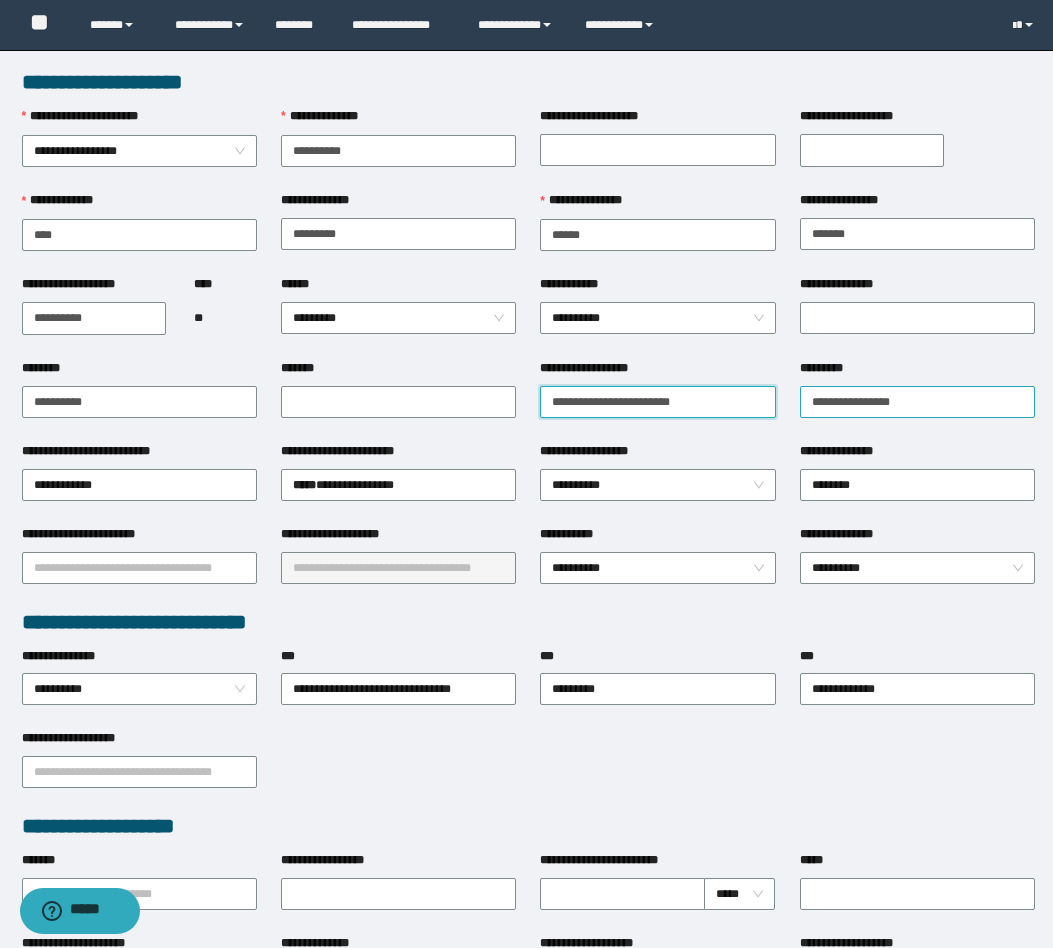 scroll, scrollTop: 0, scrollLeft: 0, axis: both 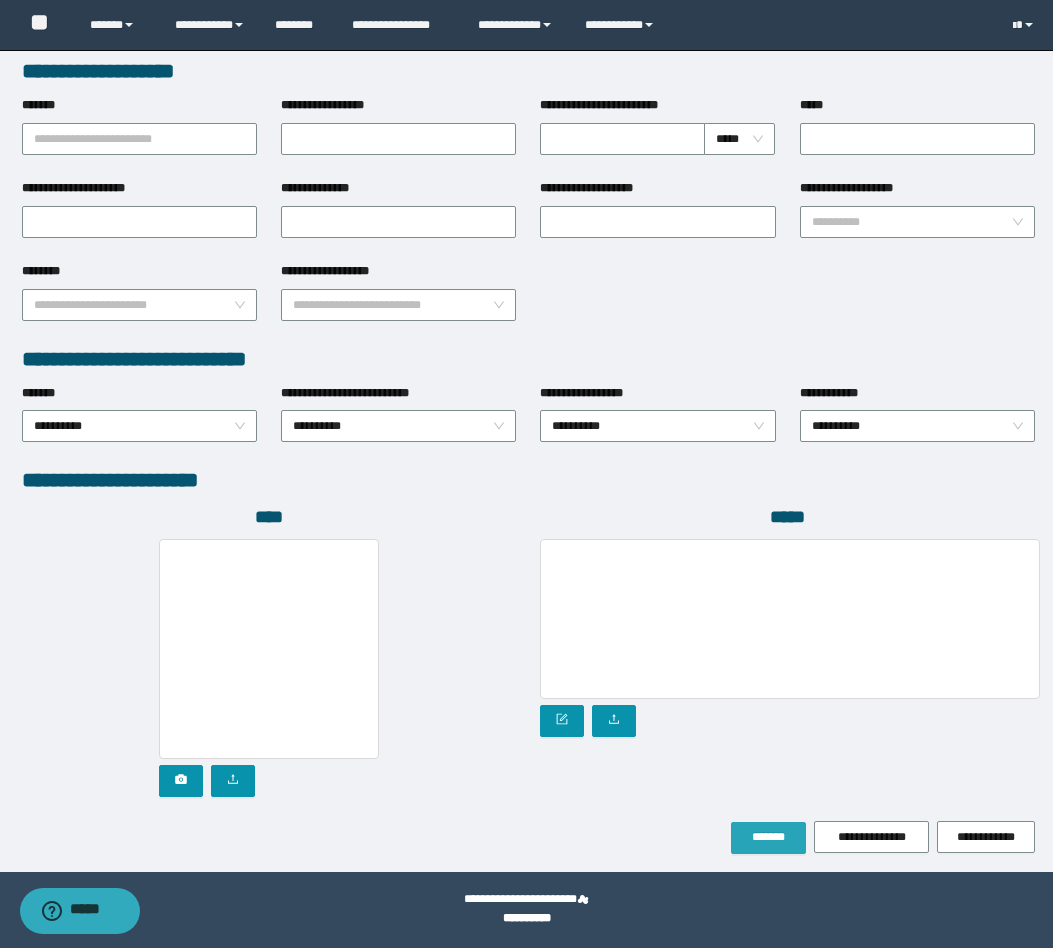 type on "**********" 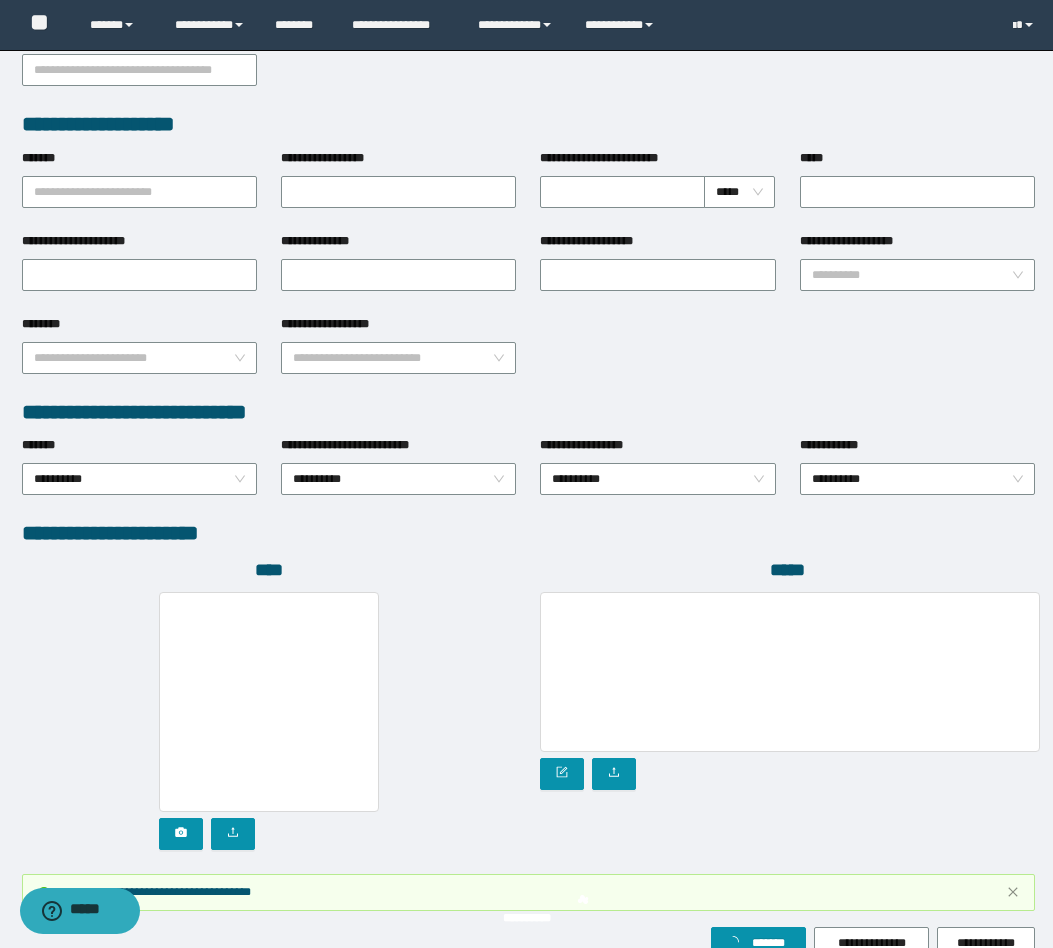 scroll, scrollTop: 808, scrollLeft: 0, axis: vertical 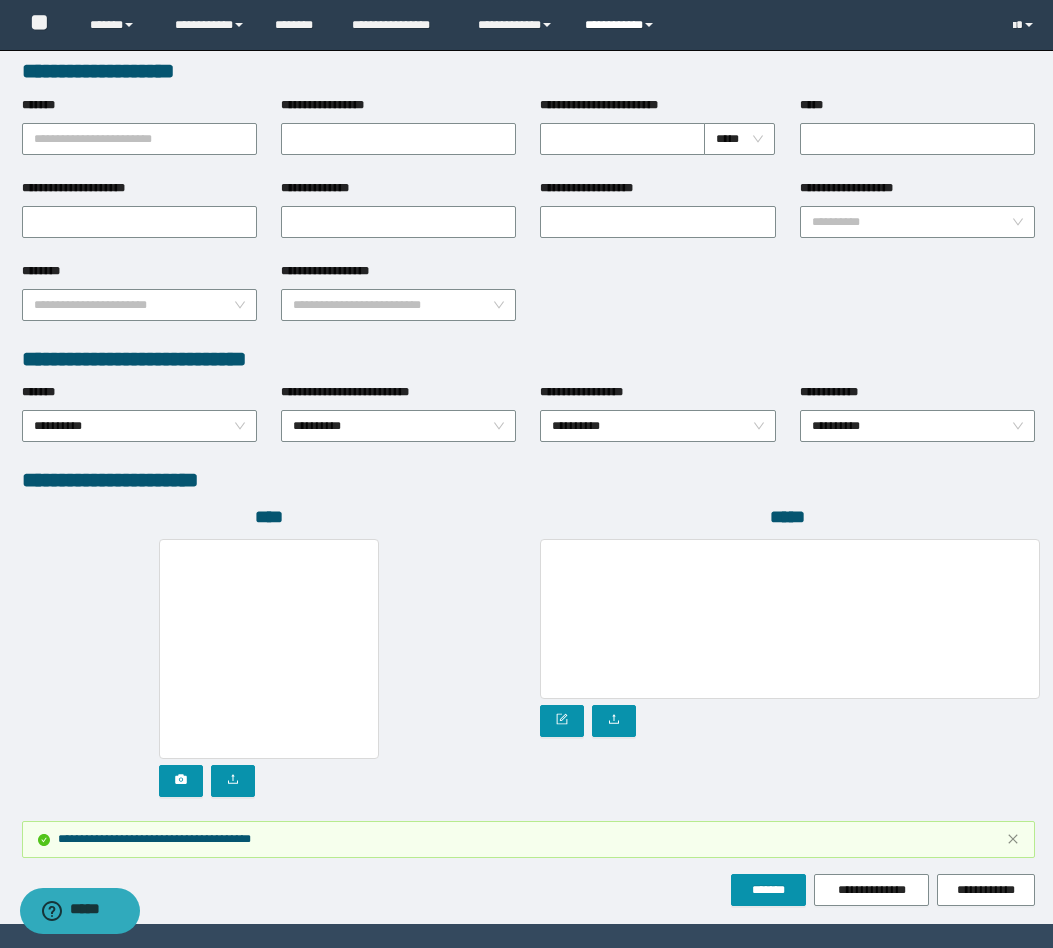 click on "**********" at bounding box center (622, 25) 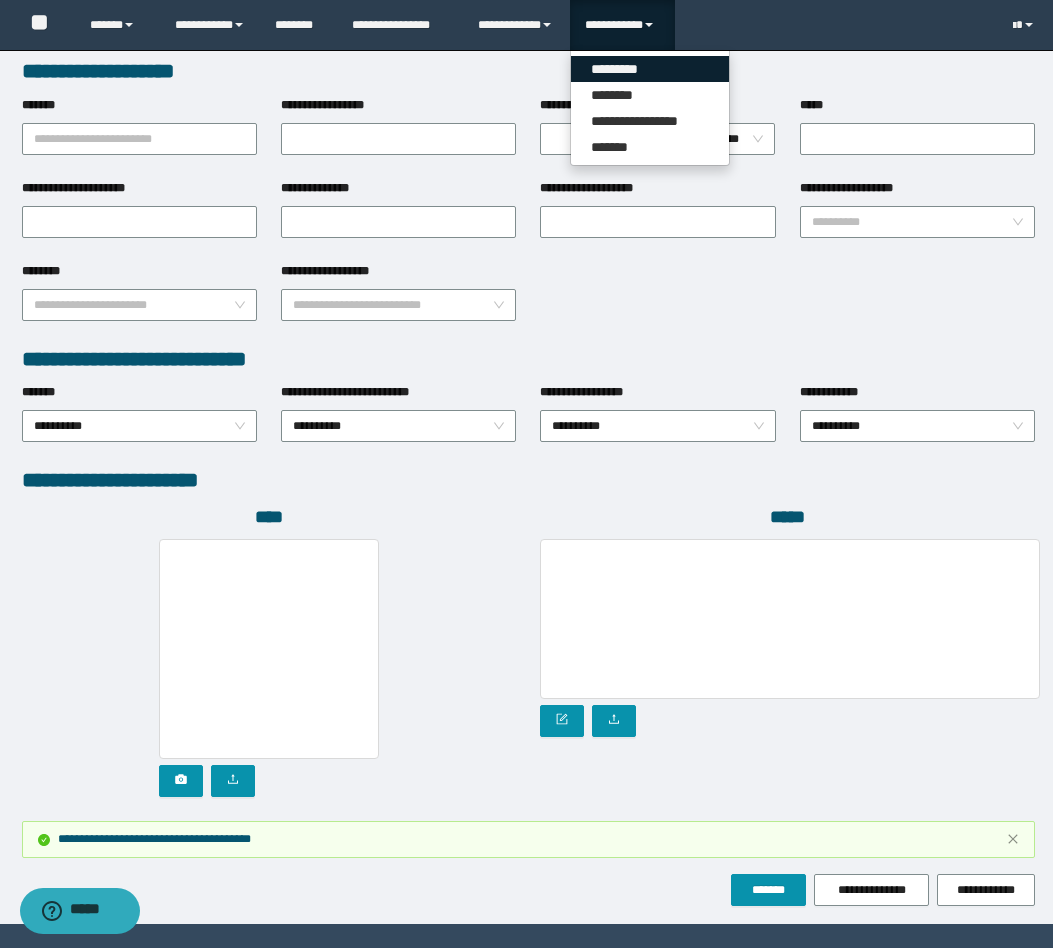 click on "*********" at bounding box center [650, 69] 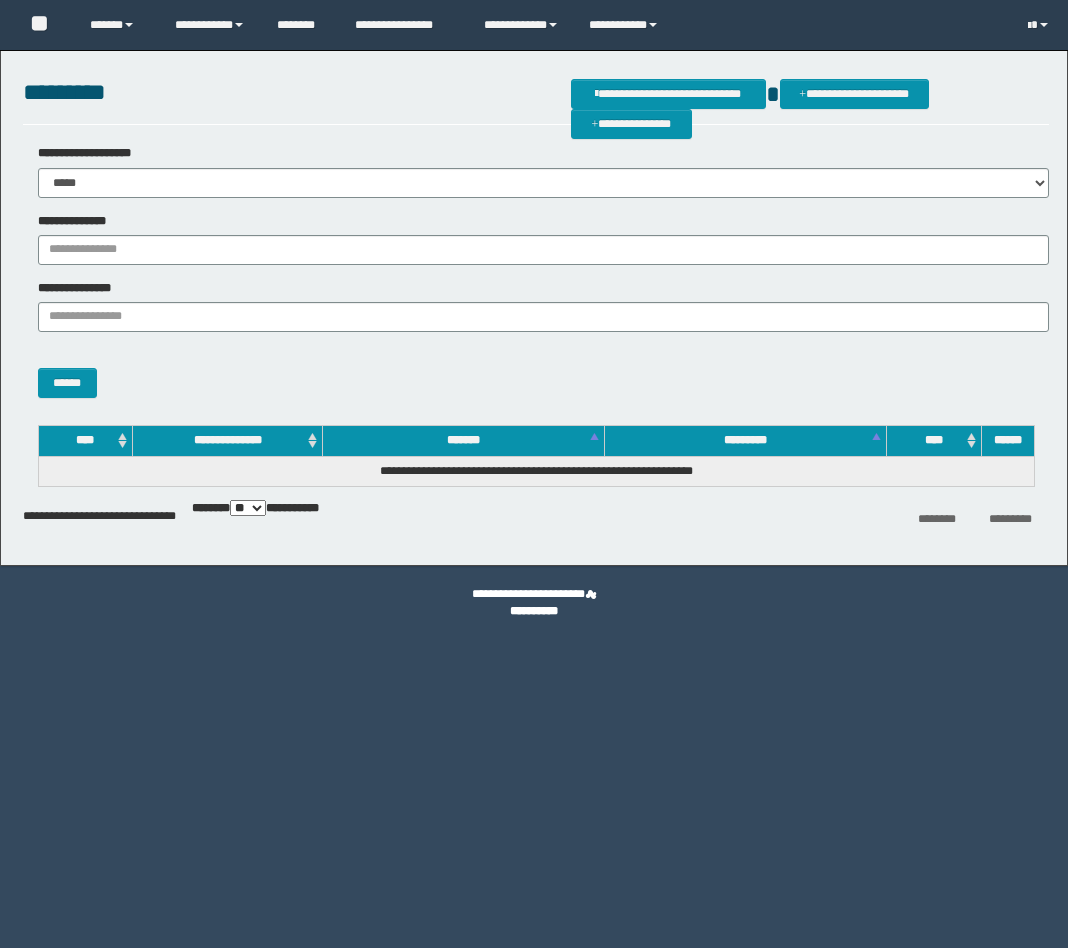 scroll, scrollTop: 0, scrollLeft: 0, axis: both 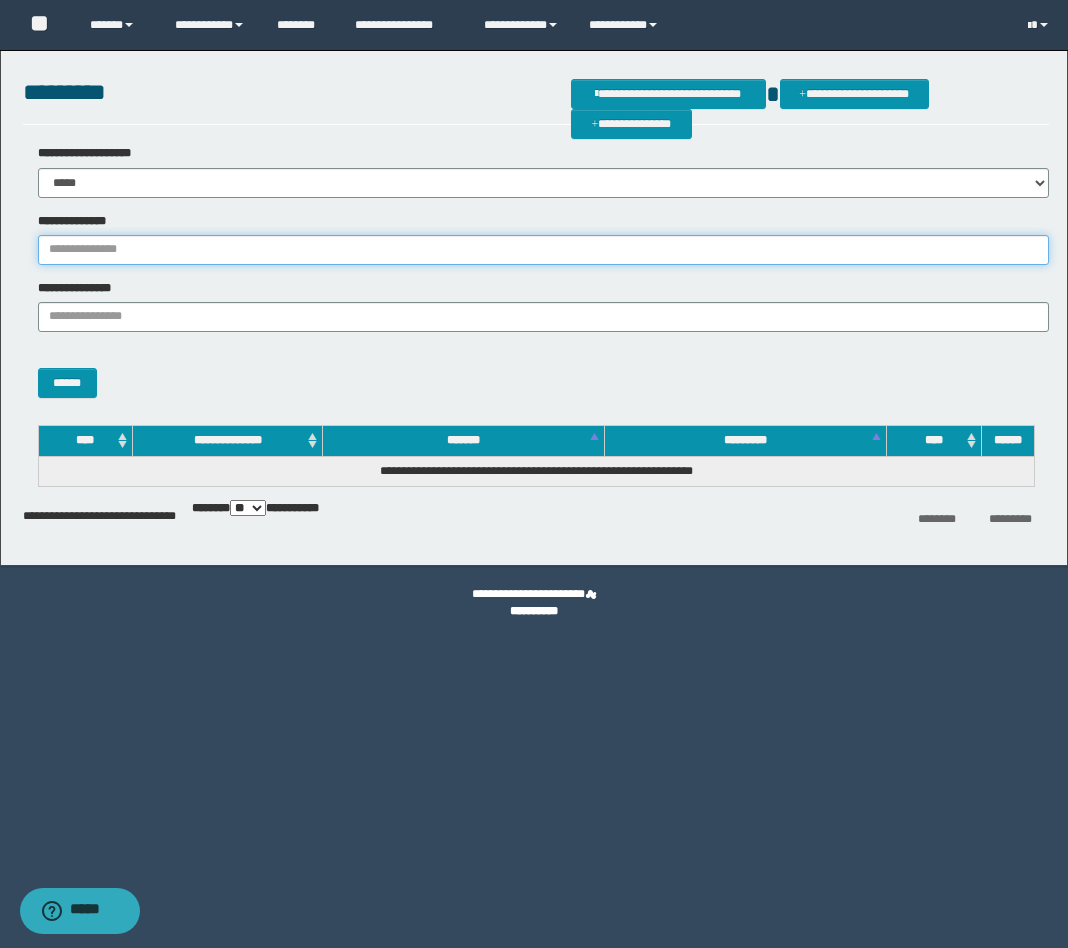 click on "**********" at bounding box center (543, 250) 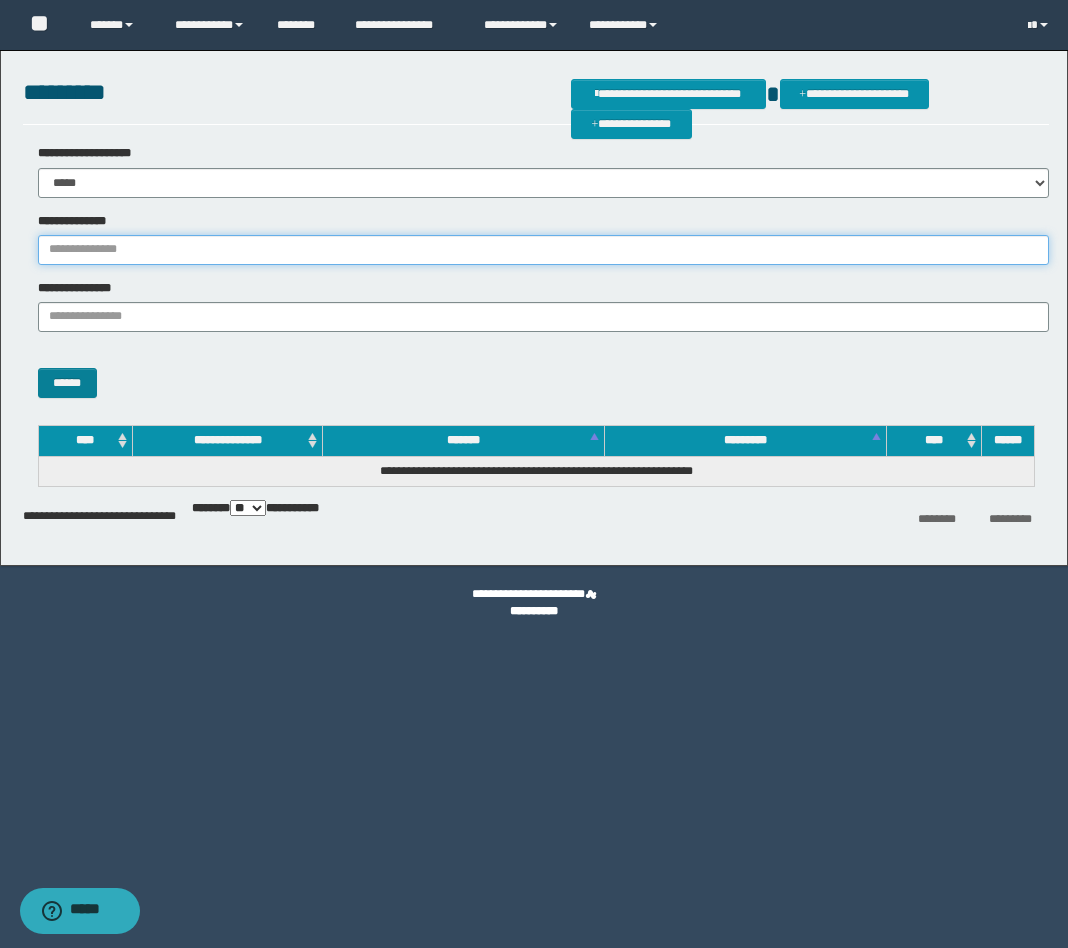 paste on "********" 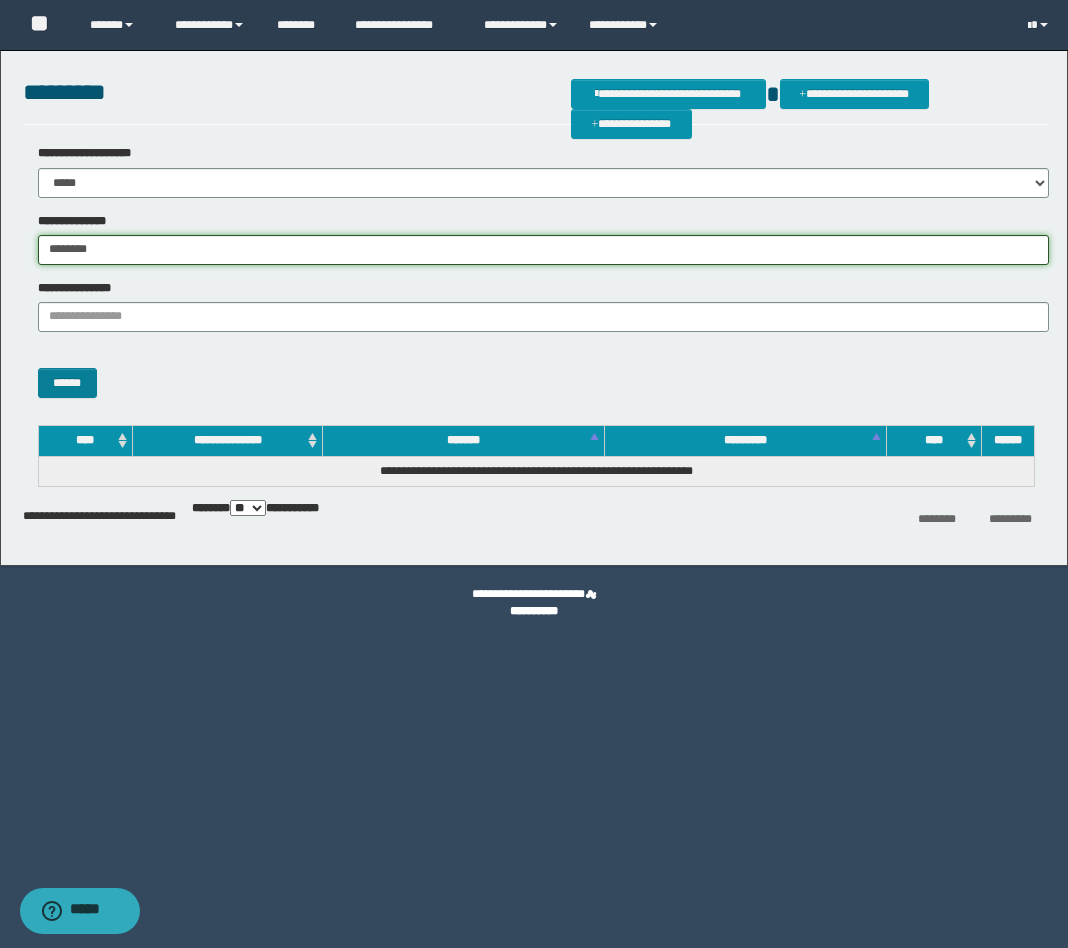 type on "********" 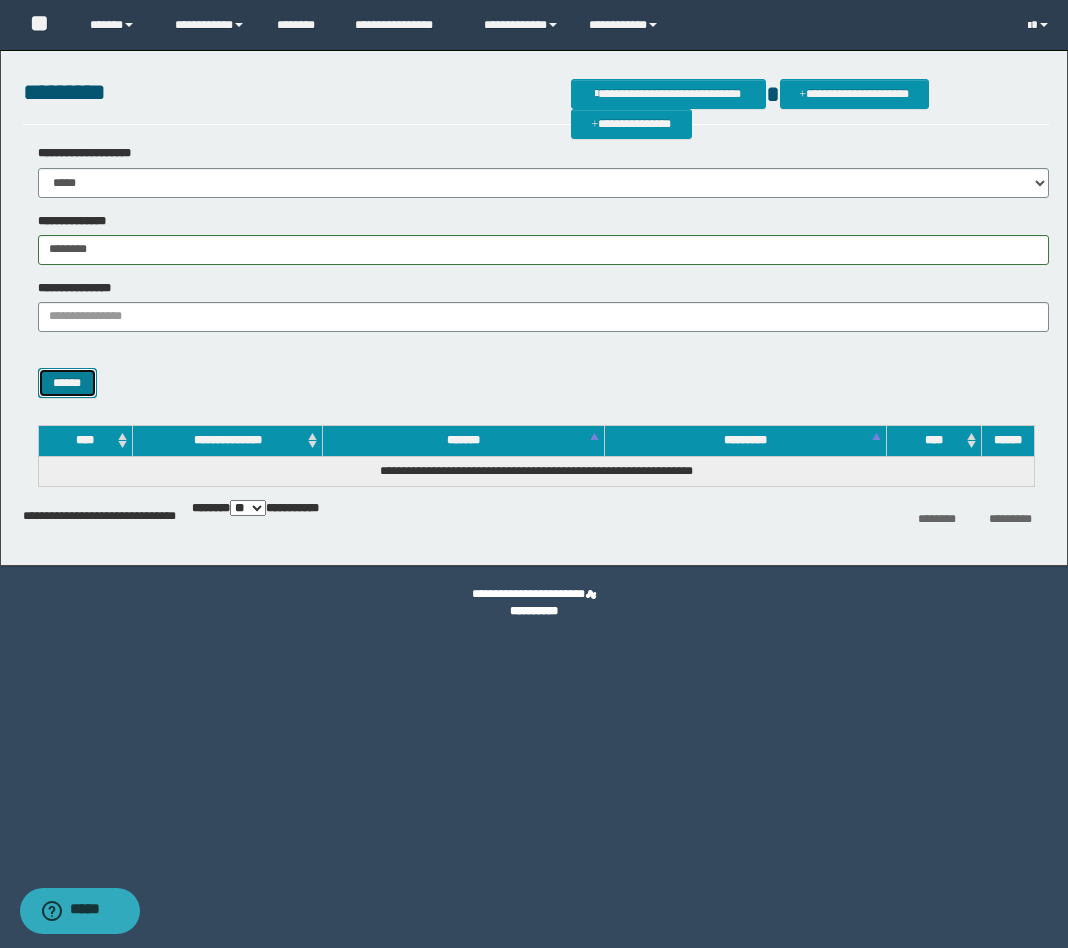 click on "******" at bounding box center [67, 383] 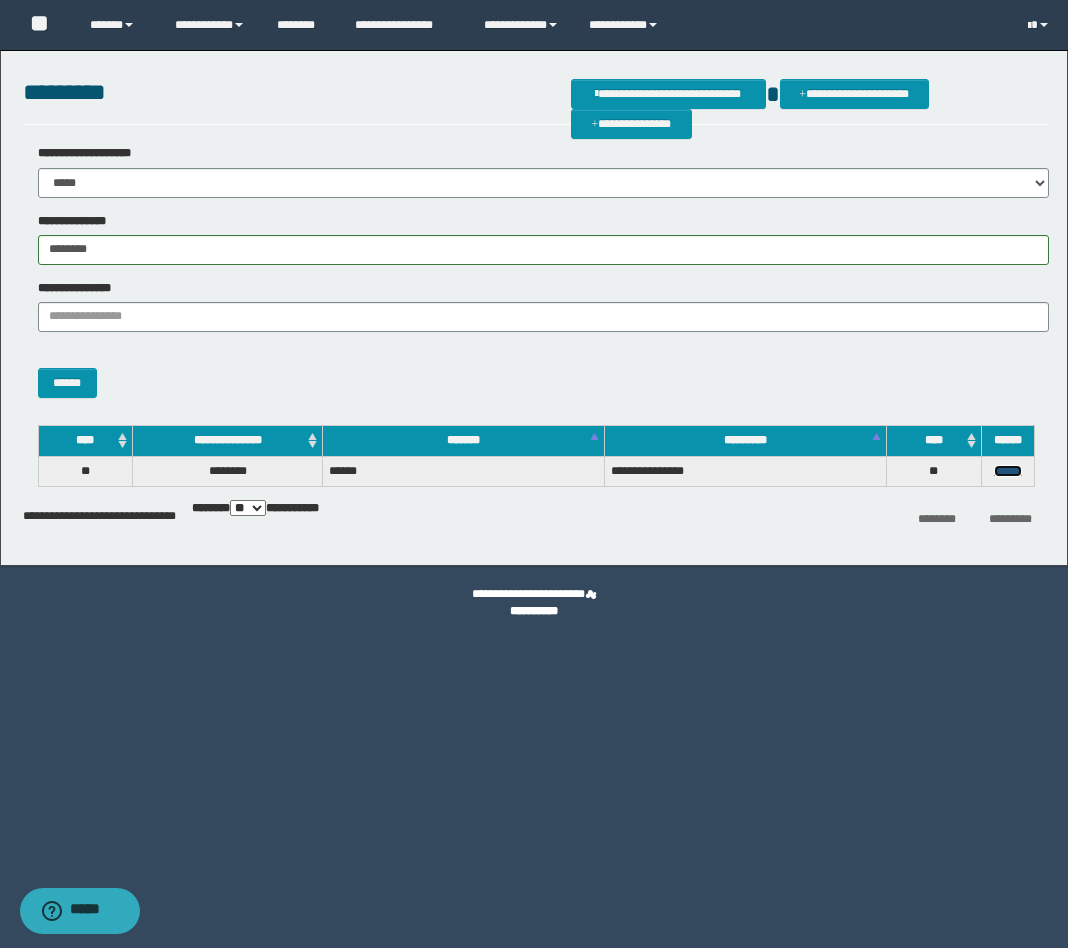 click on "******" at bounding box center [1008, 471] 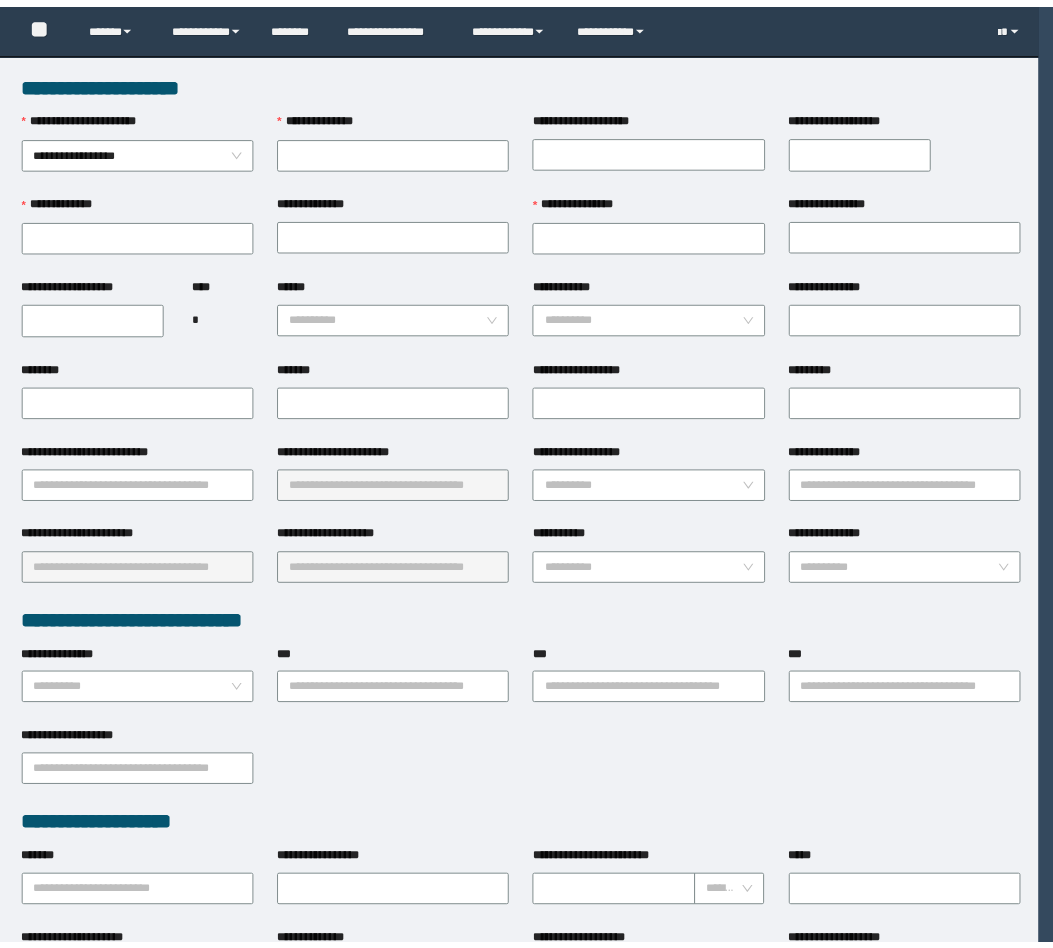scroll, scrollTop: 0, scrollLeft: 0, axis: both 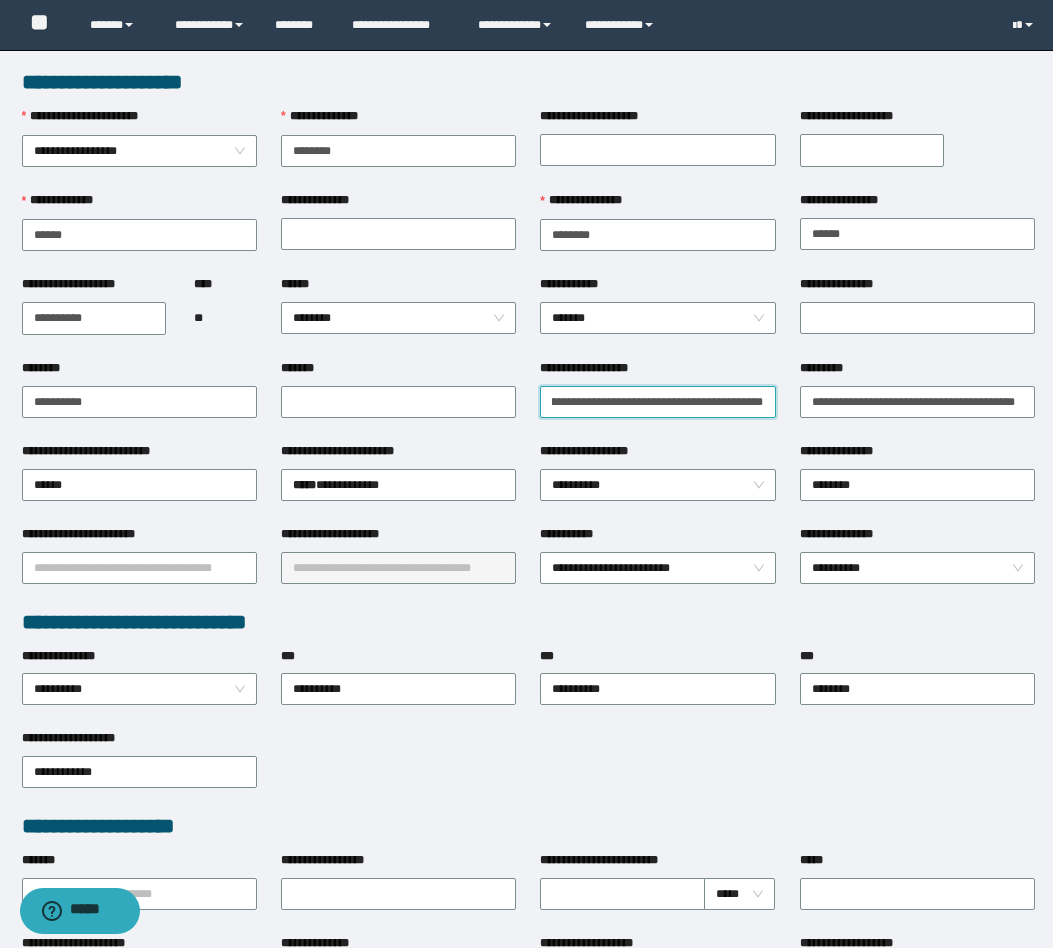 drag, startPoint x: 764, startPoint y: 400, endPoint x: 783, endPoint y: 405, distance: 19.646883 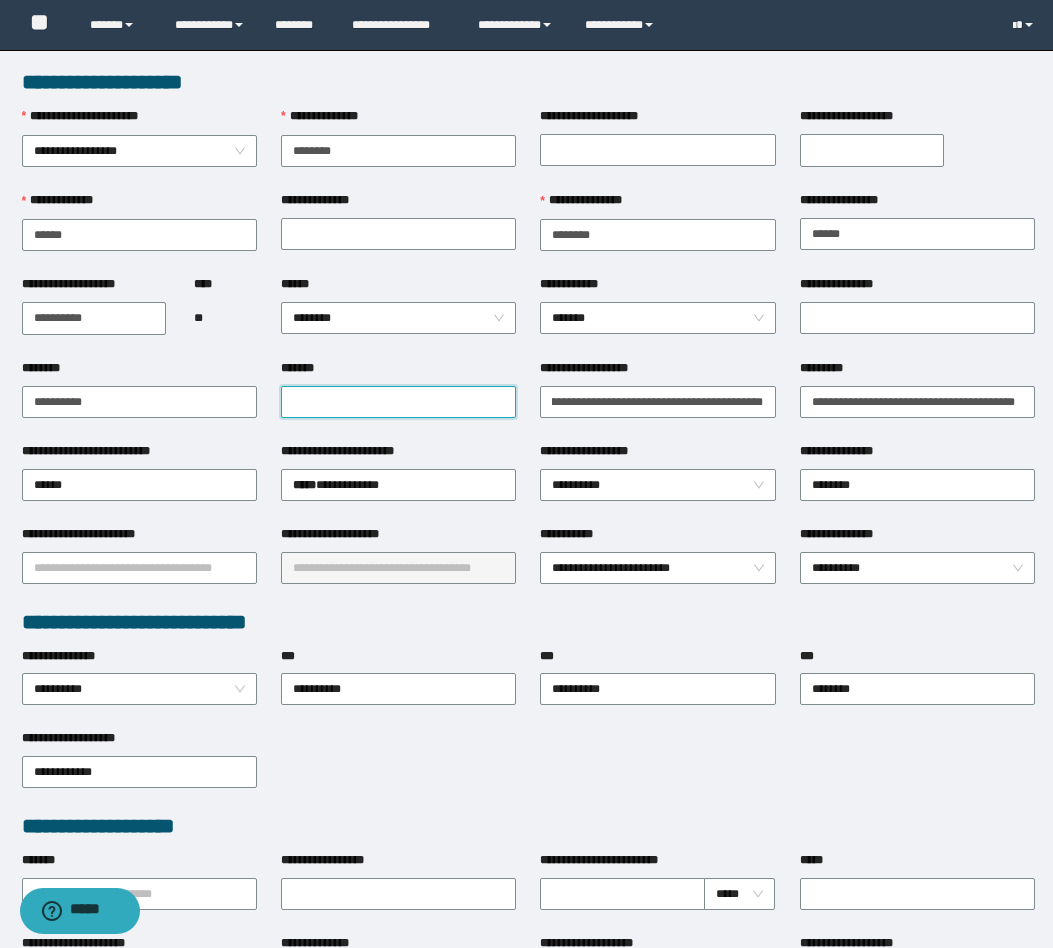 scroll, scrollTop: 0, scrollLeft: 0, axis: both 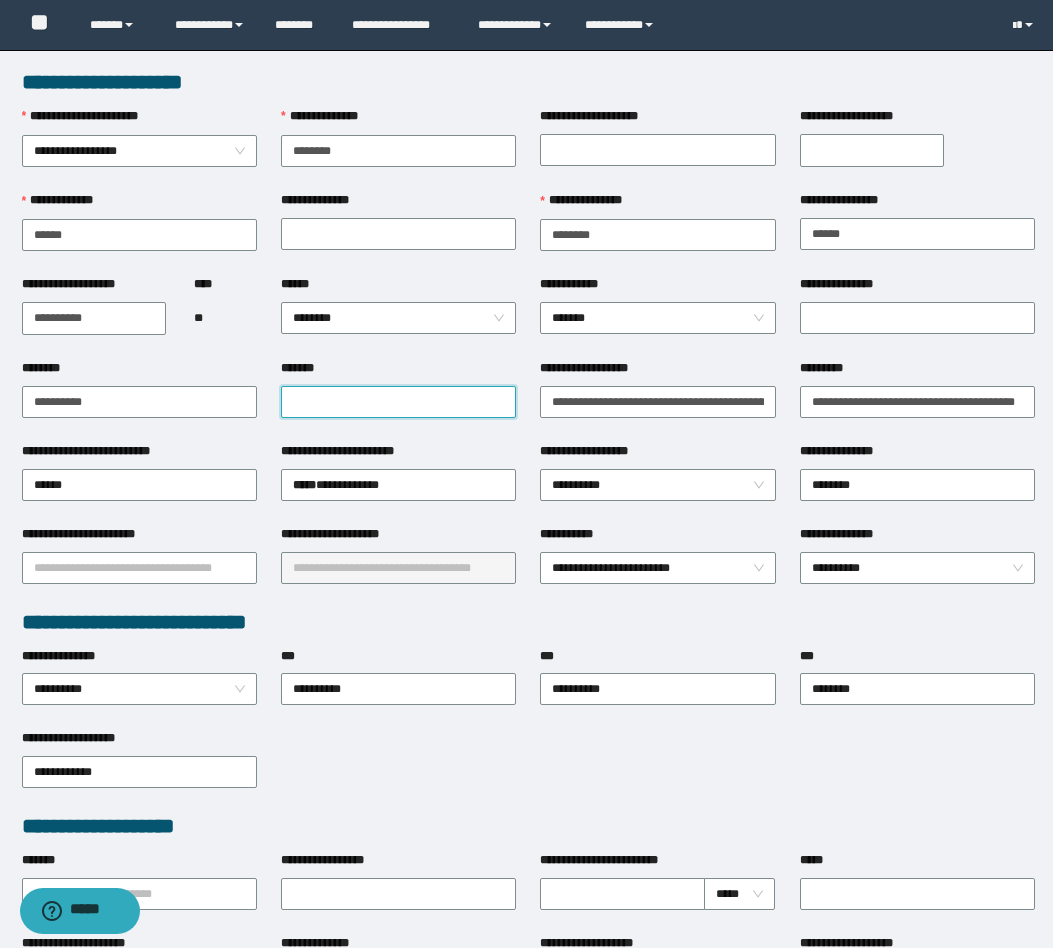 click on "*******" at bounding box center (398, 402) 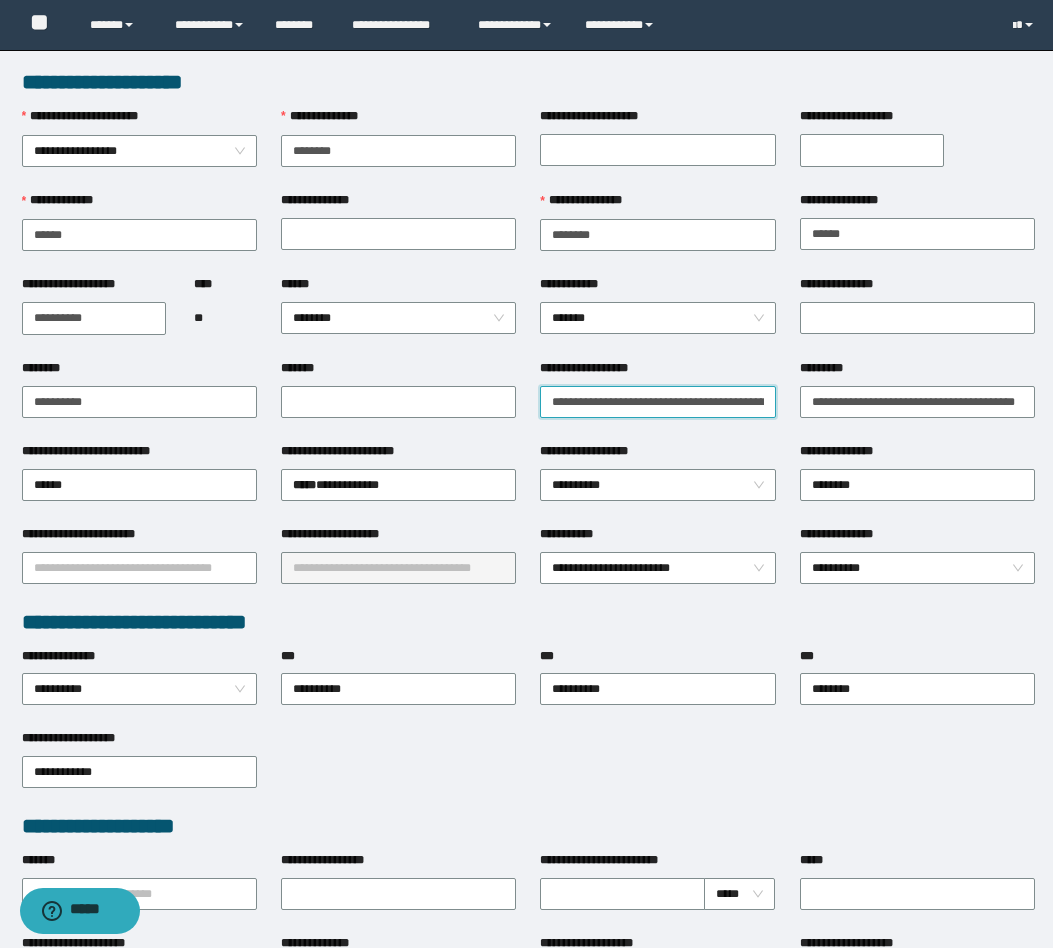 click on "**********" at bounding box center (657, 402) 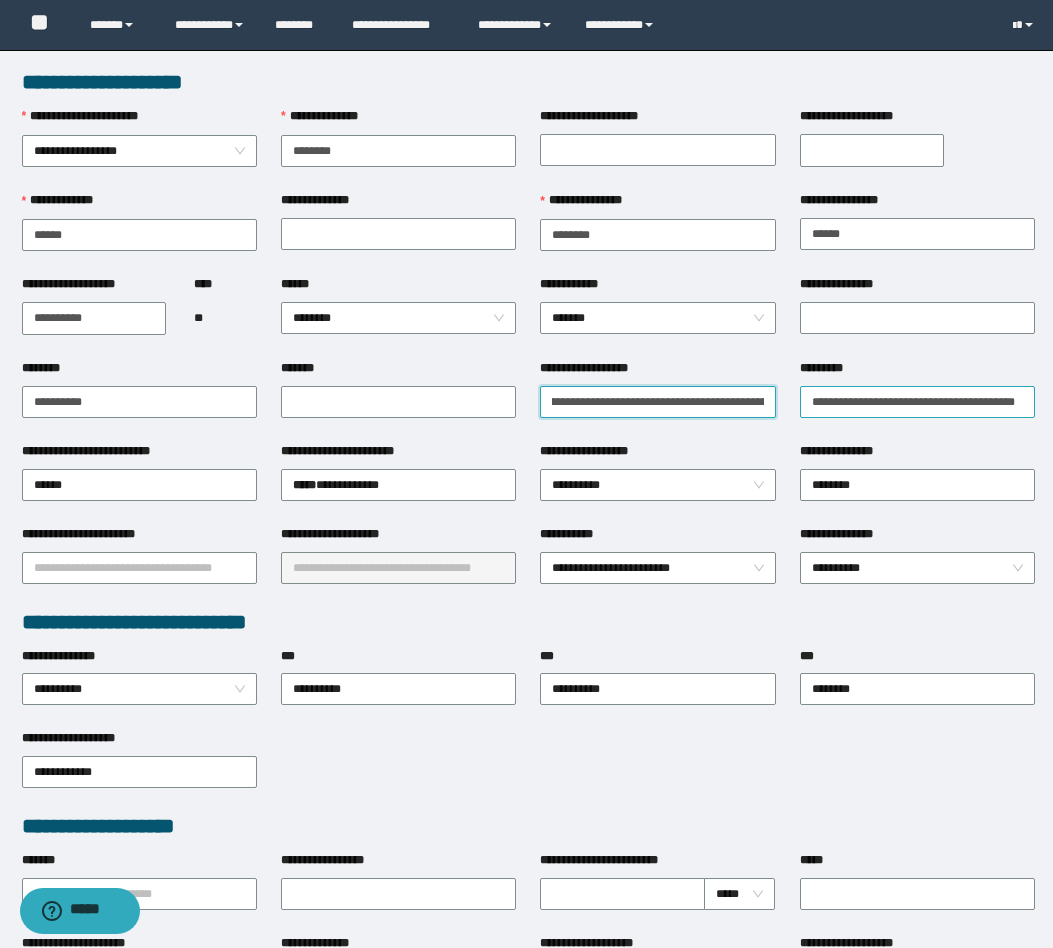 scroll, scrollTop: 0, scrollLeft: 10, axis: horizontal 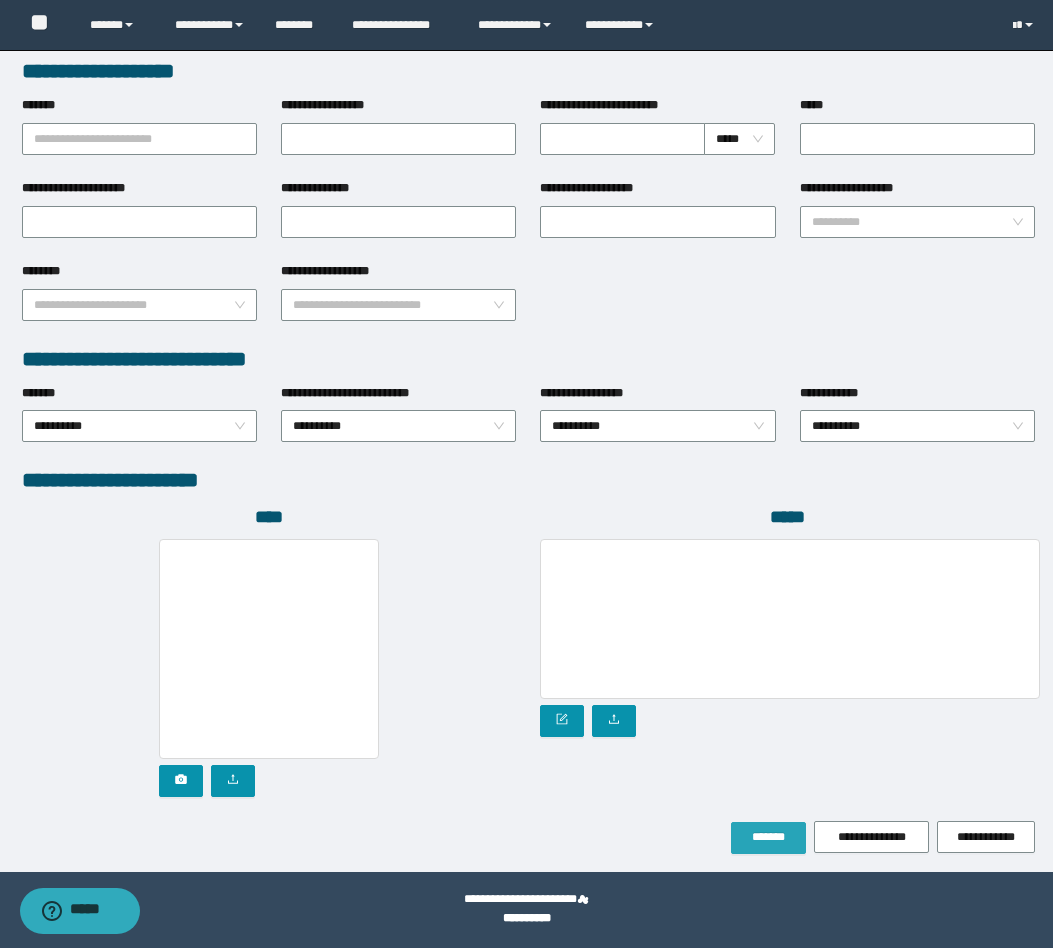 type on "**********" 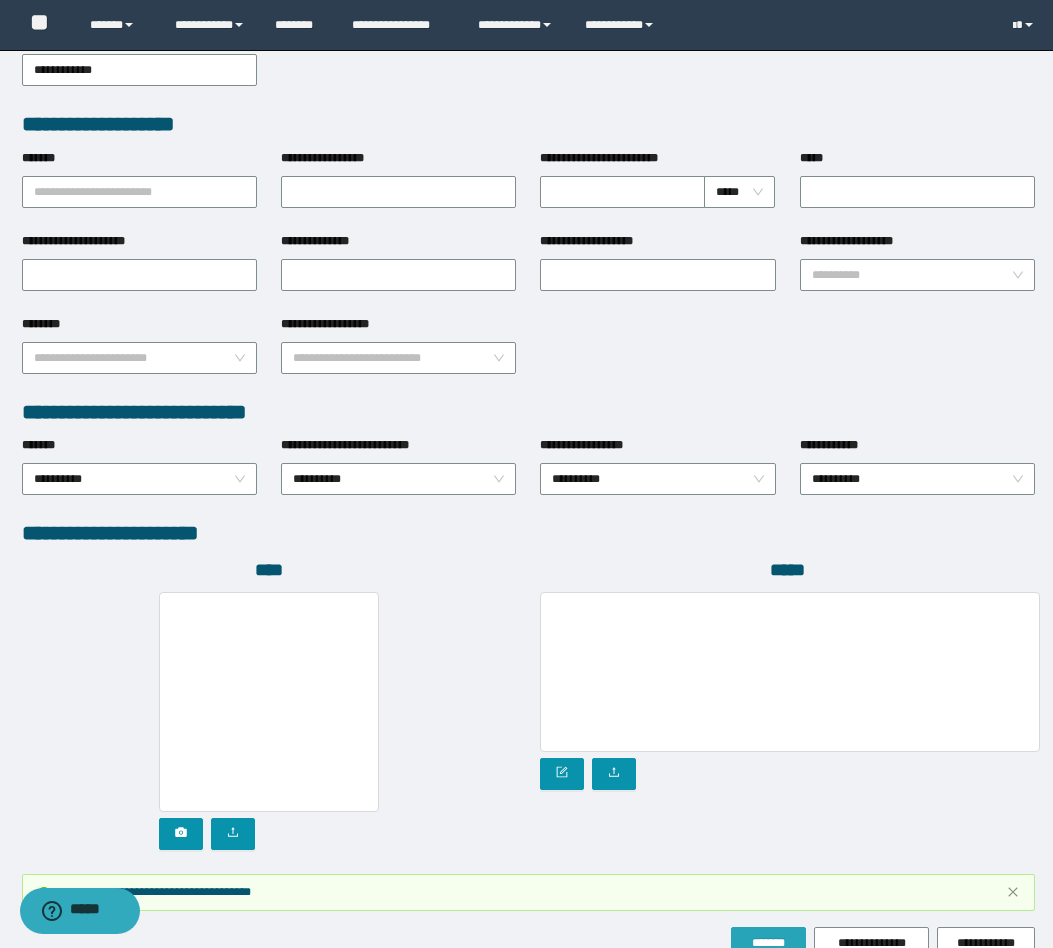 scroll, scrollTop: 808, scrollLeft: 0, axis: vertical 